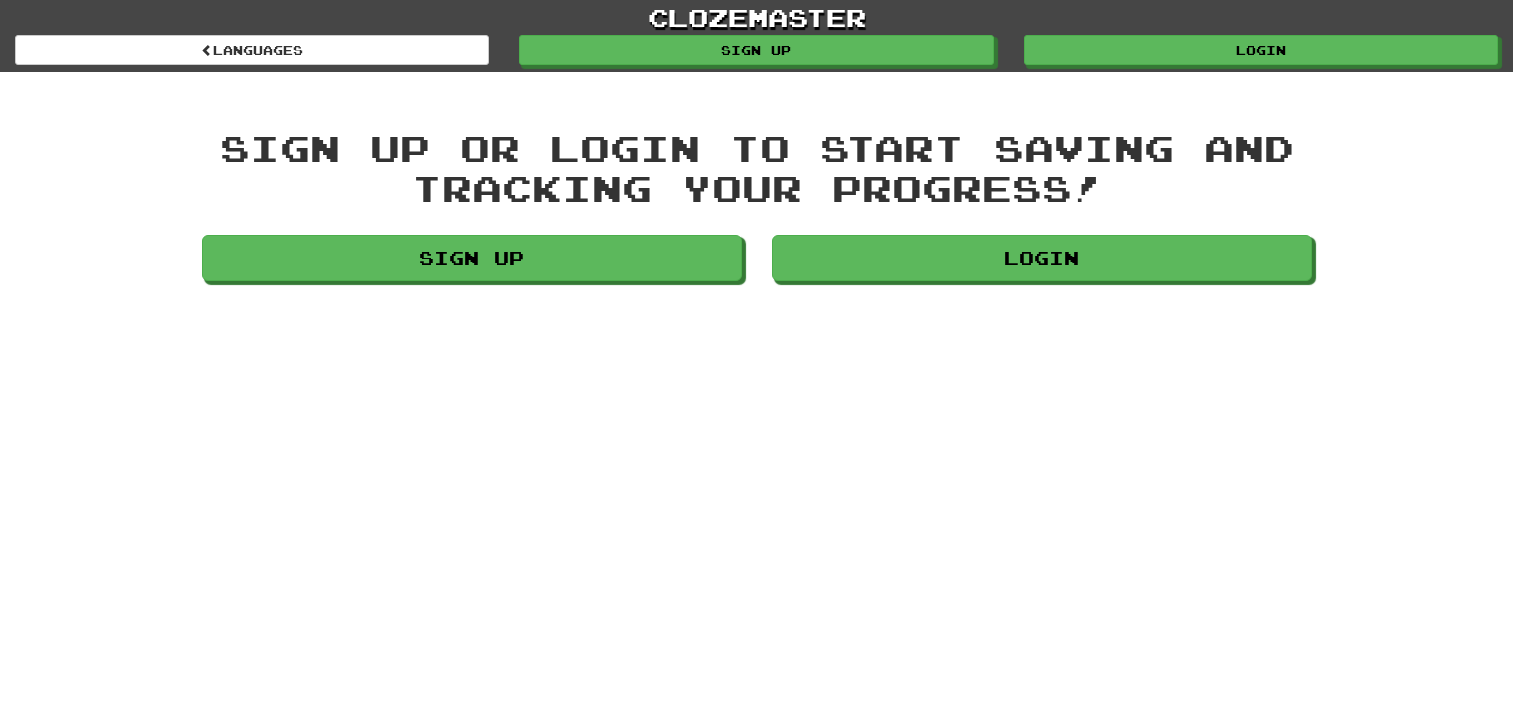 scroll, scrollTop: 0, scrollLeft: 0, axis: both 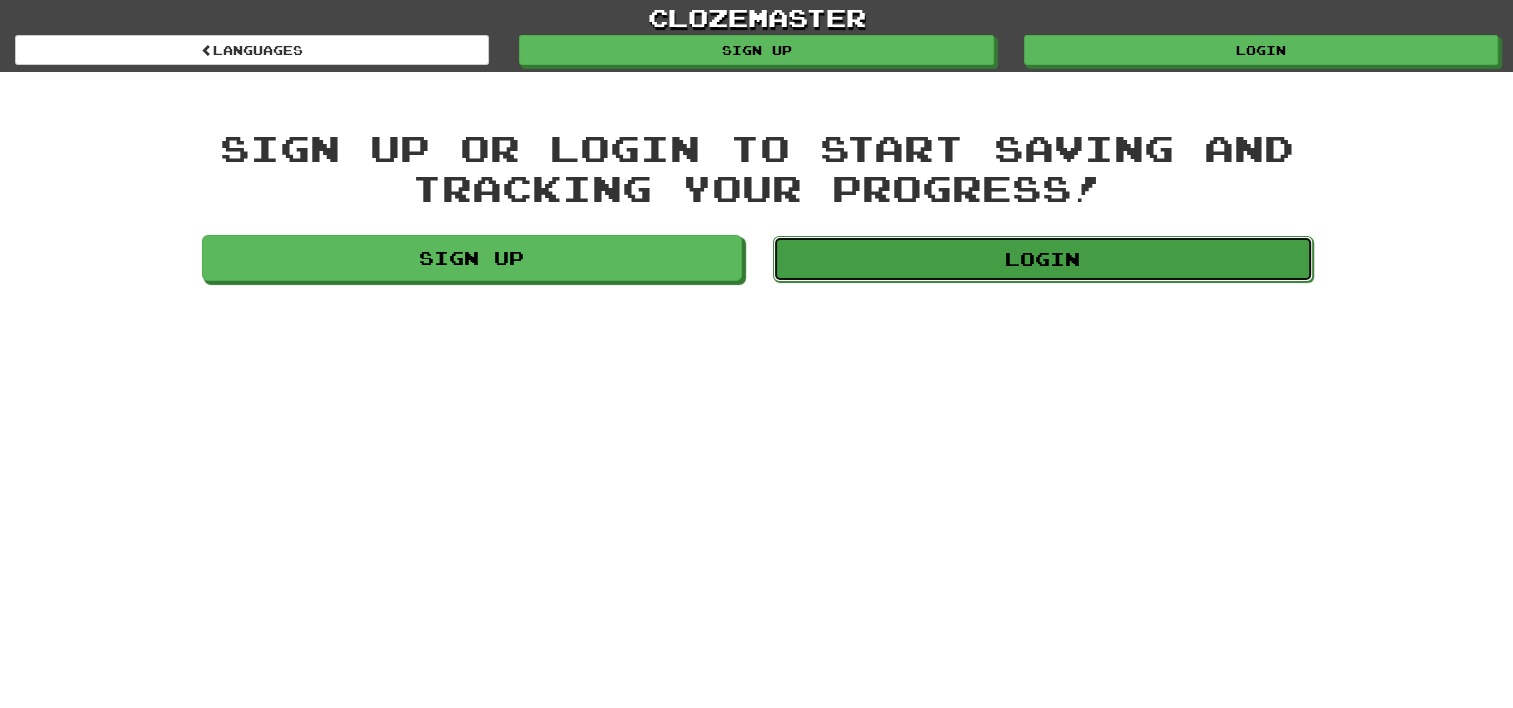 click on "Login" at bounding box center [1043, 259] 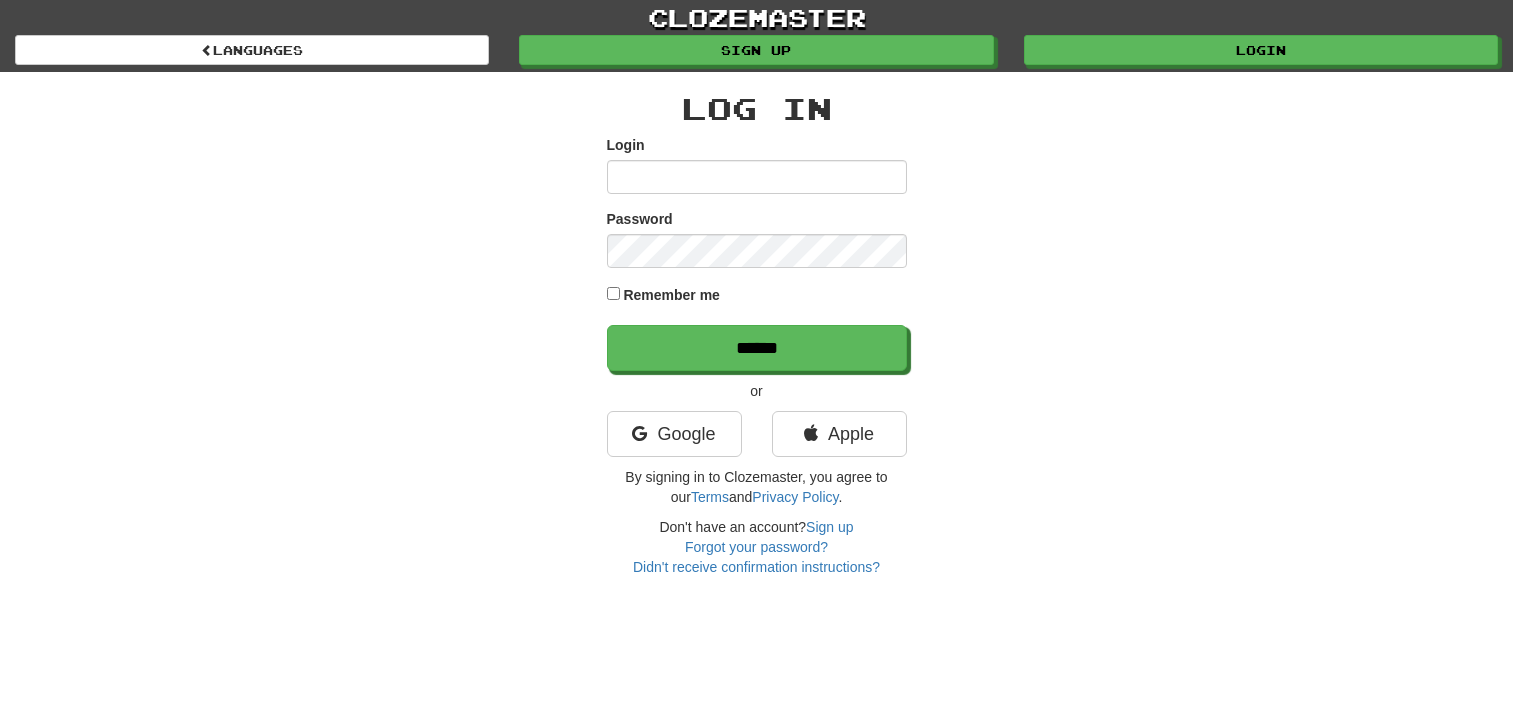 scroll, scrollTop: 0, scrollLeft: 0, axis: both 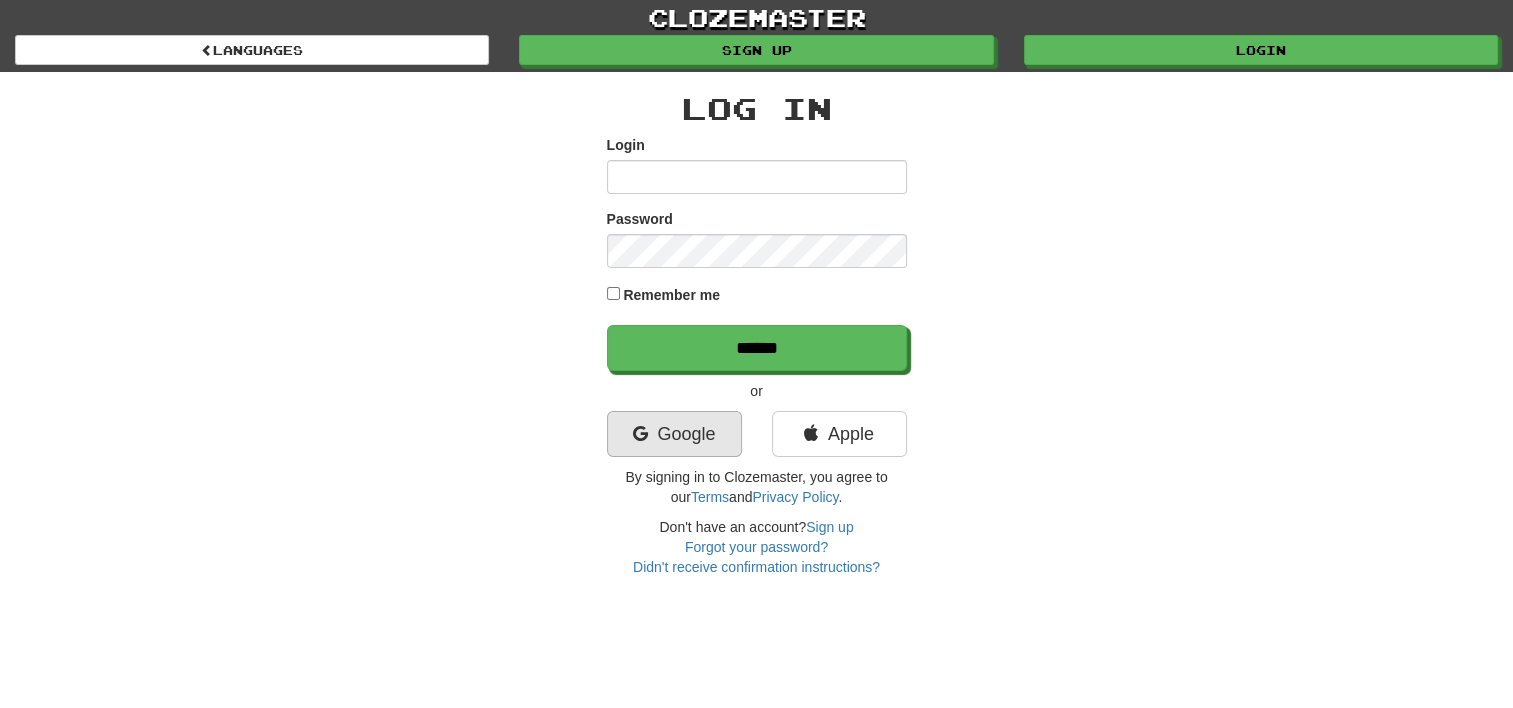 type on "******" 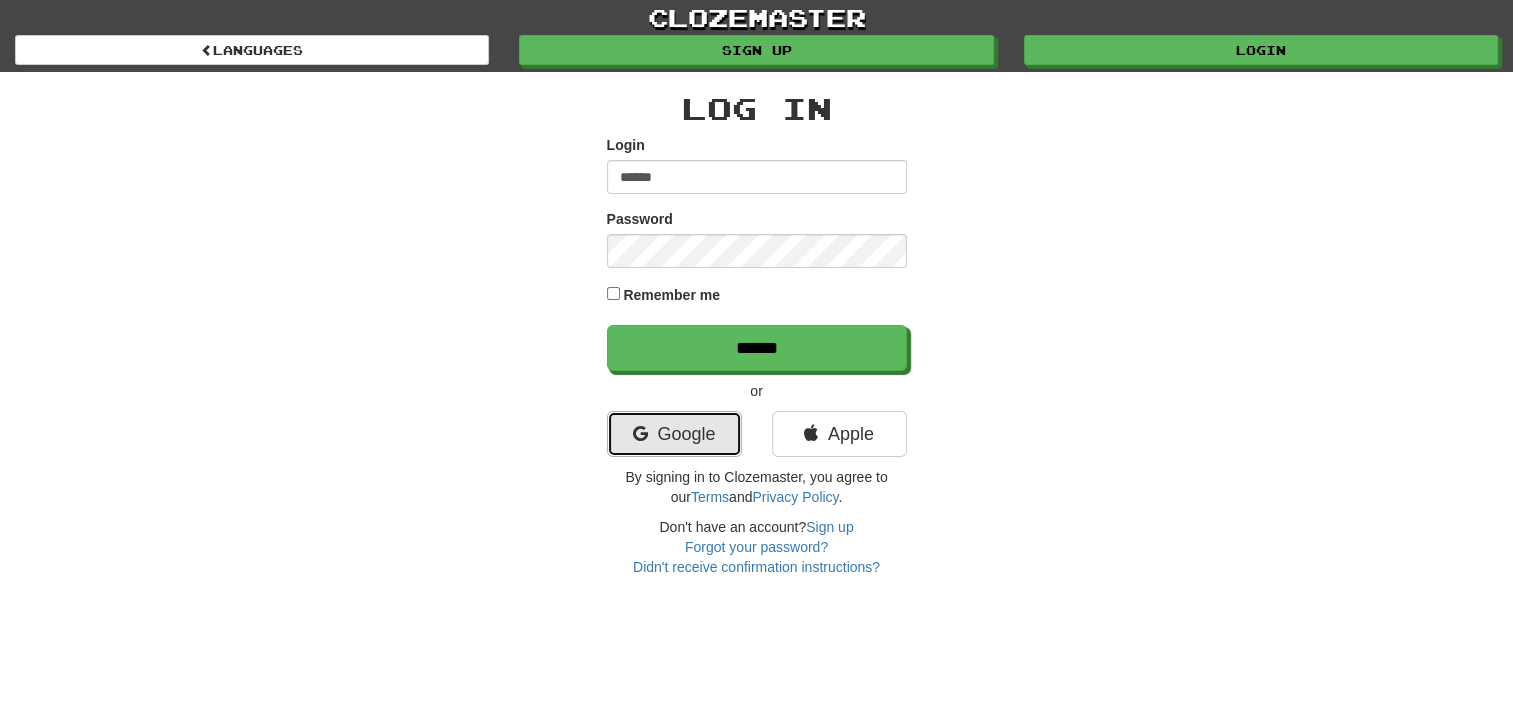 click on "Google" at bounding box center (674, 434) 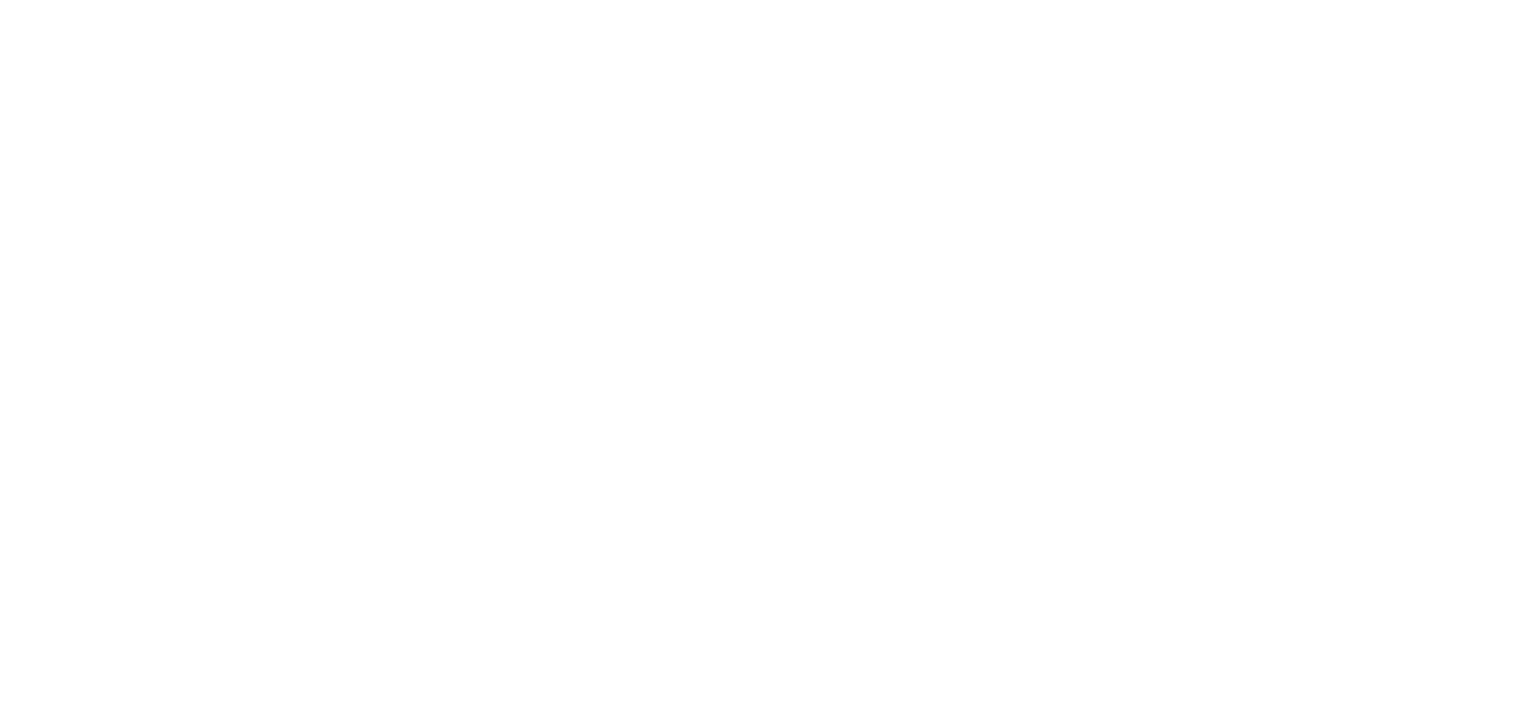 scroll, scrollTop: 0, scrollLeft: 0, axis: both 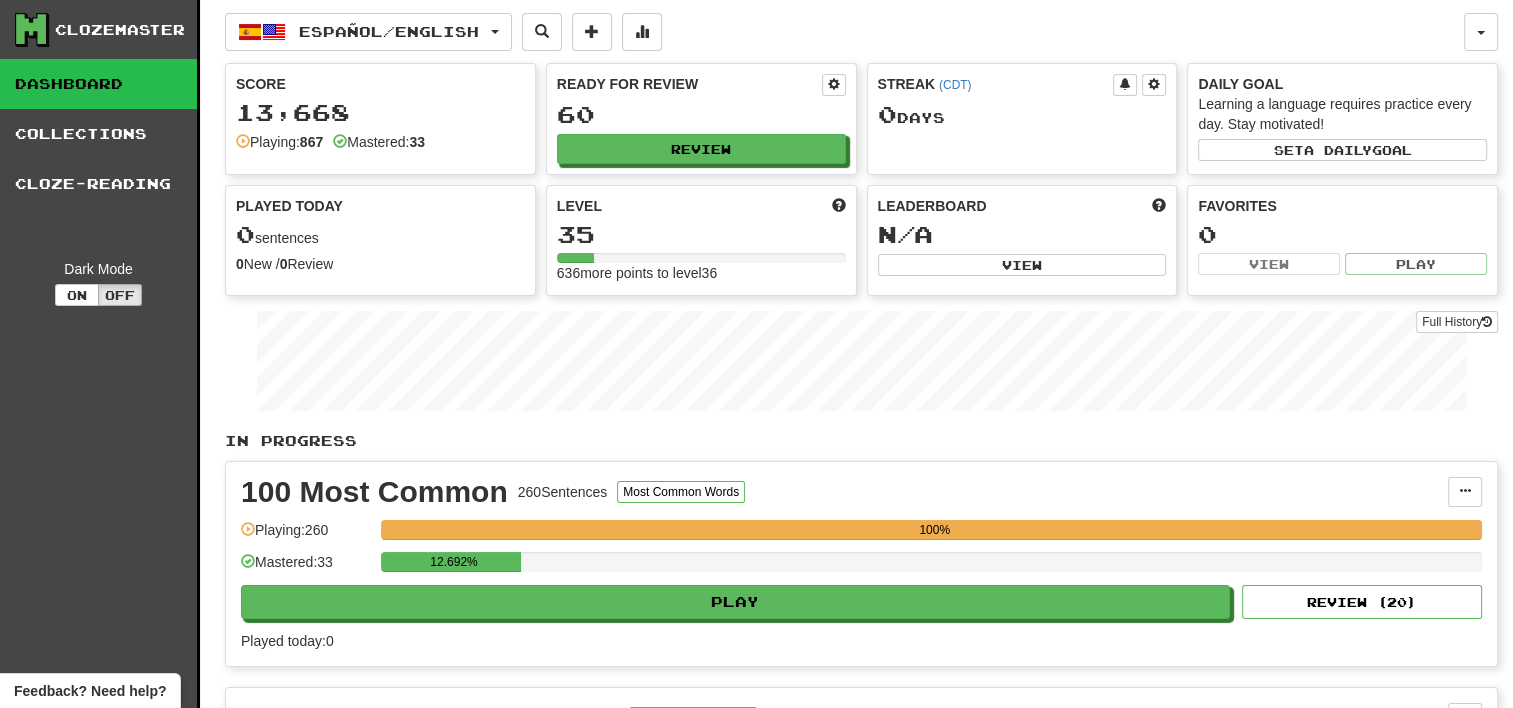 click on "100%" at bounding box center (934, 530) 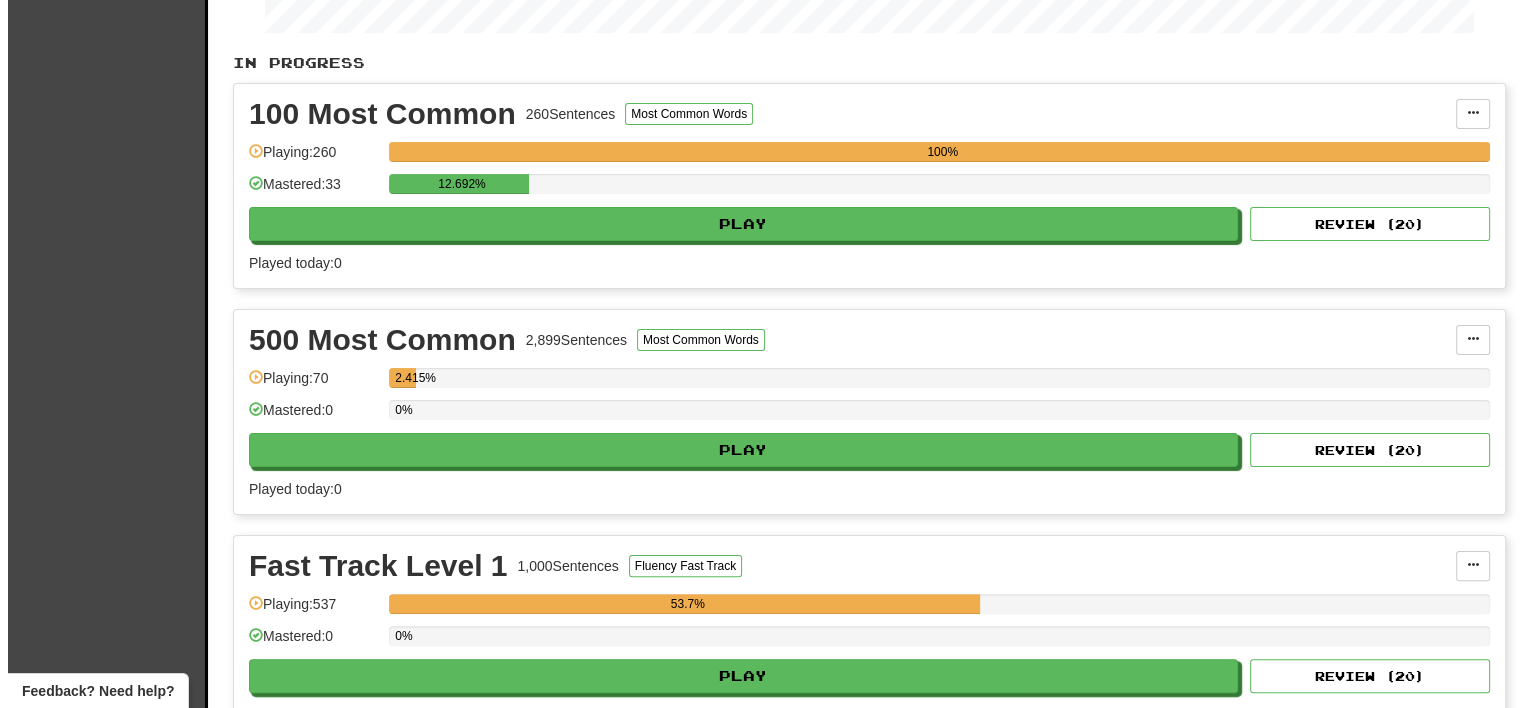 scroll, scrollTop: 300, scrollLeft: 0, axis: vertical 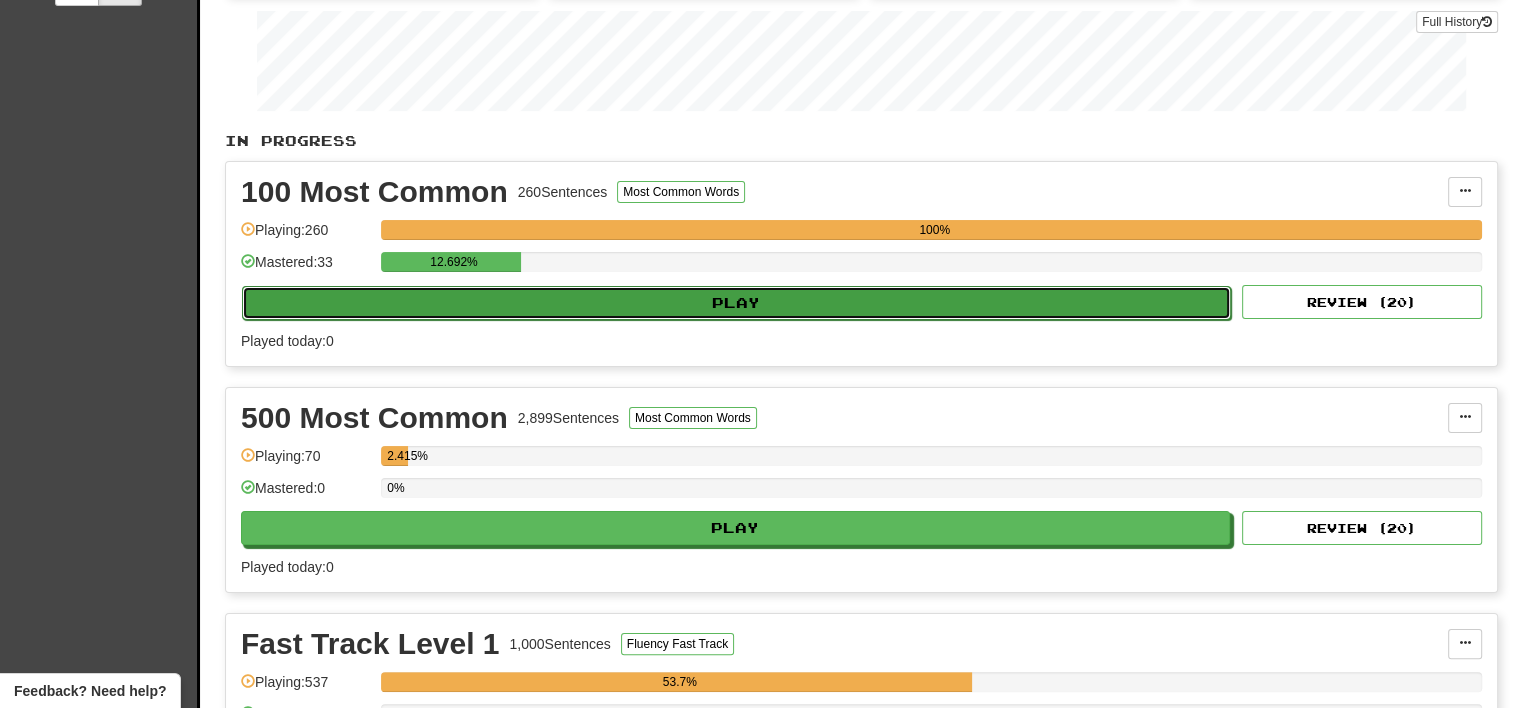click on "Play" at bounding box center [736, 303] 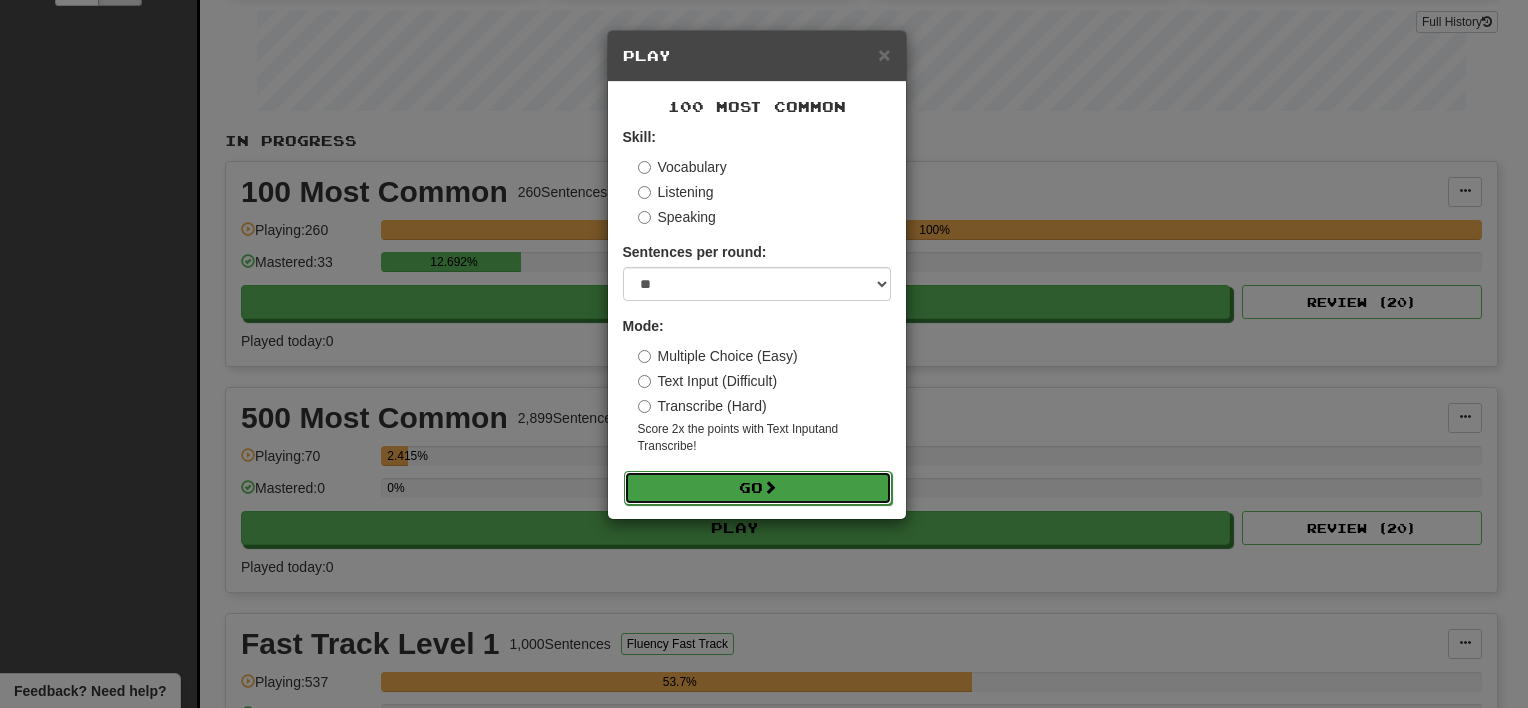 click on "Go" at bounding box center [758, 488] 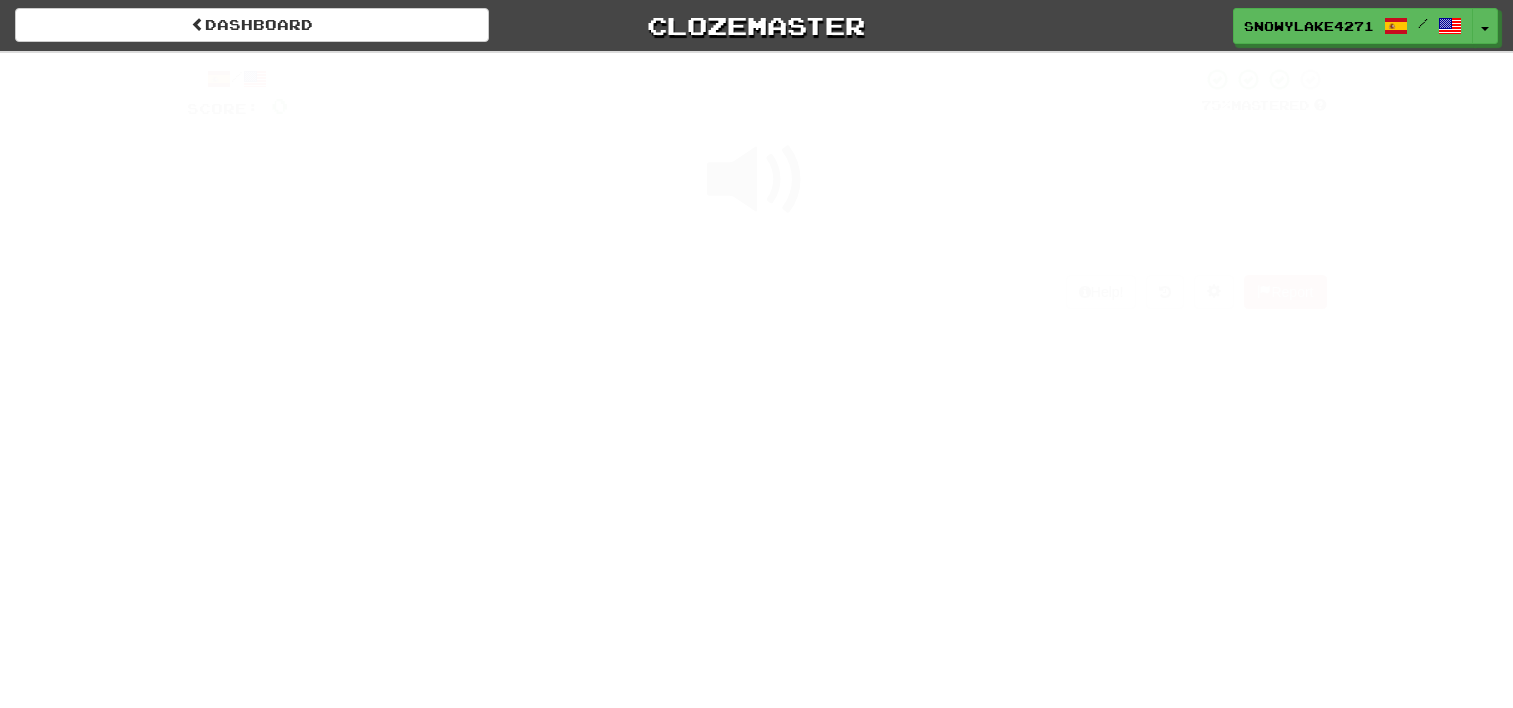 scroll, scrollTop: 0, scrollLeft: 0, axis: both 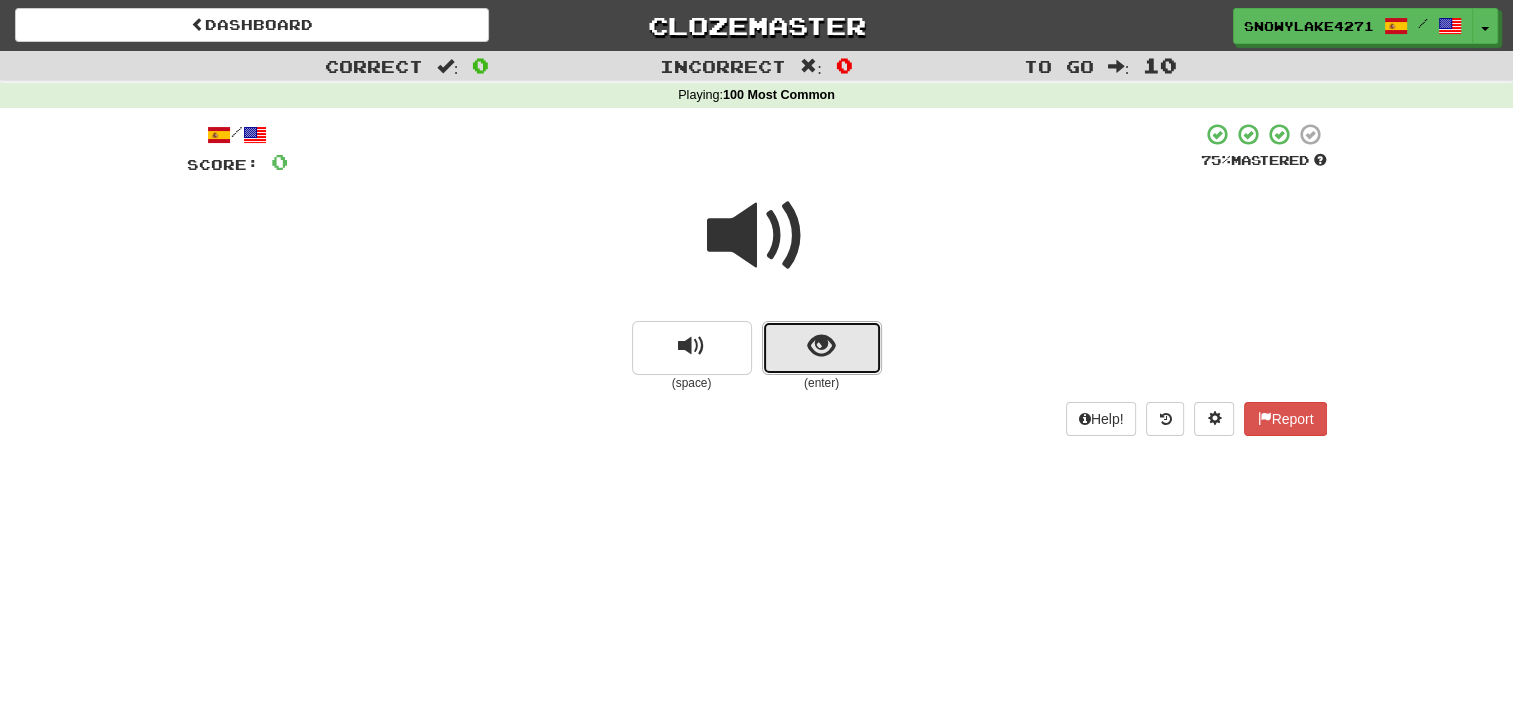 click at bounding box center [821, 346] 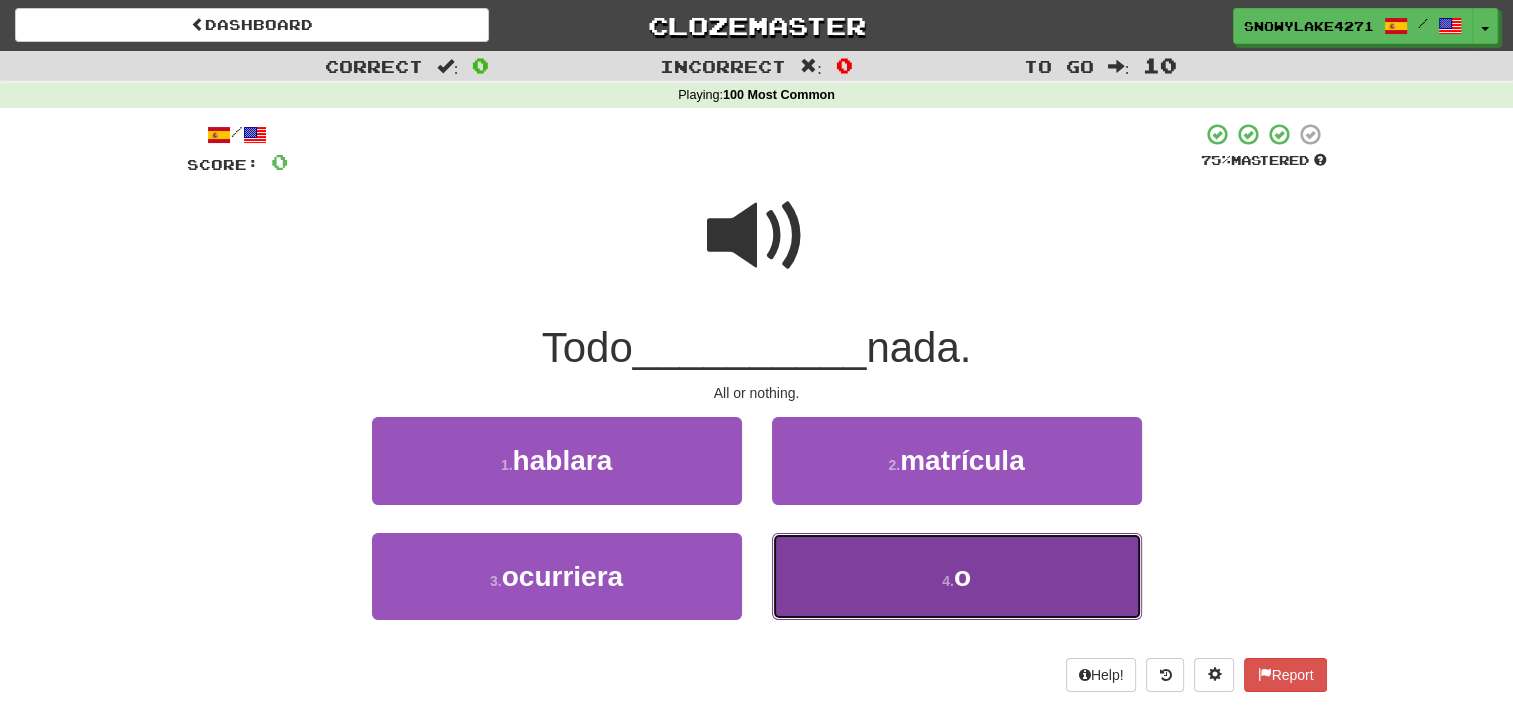 click on "4 .  o" at bounding box center (957, 576) 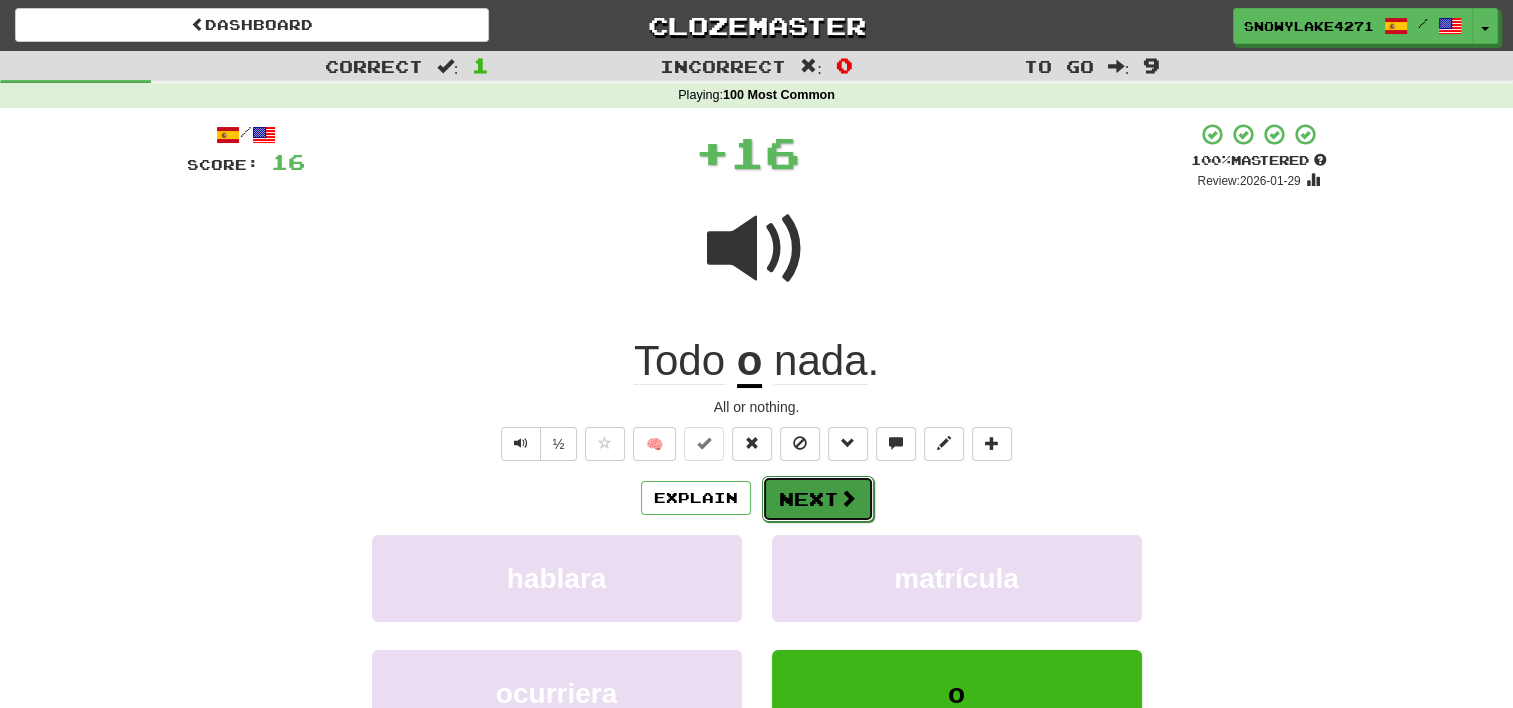 click on "Next" at bounding box center [818, 499] 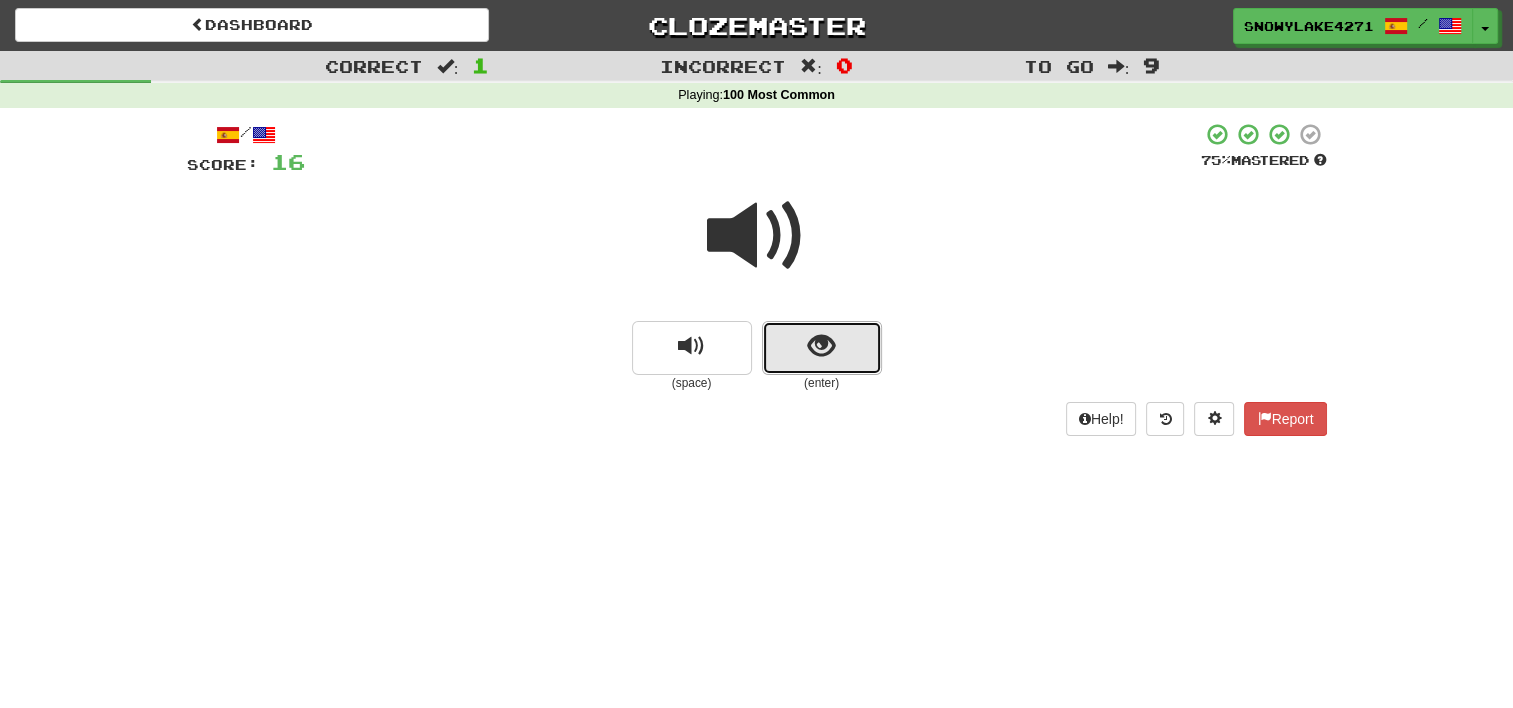 click at bounding box center [821, 346] 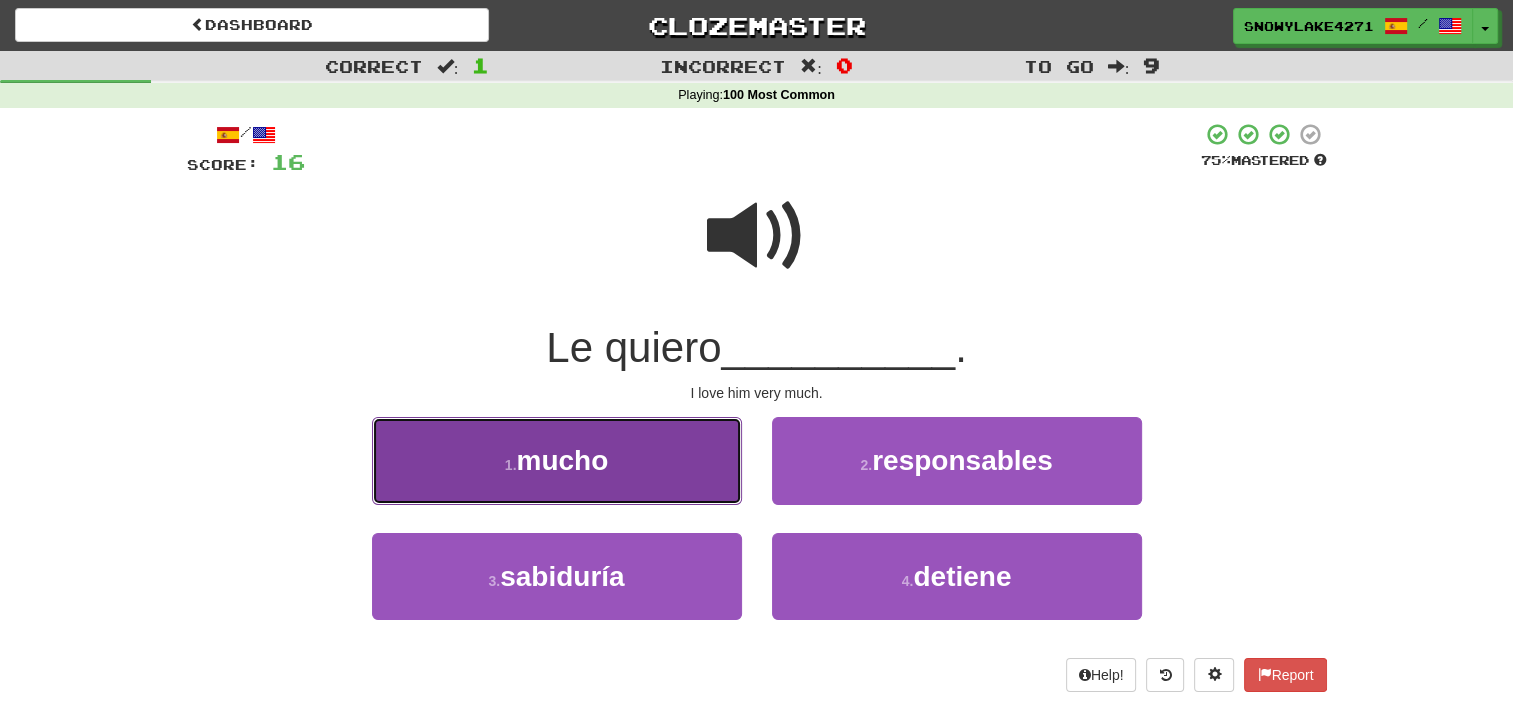 click on "1 .  mucho" at bounding box center [557, 460] 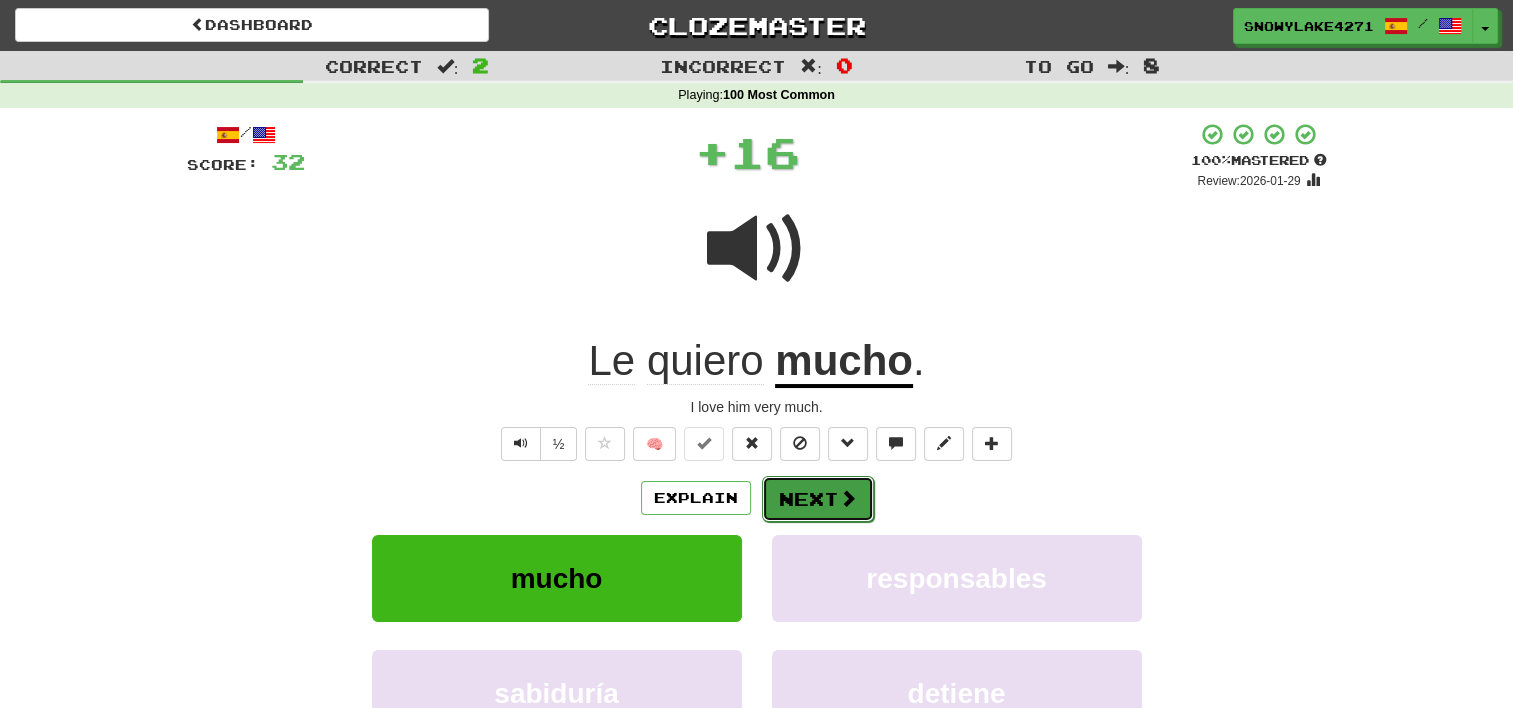 click on "Next" at bounding box center [818, 499] 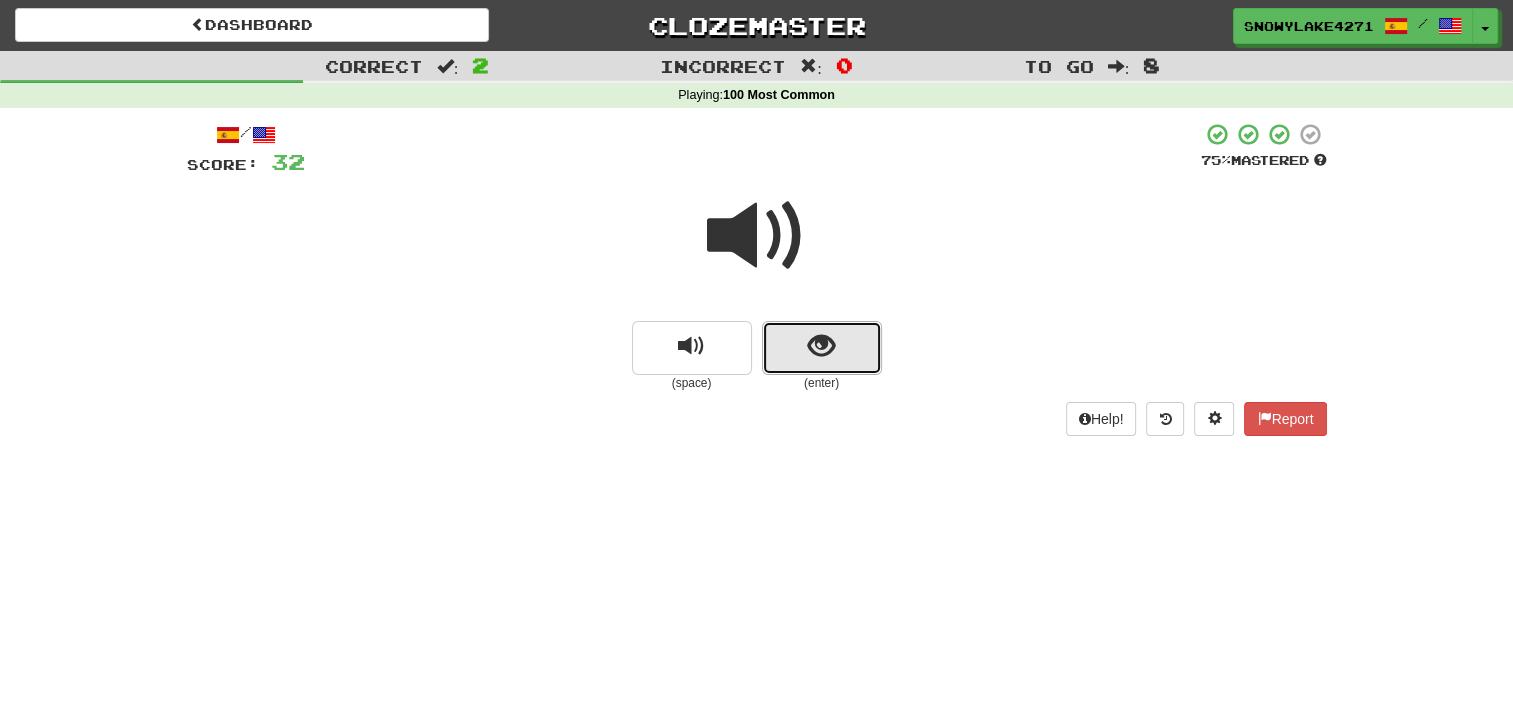 click at bounding box center [822, 348] 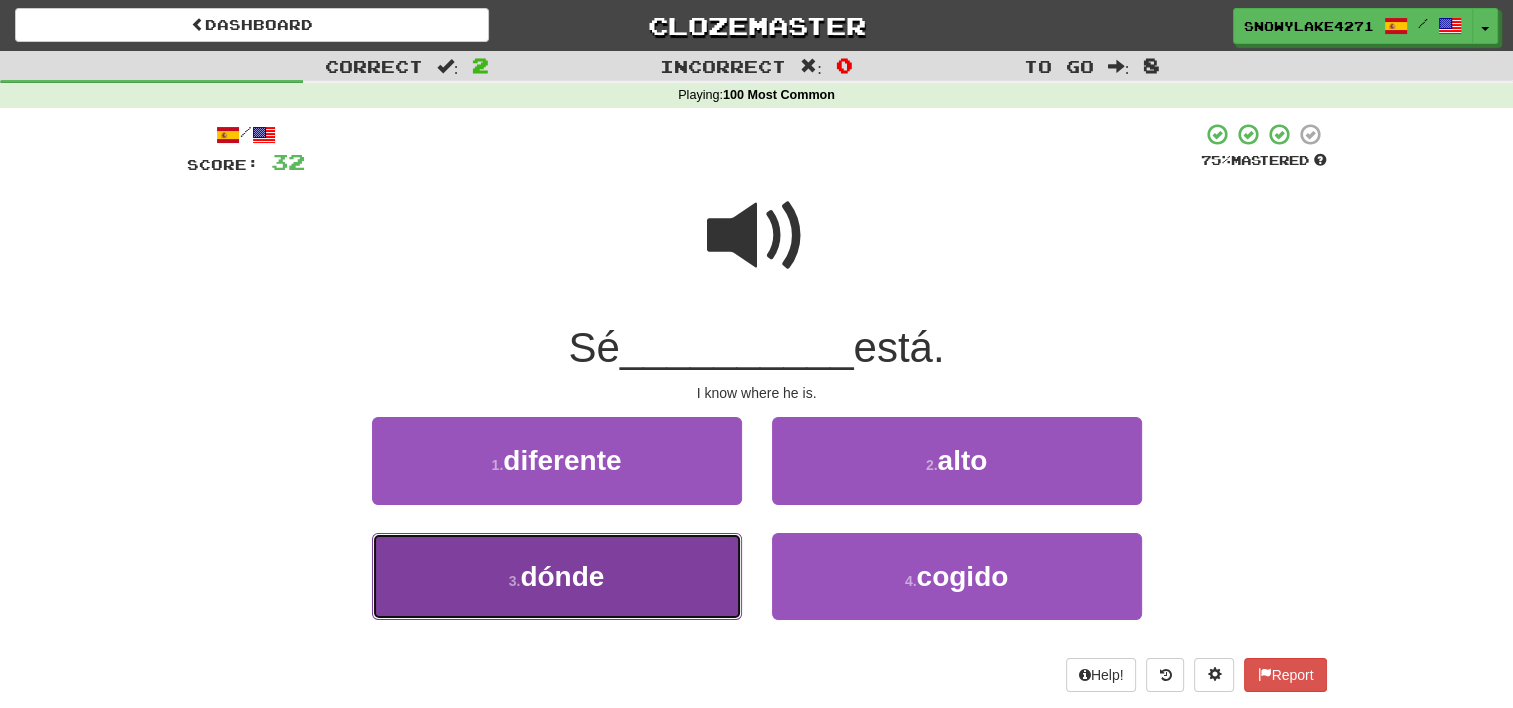 click on "3 .  dónde" at bounding box center (557, 576) 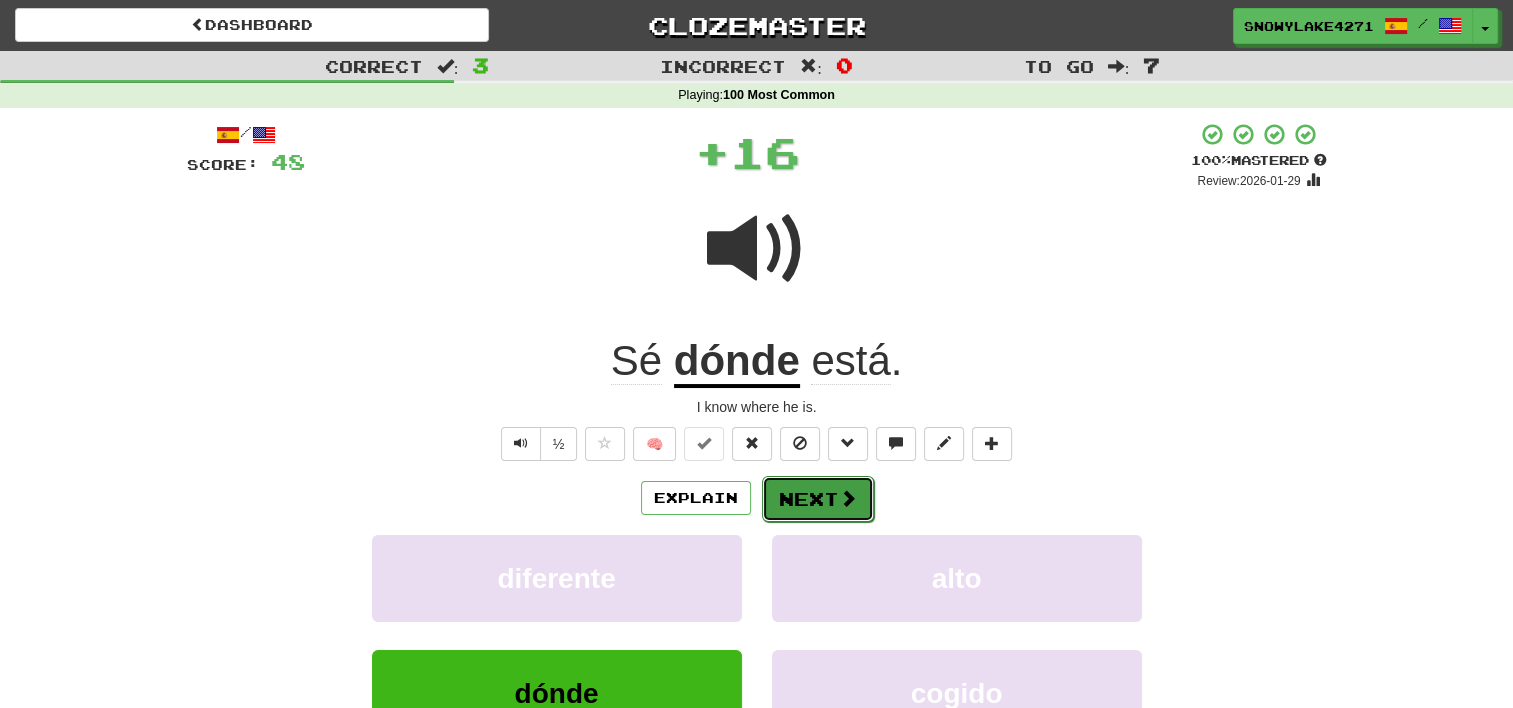 click at bounding box center (848, 498) 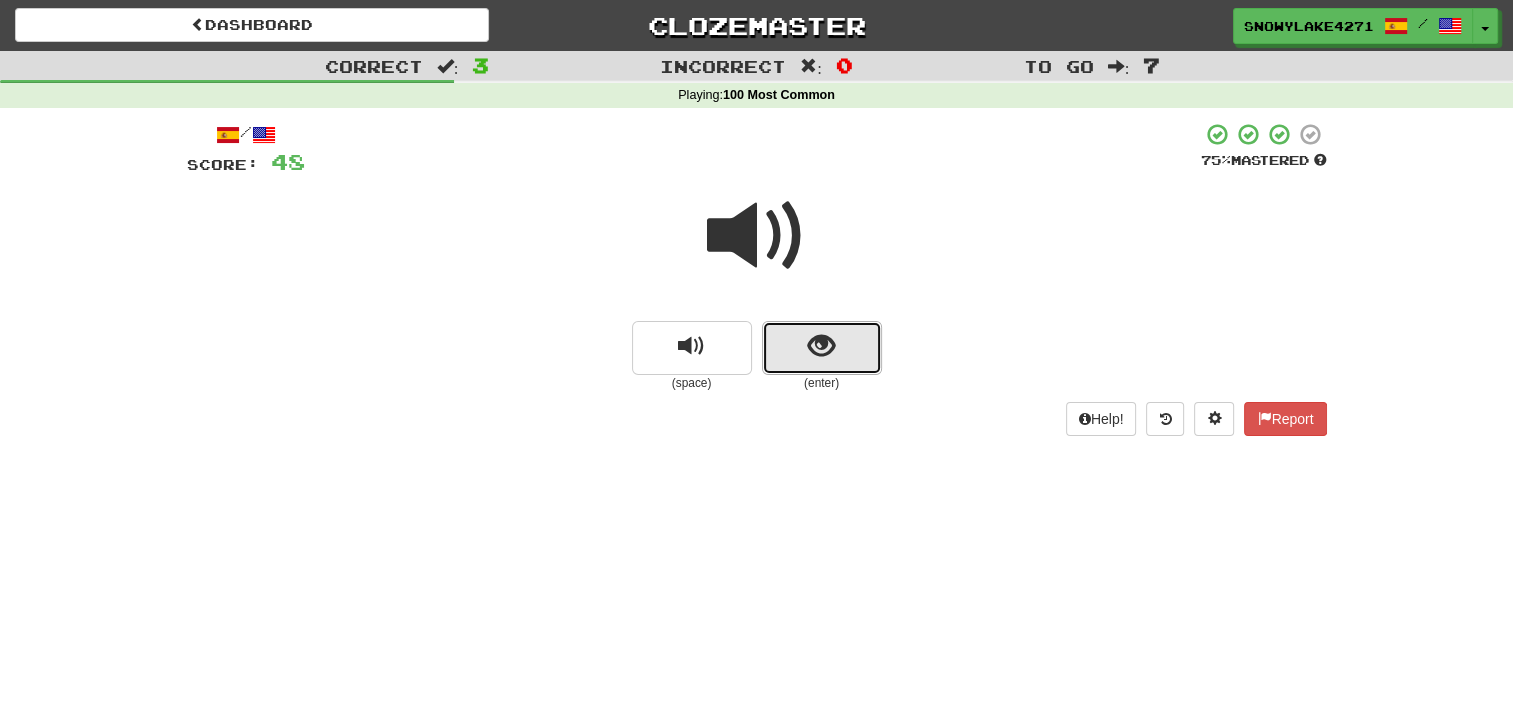 click at bounding box center (822, 348) 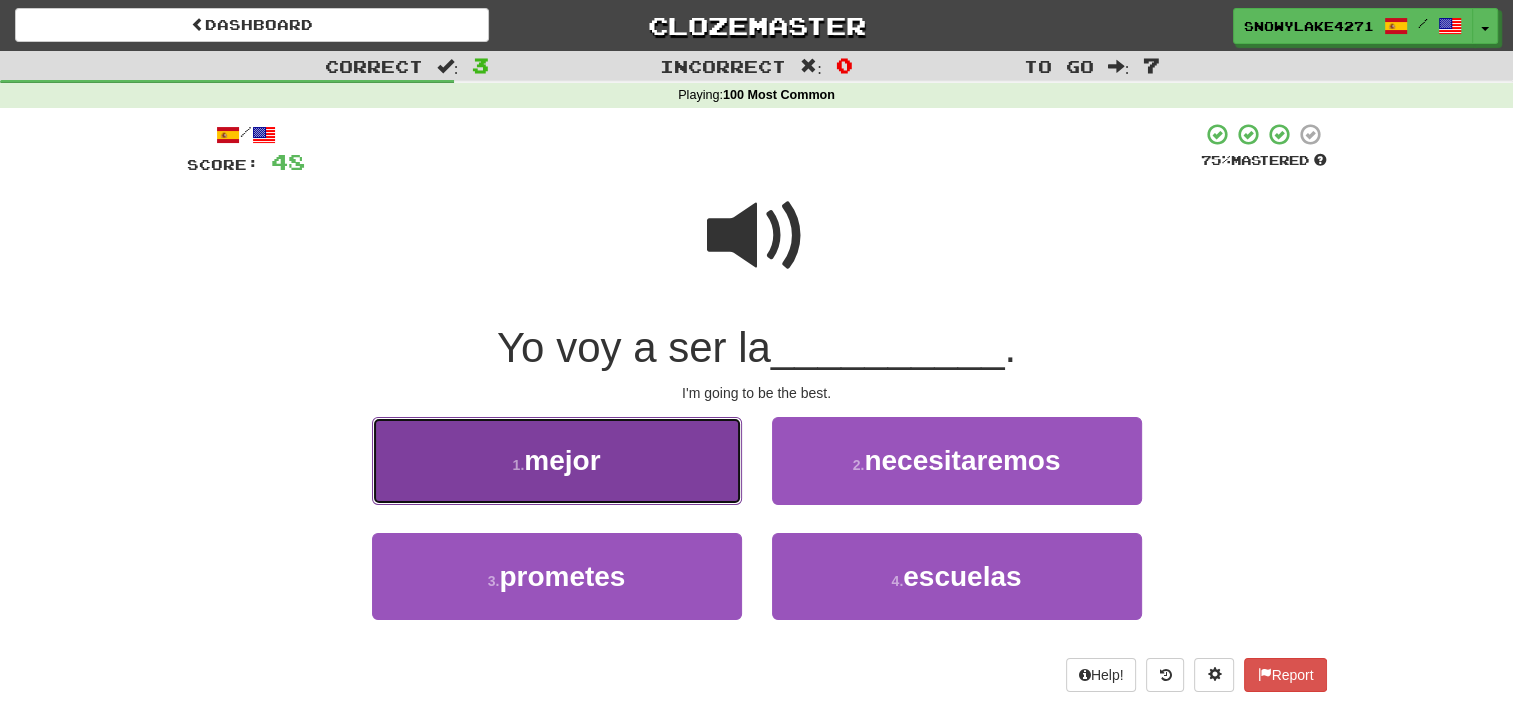click on "1 .  mejor" at bounding box center (557, 460) 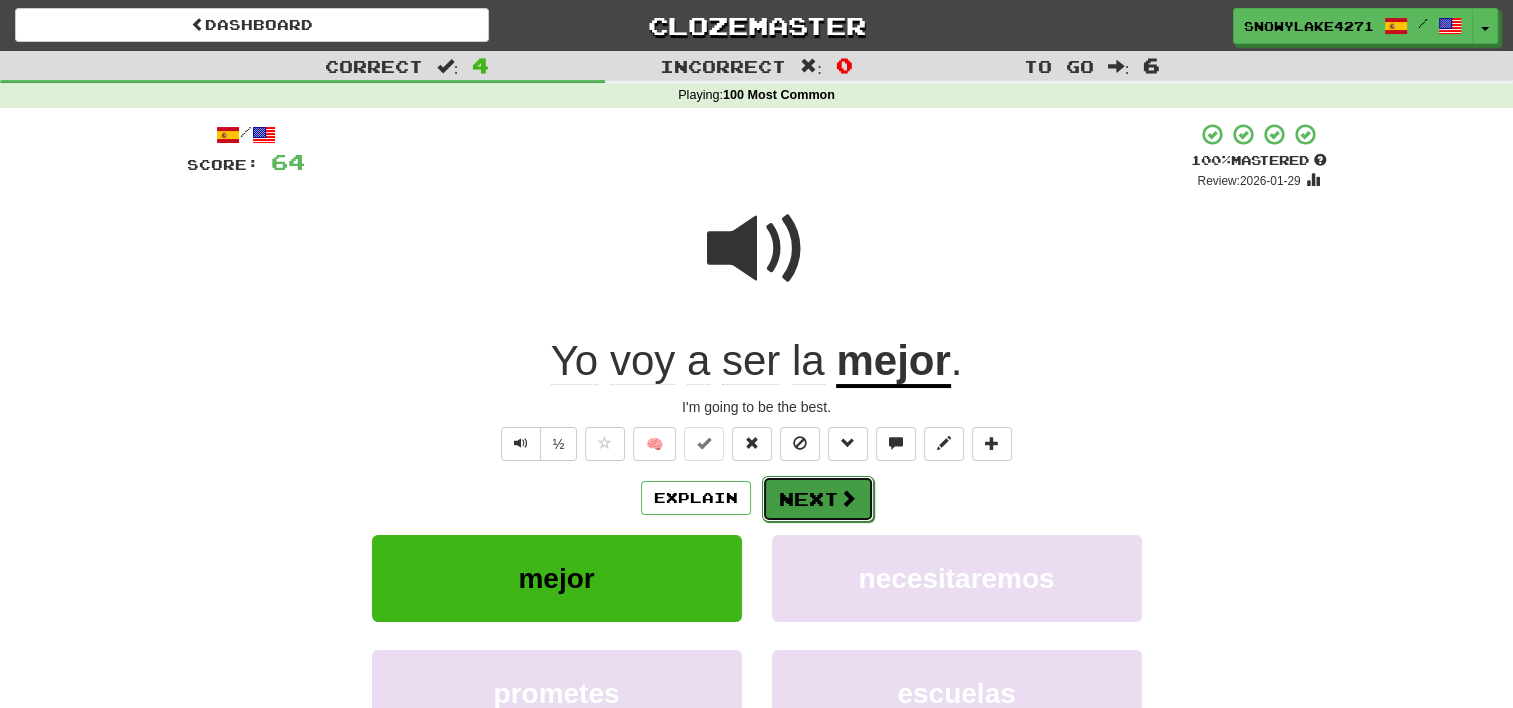click on "Next" at bounding box center (818, 499) 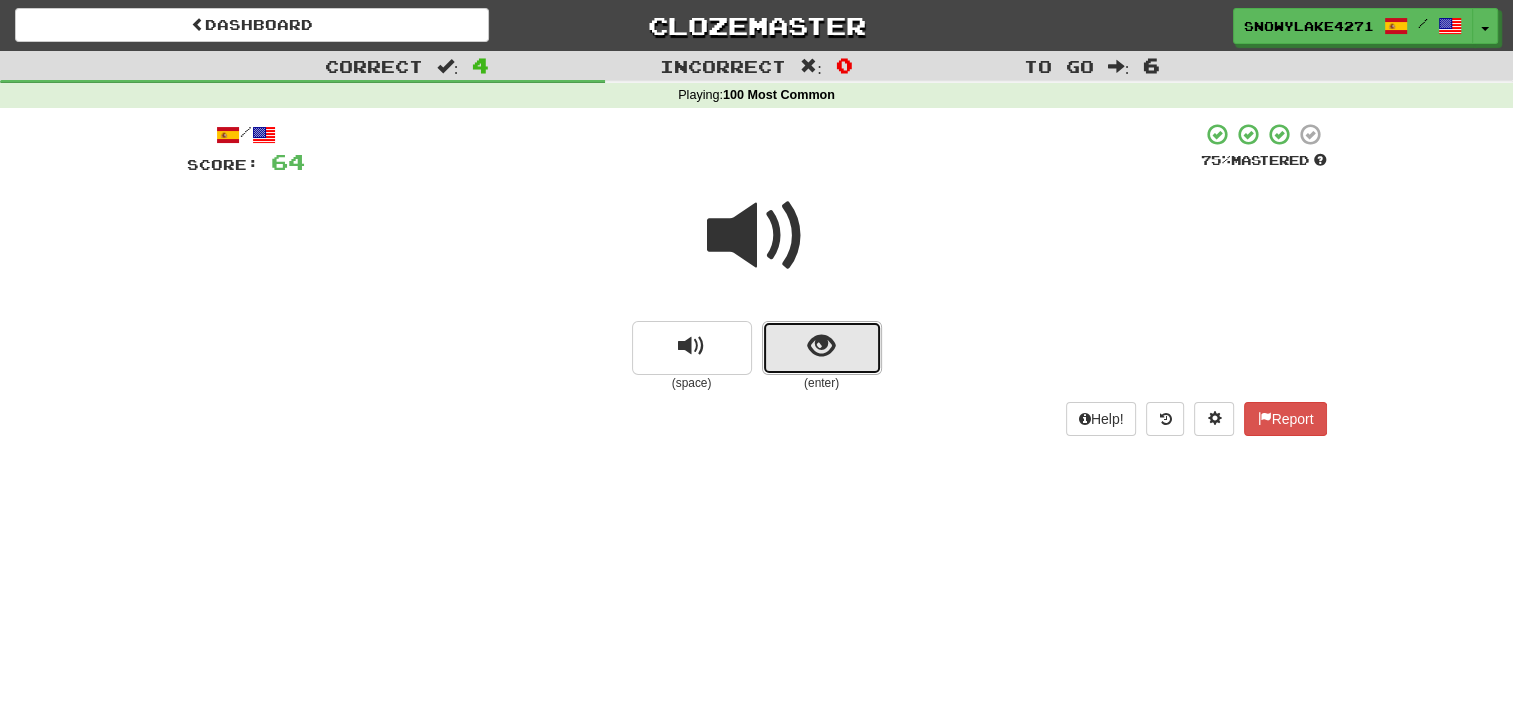 click at bounding box center (822, 348) 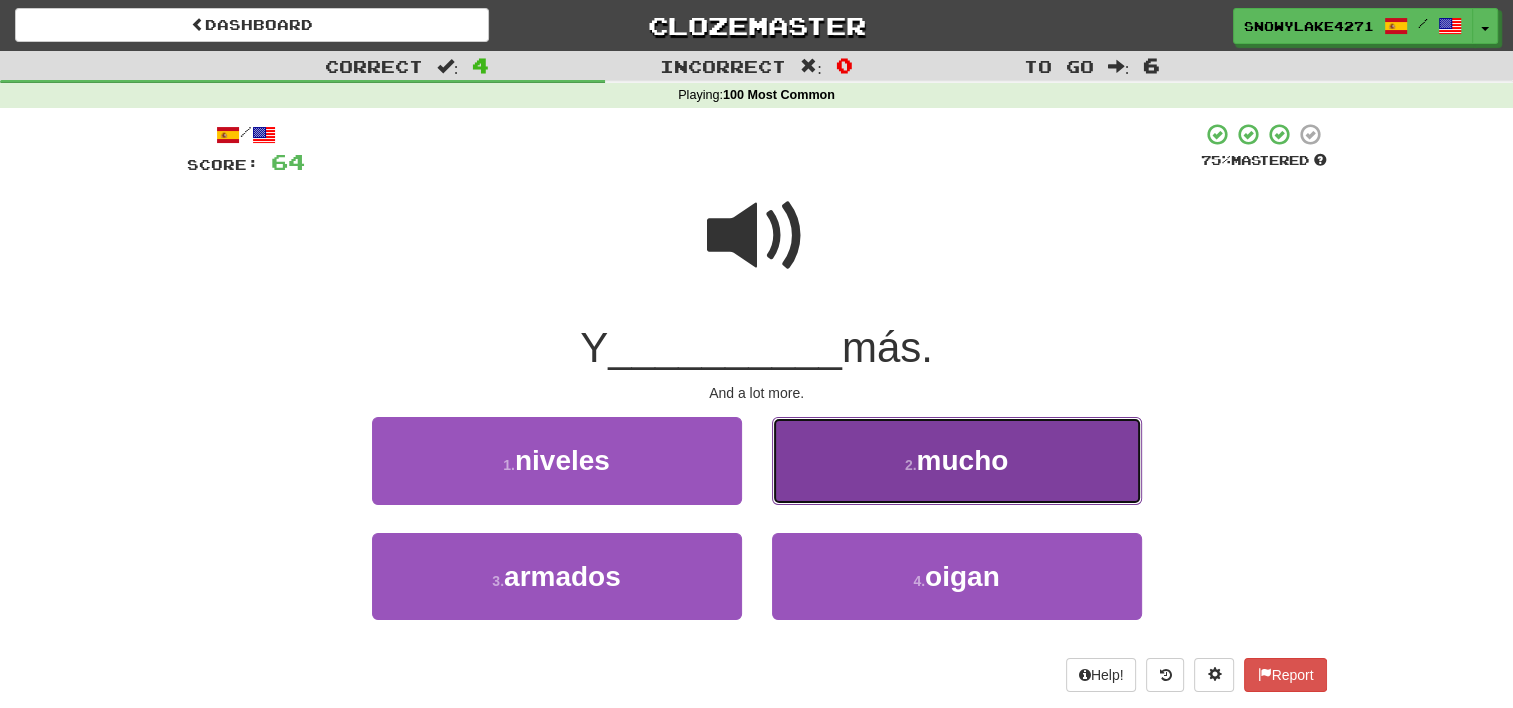 click on "2 .  mucho" at bounding box center [957, 460] 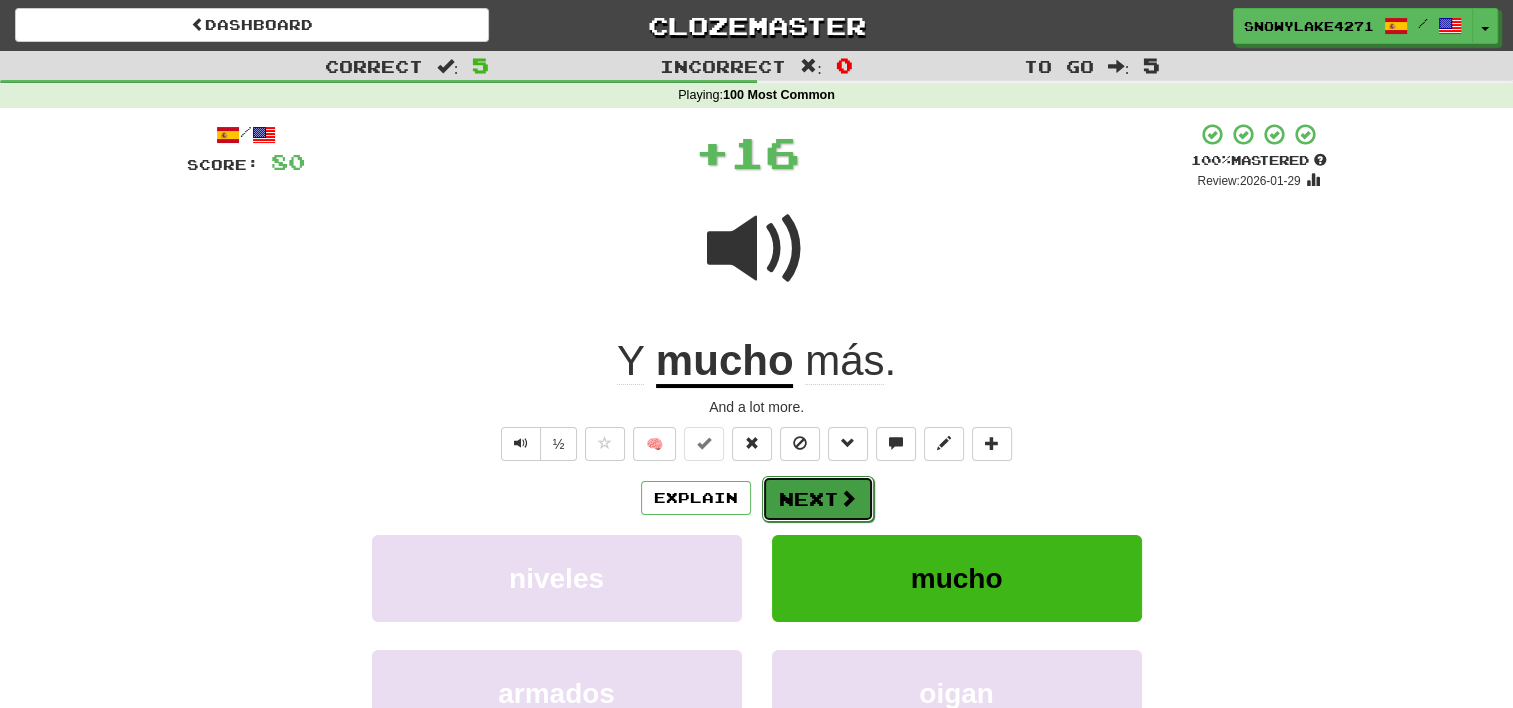 click at bounding box center (848, 498) 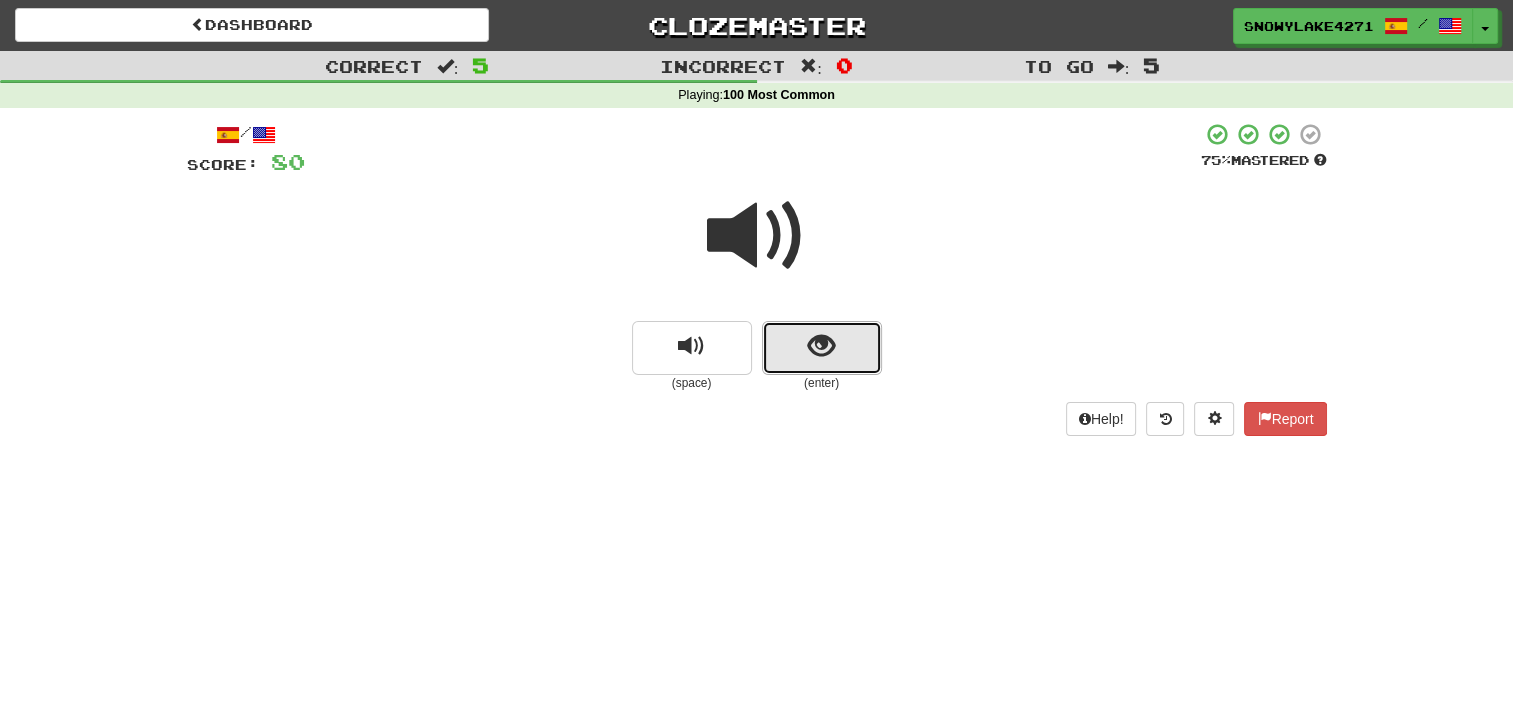 click at bounding box center [822, 348] 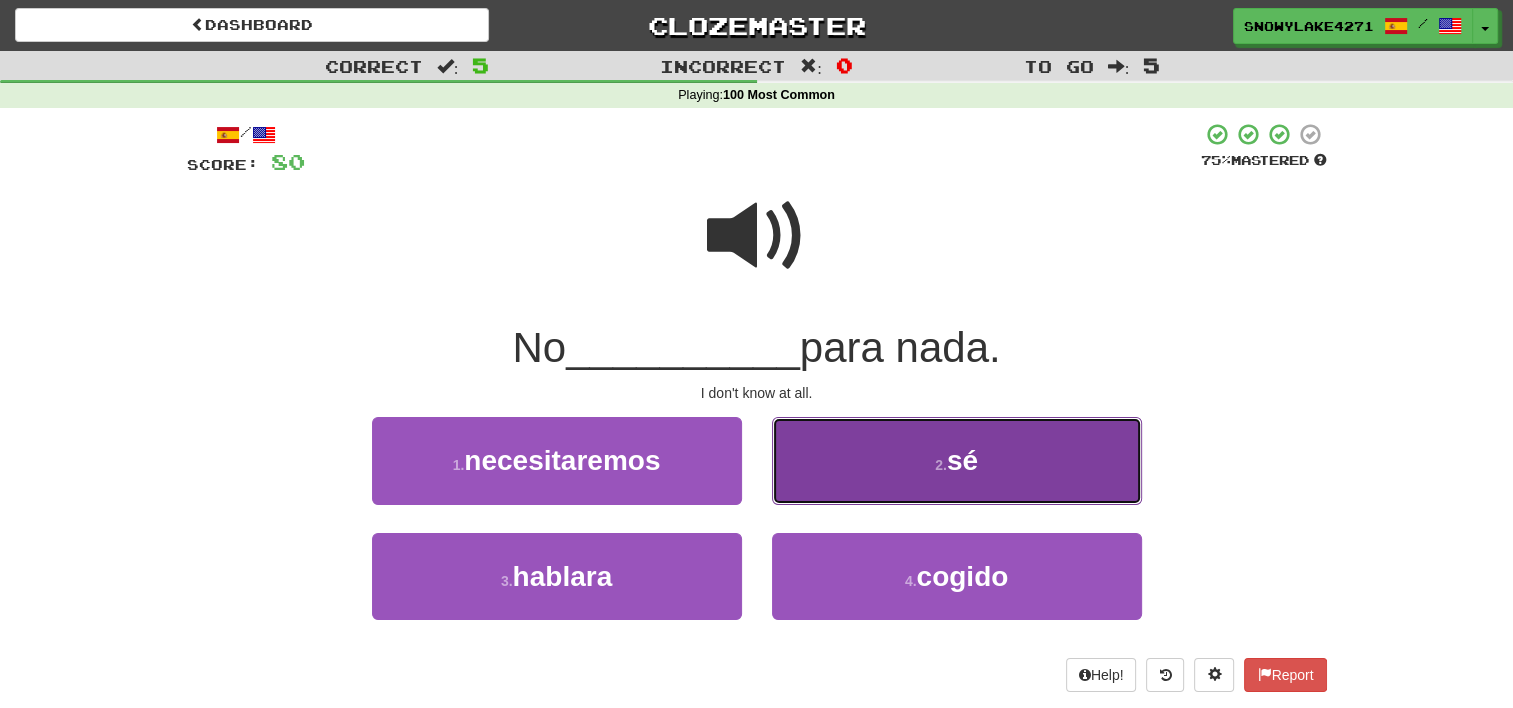 click on "2 .  sé" at bounding box center [957, 460] 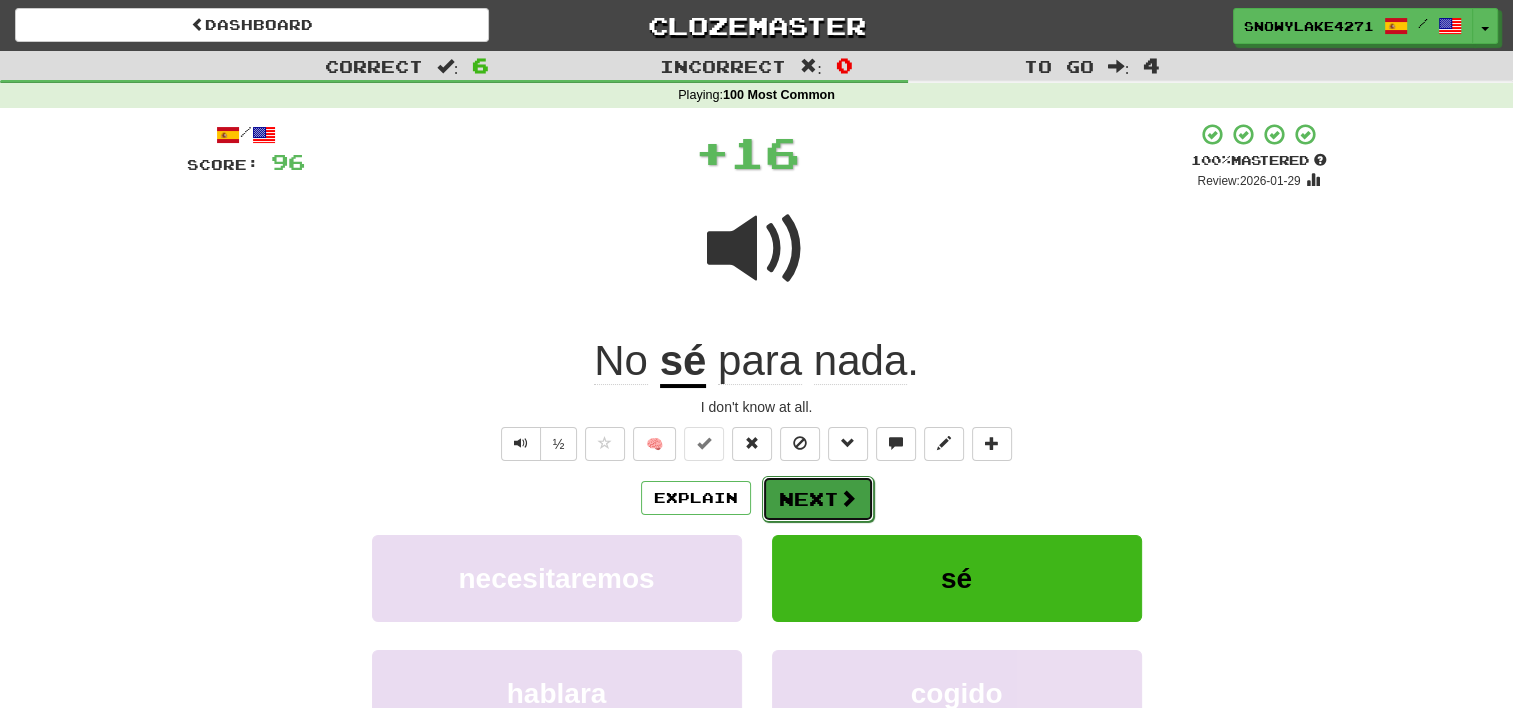 click on "Next" at bounding box center [818, 499] 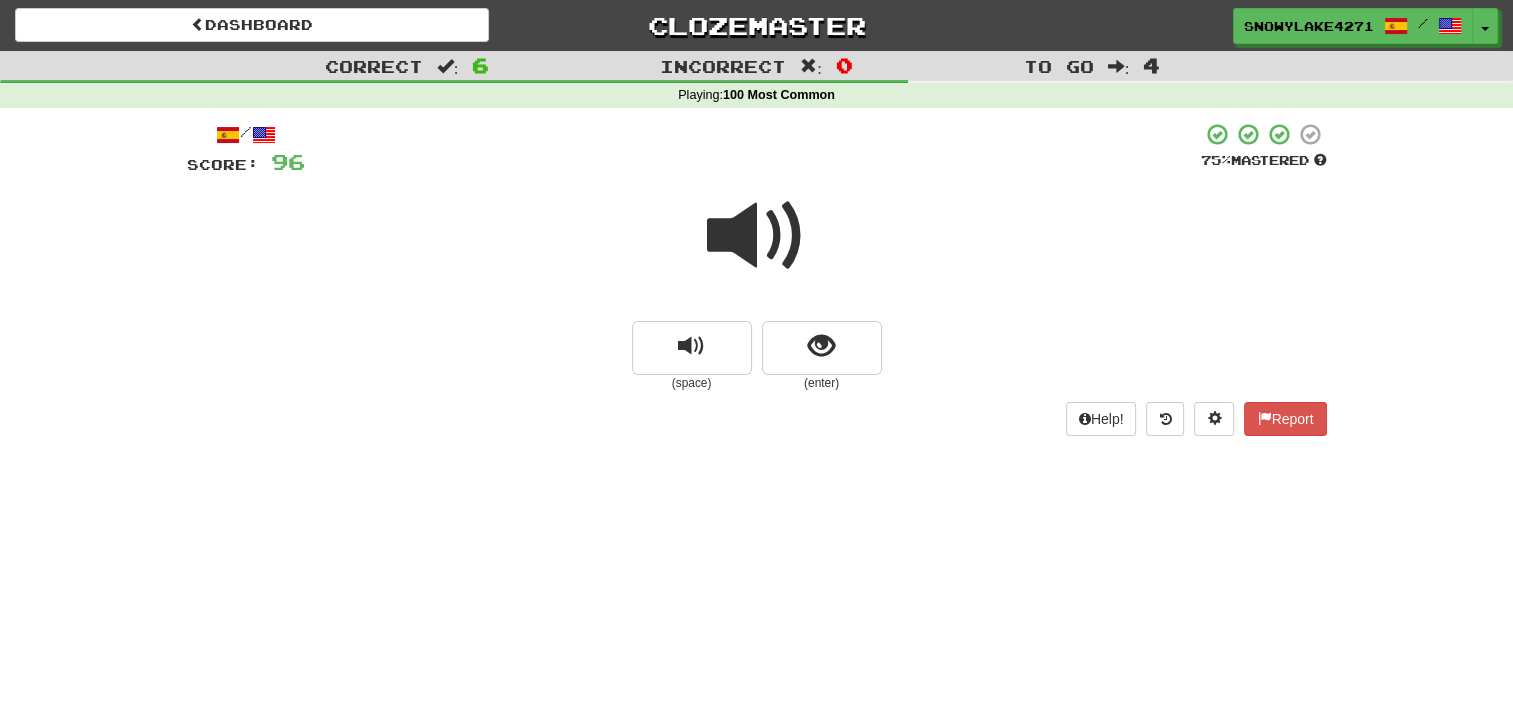 click at bounding box center [757, 236] 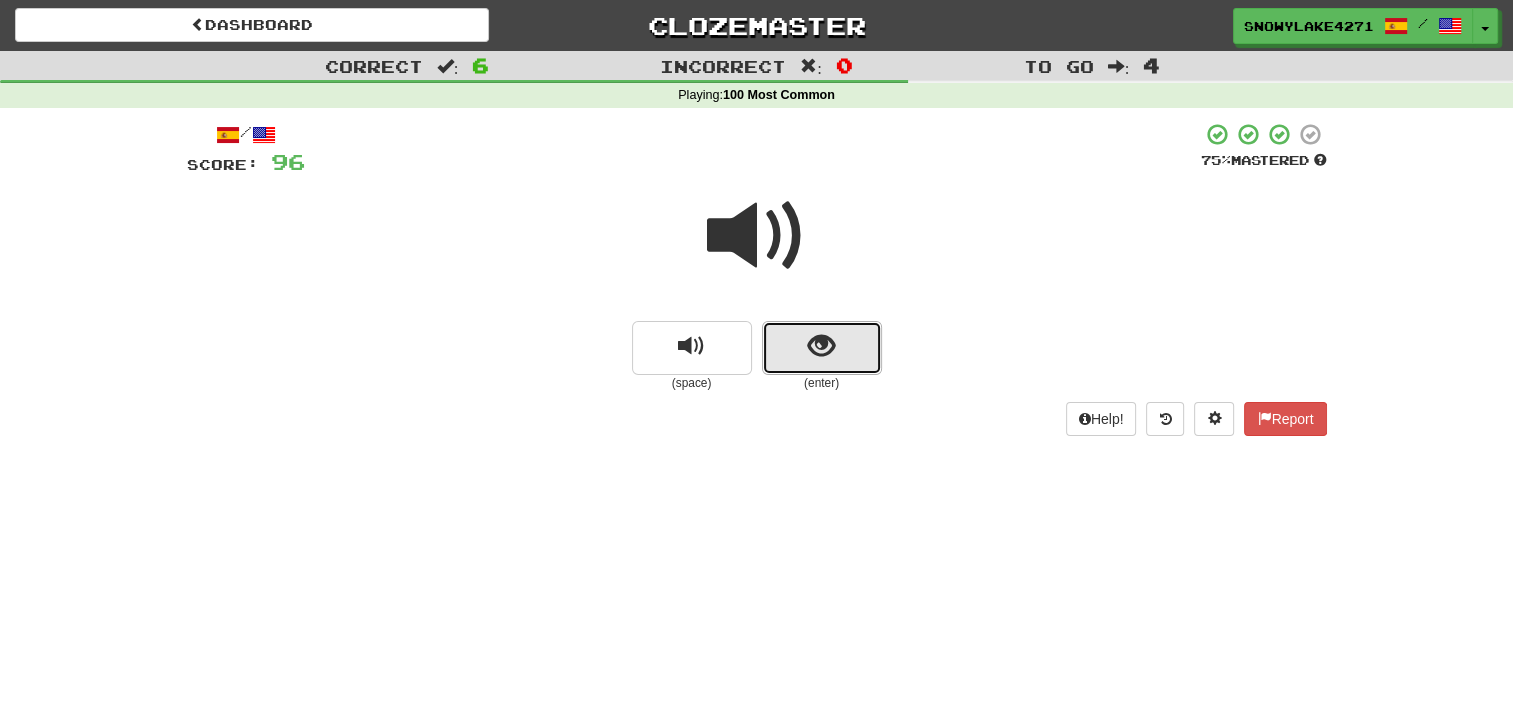 click at bounding box center (822, 348) 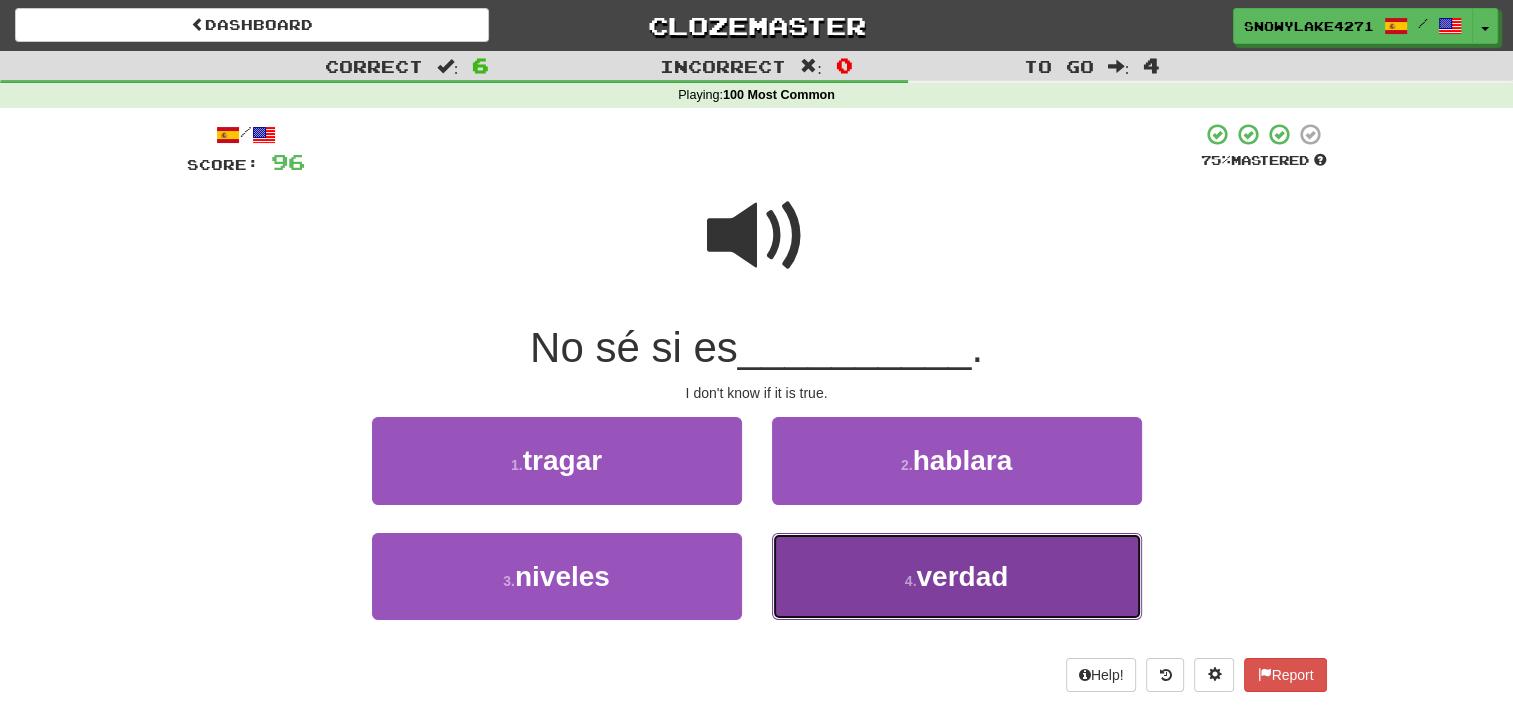 click on "4 .  verdad" at bounding box center (957, 576) 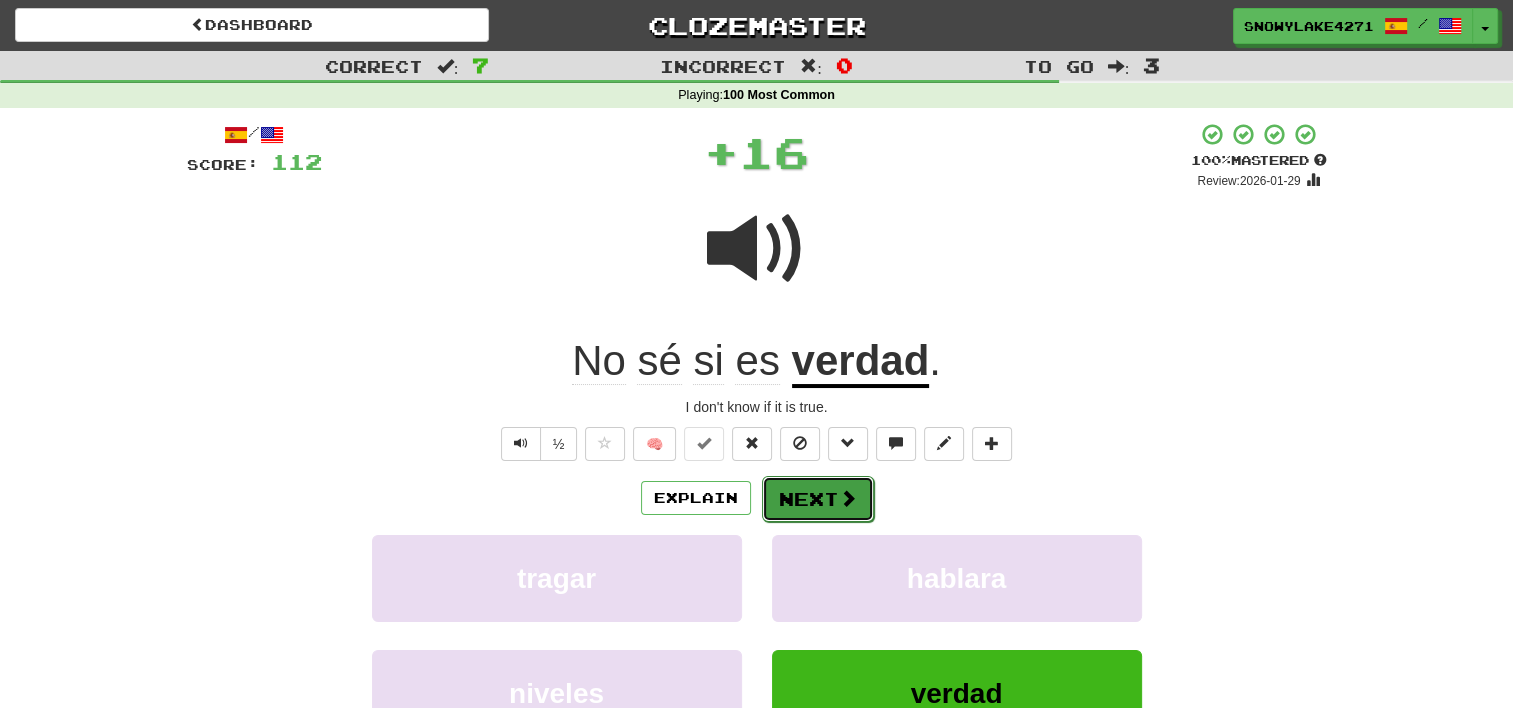 click on "Next" at bounding box center [818, 499] 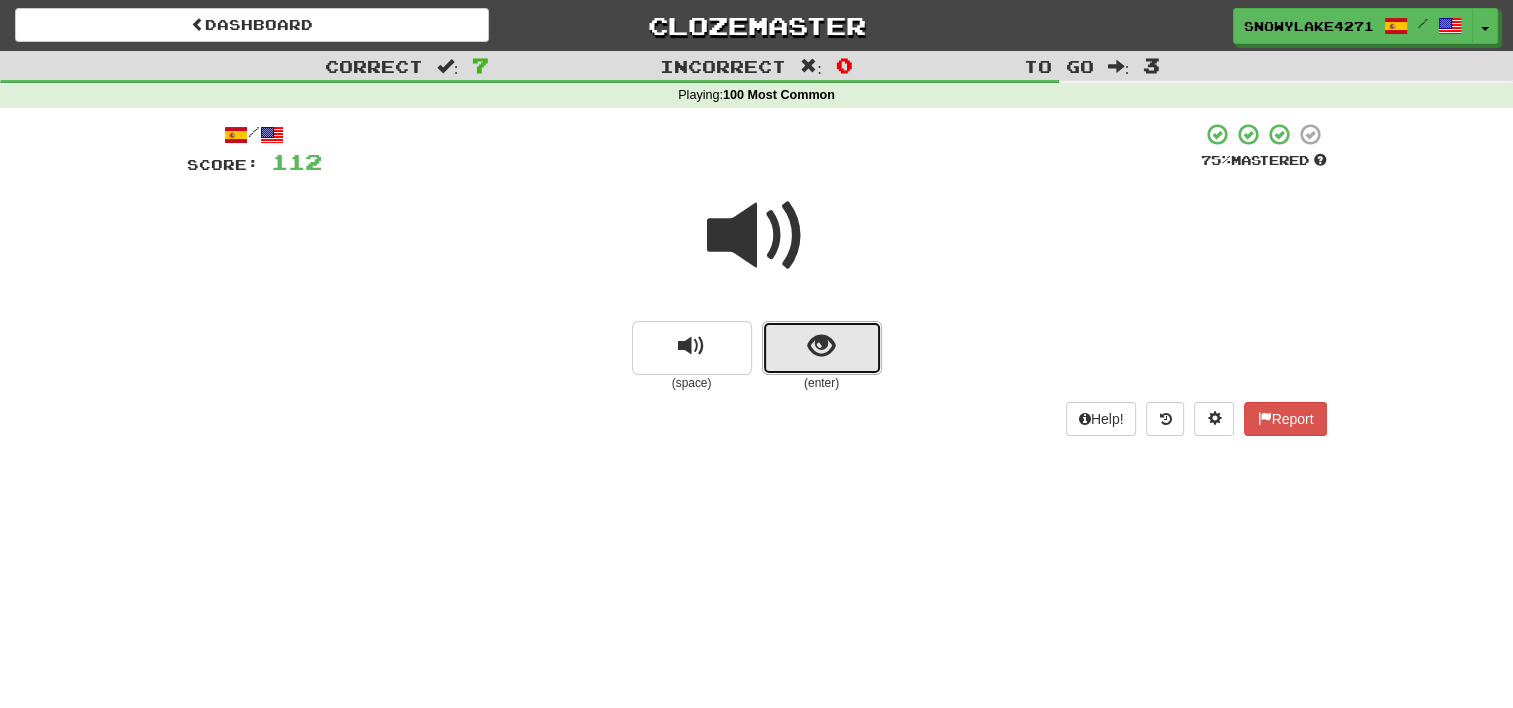 click at bounding box center (822, 348) 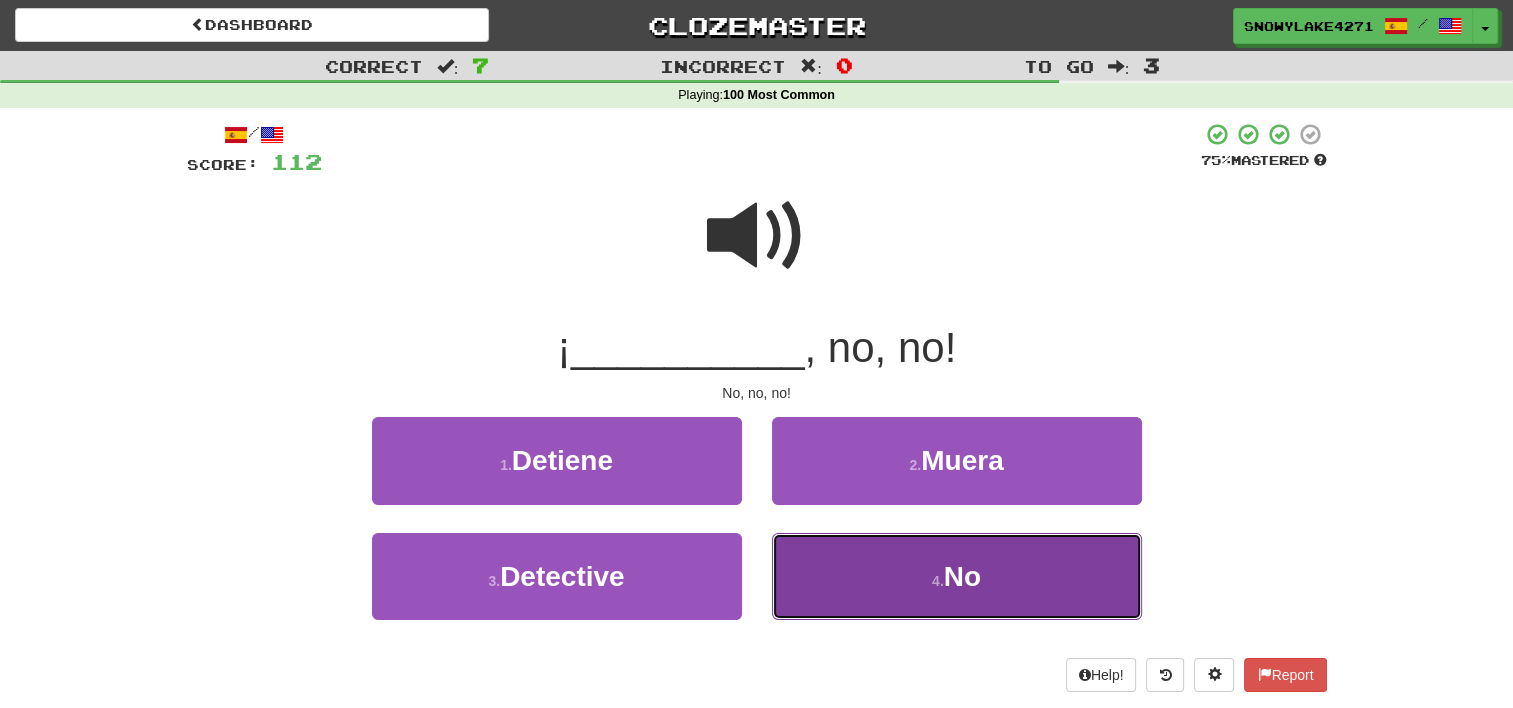 click on "4 .  No" at bounding box center (957, 576) 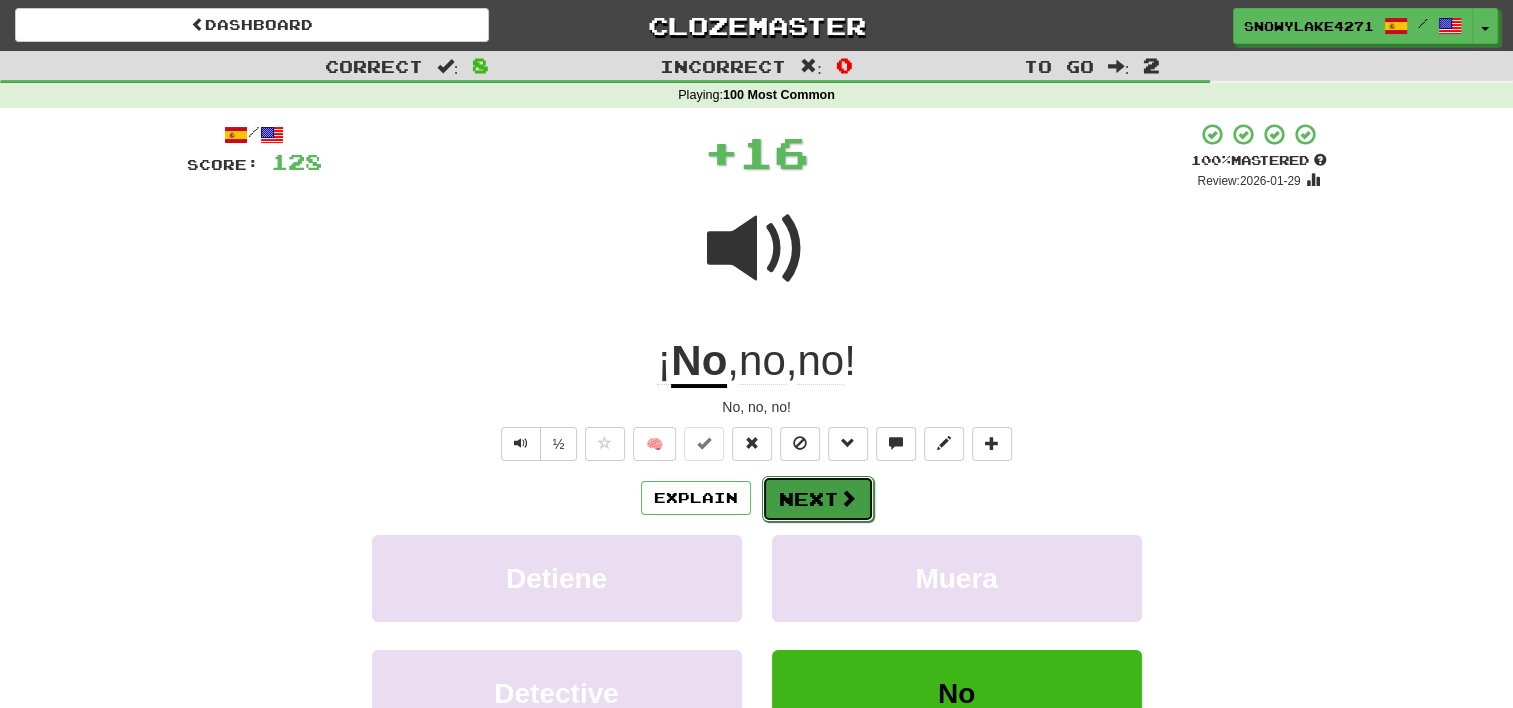 click at bounding box center (848, 498) 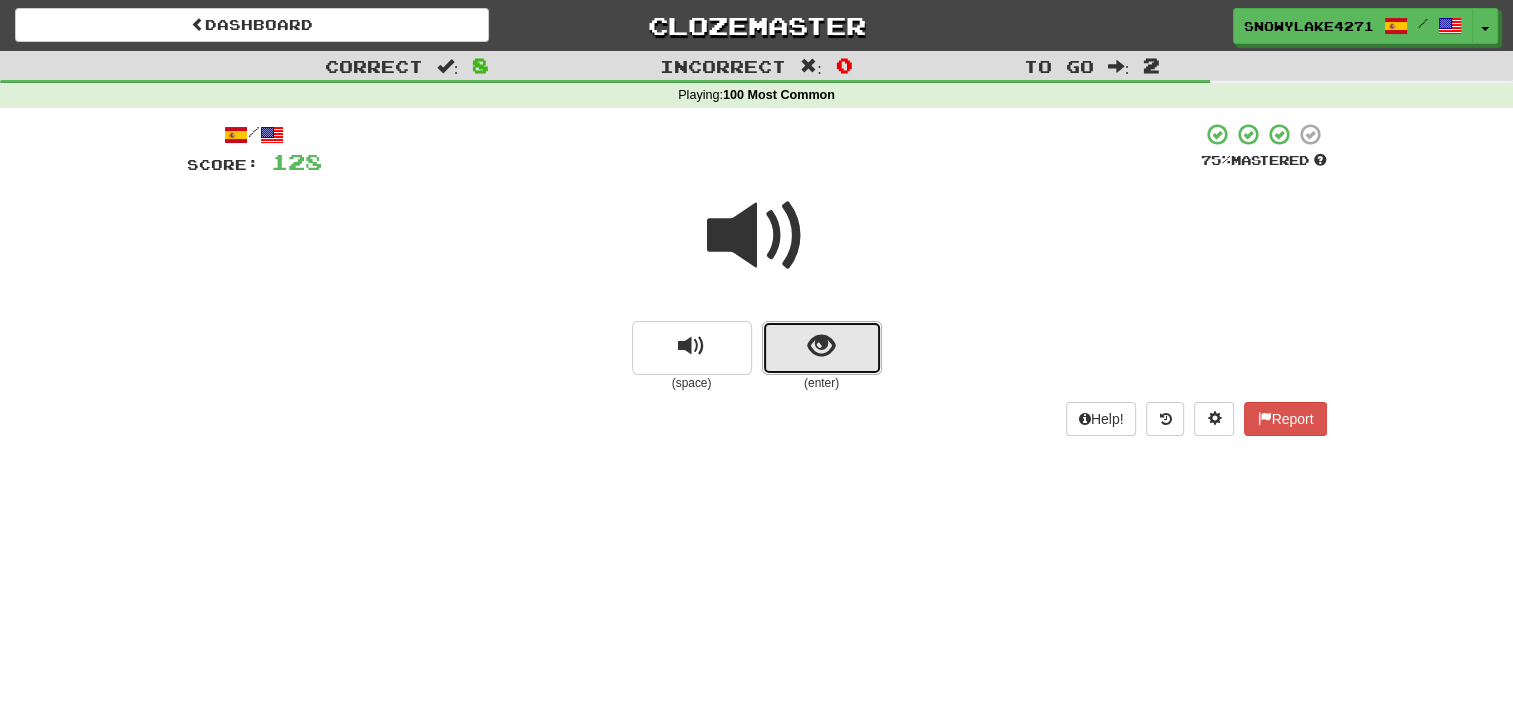 click at bounding box center (822, 348) 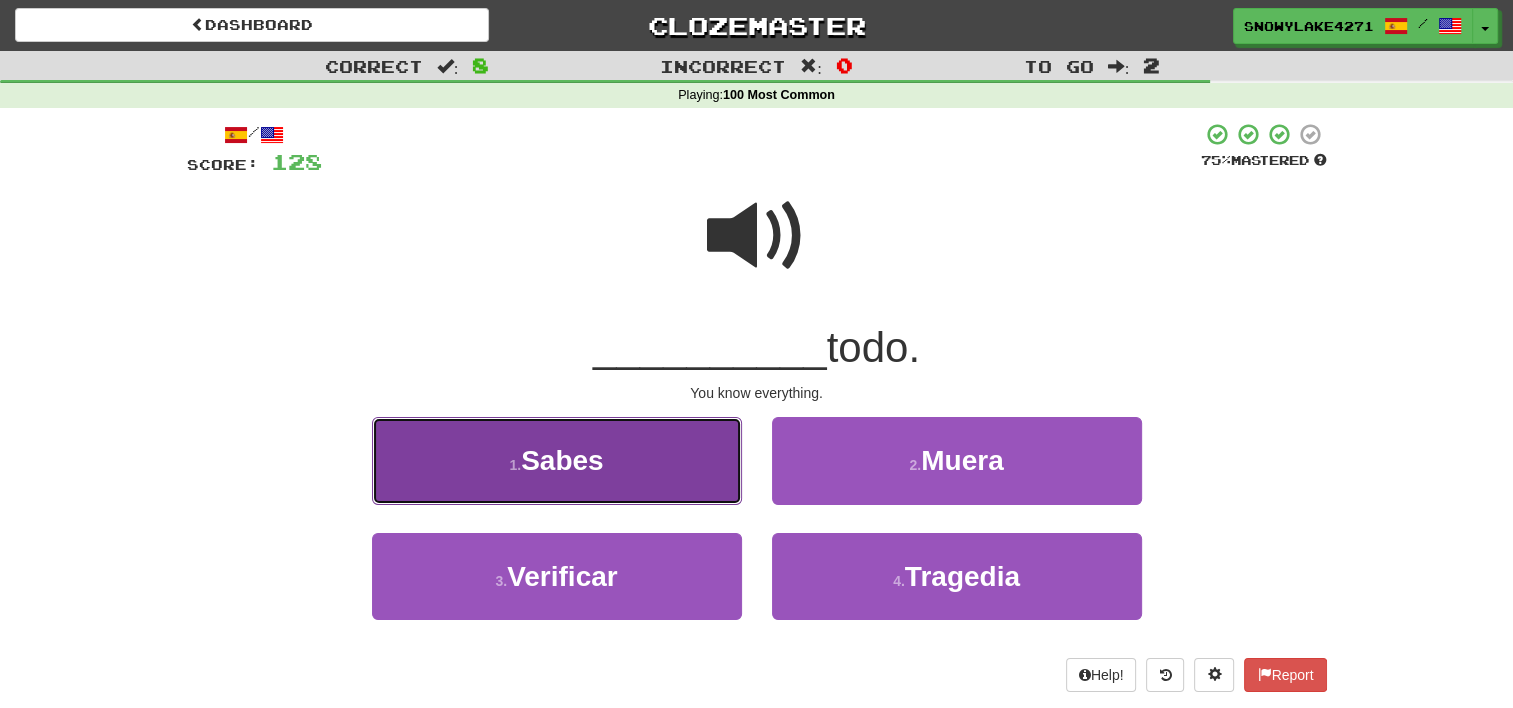 click on "1 .  Sabes" at bounding box center [557, 460] 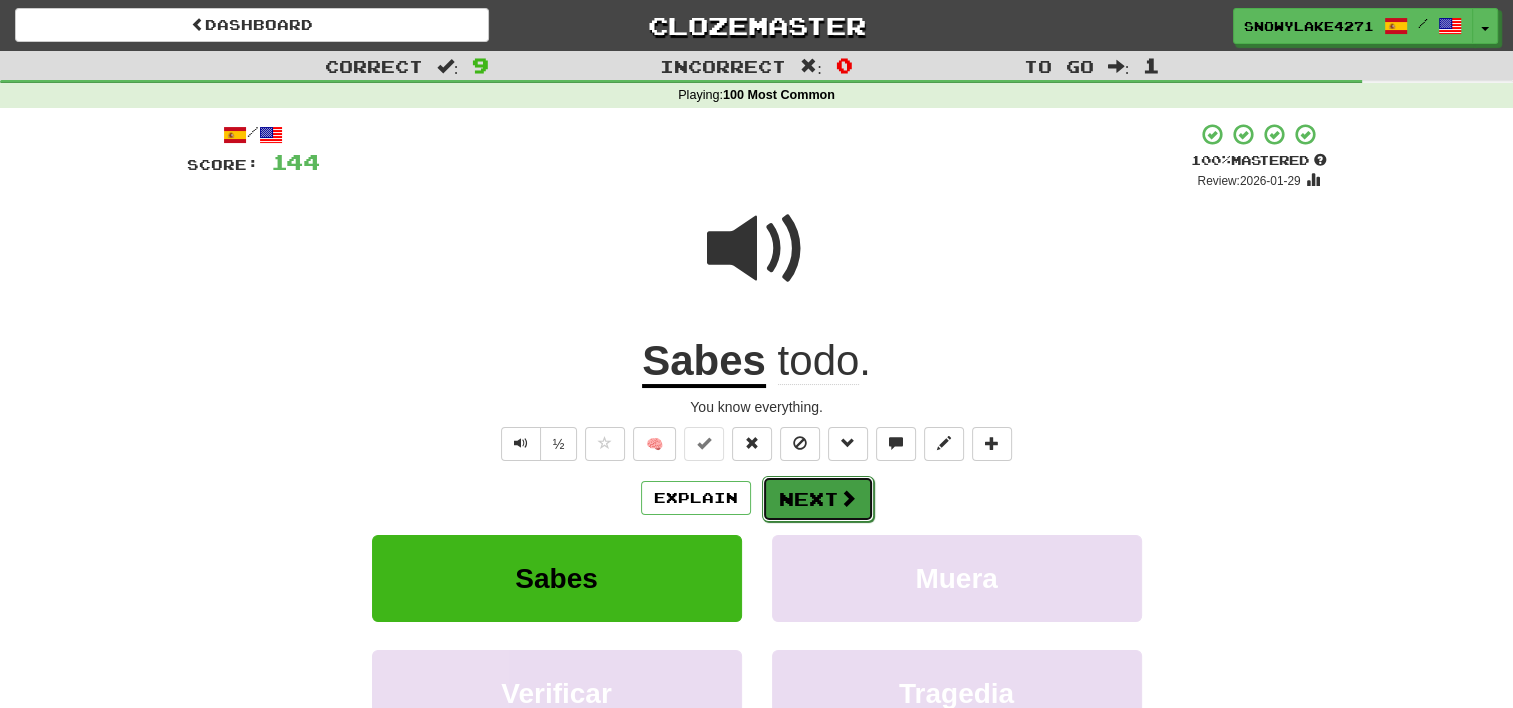 click on "Next" at bounding box center (818, 499) 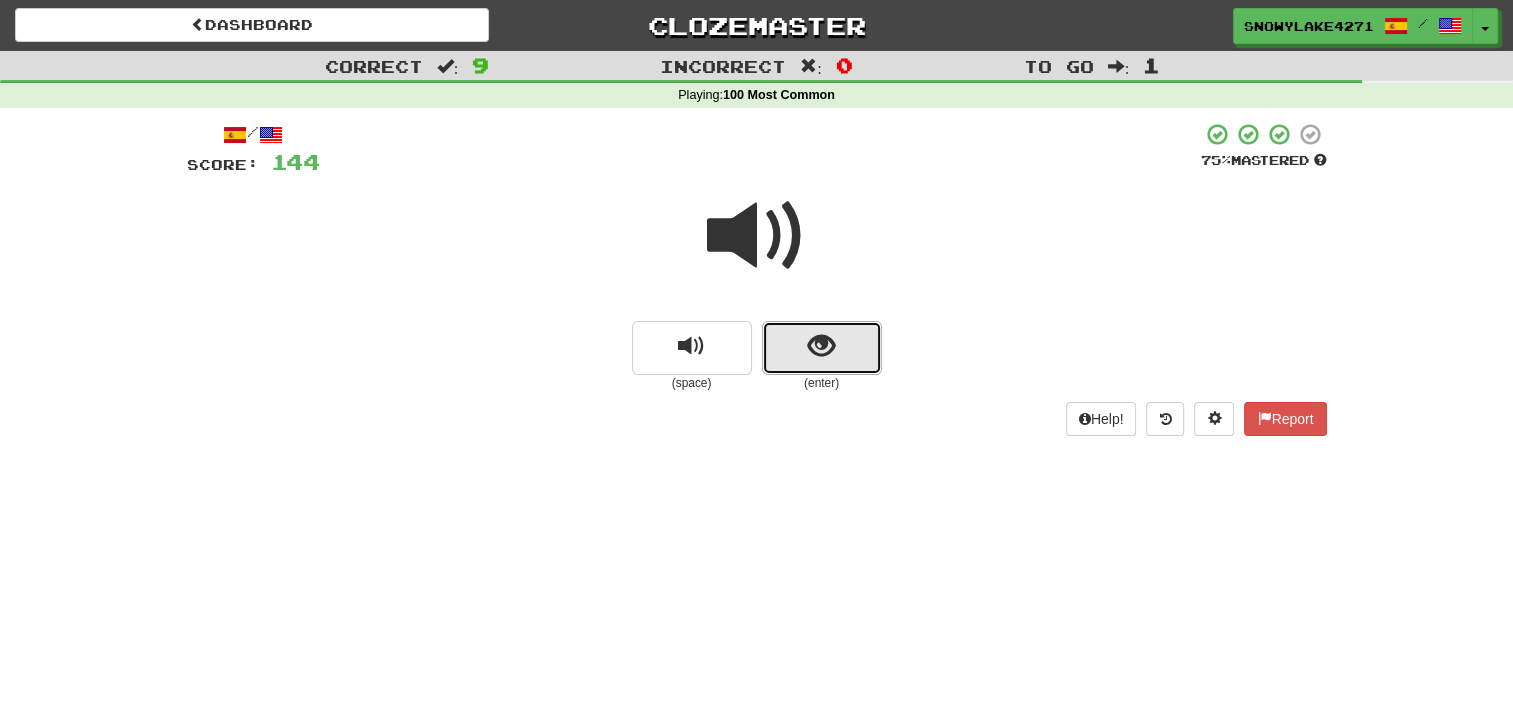 click at bounding box center (822, 348) 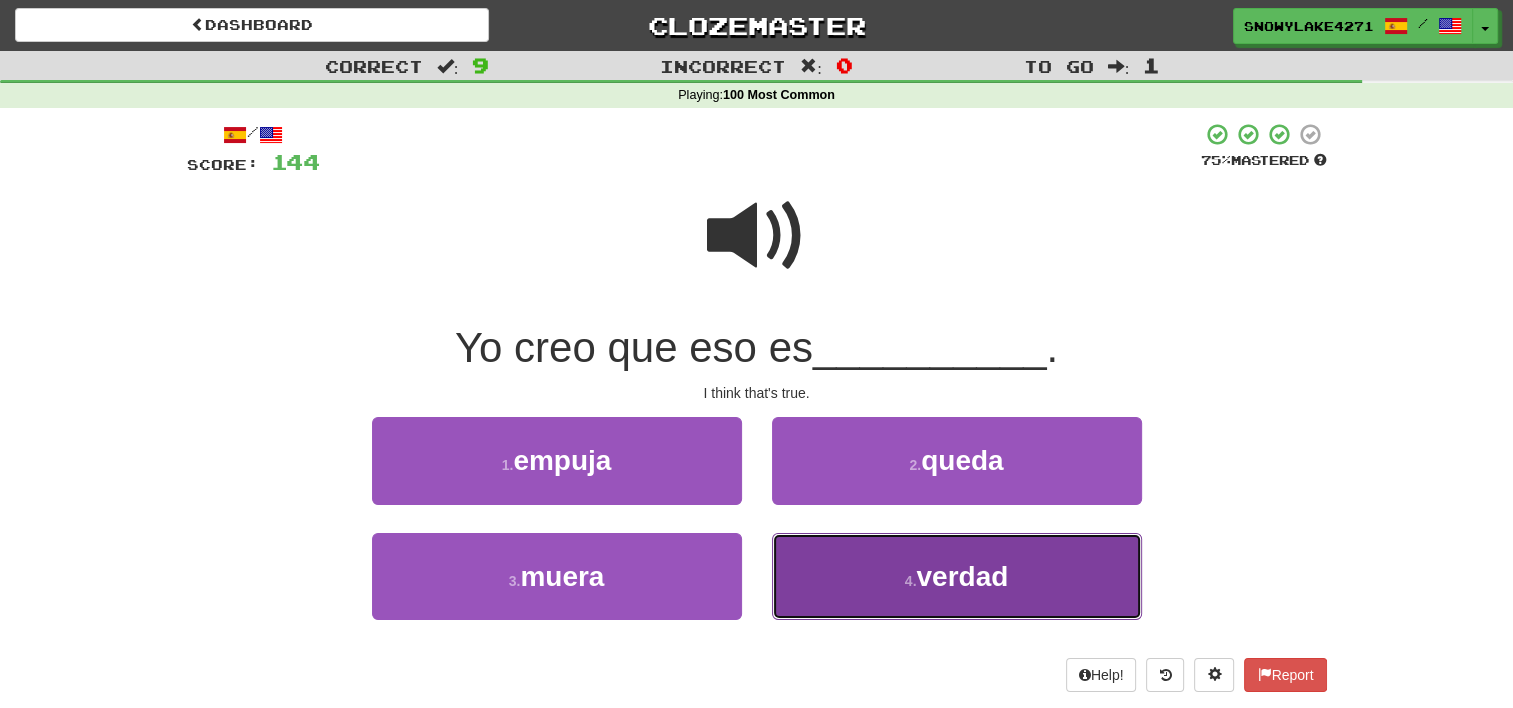 click on "4 .  verdad" at bounding box center [957, 576] 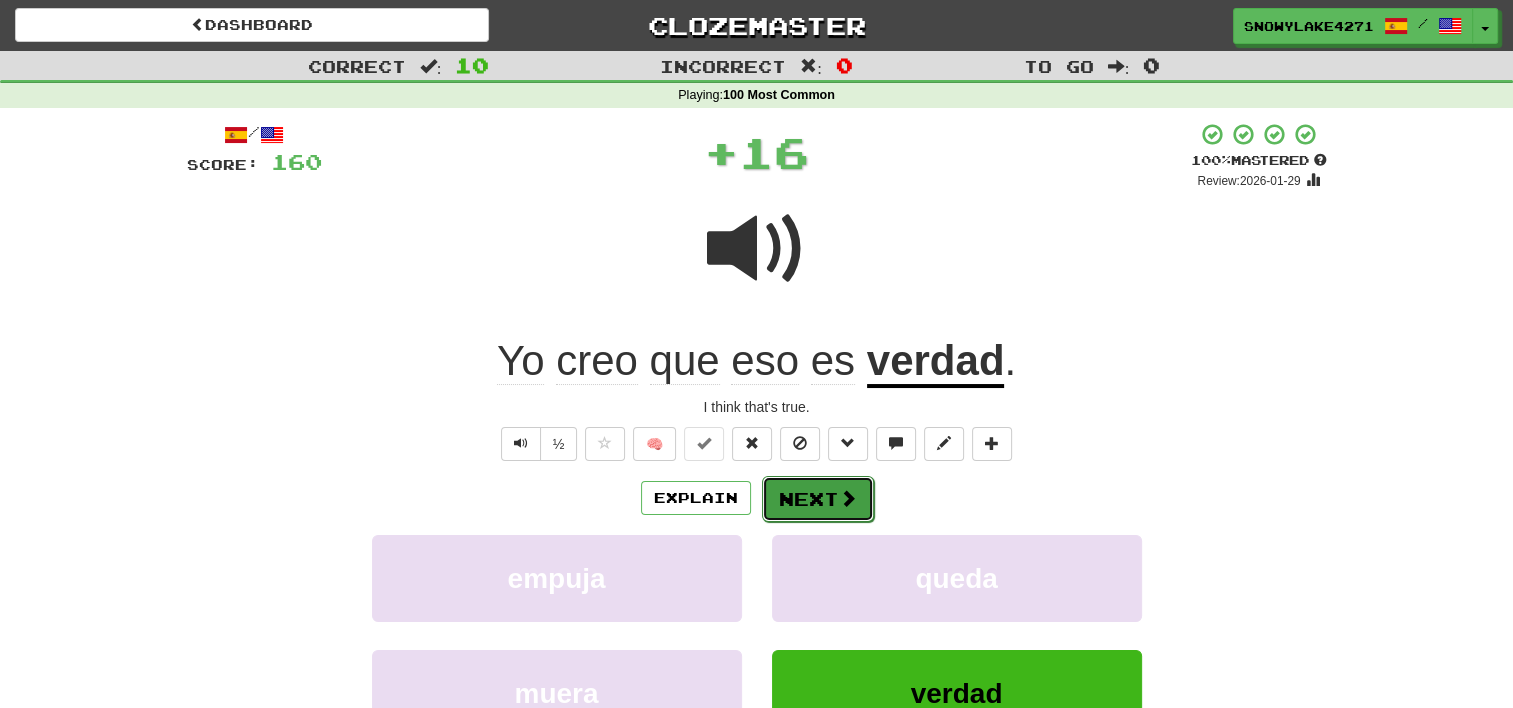 click on "Next" at bounding box center [818, 499] 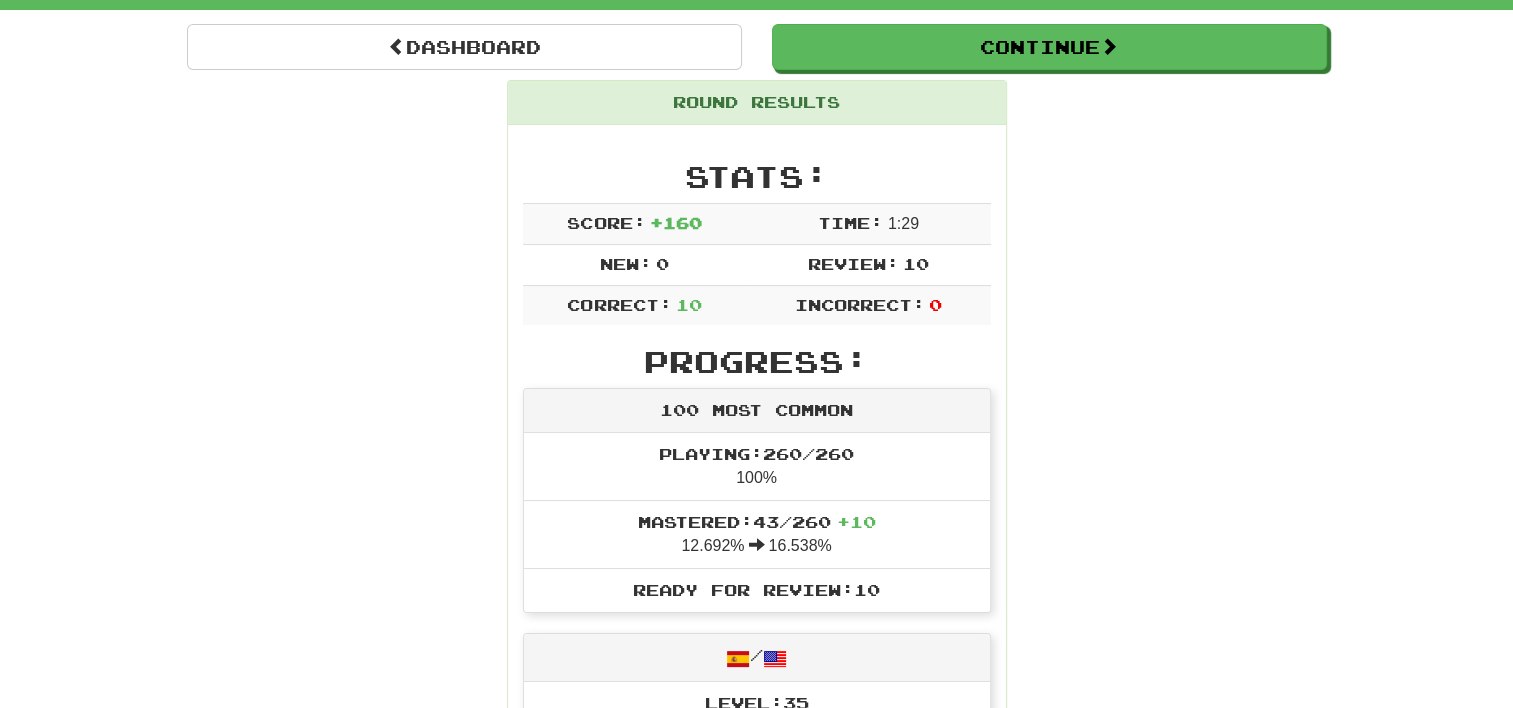 scroll, scrollTop: 0, scrollLeft: 0, axis: both 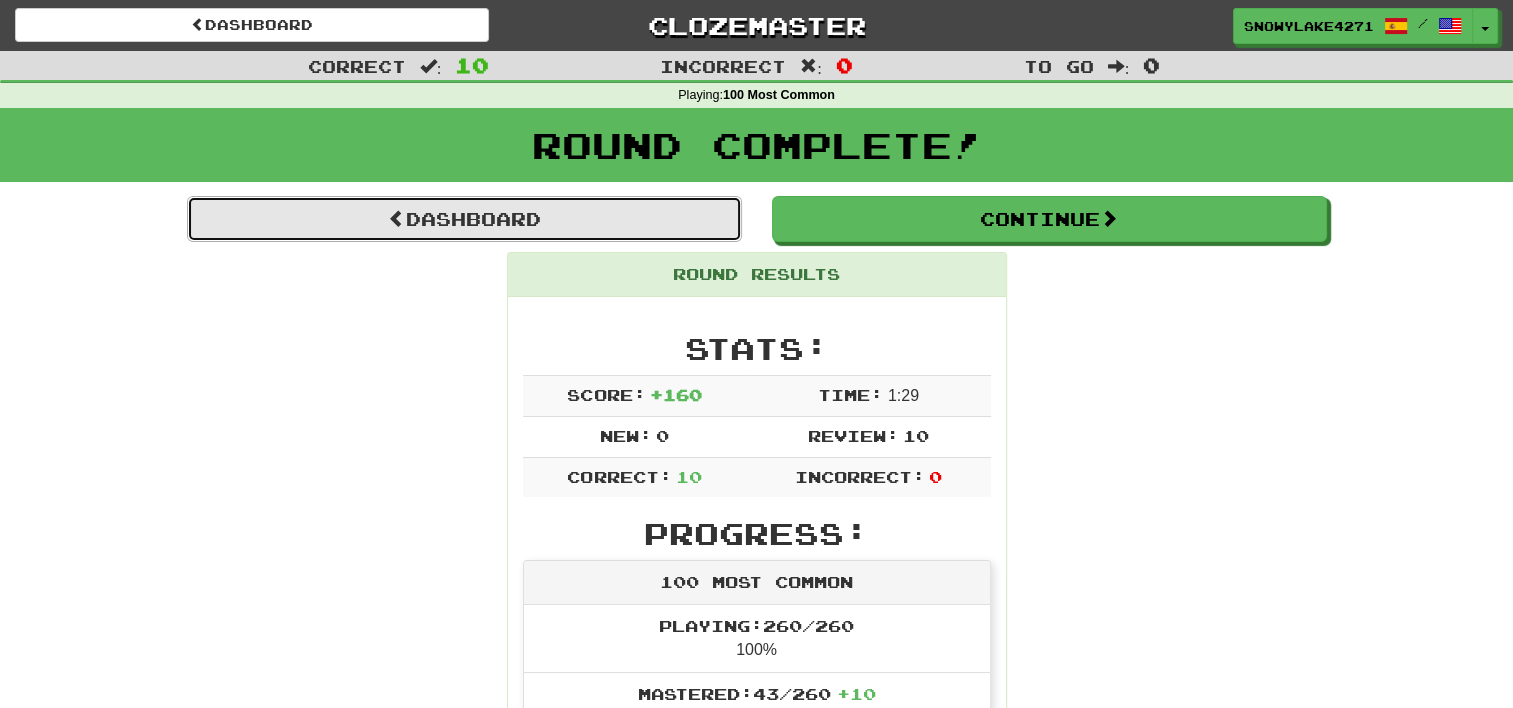 click on "Dashboard" at bounding box center (464, 219) 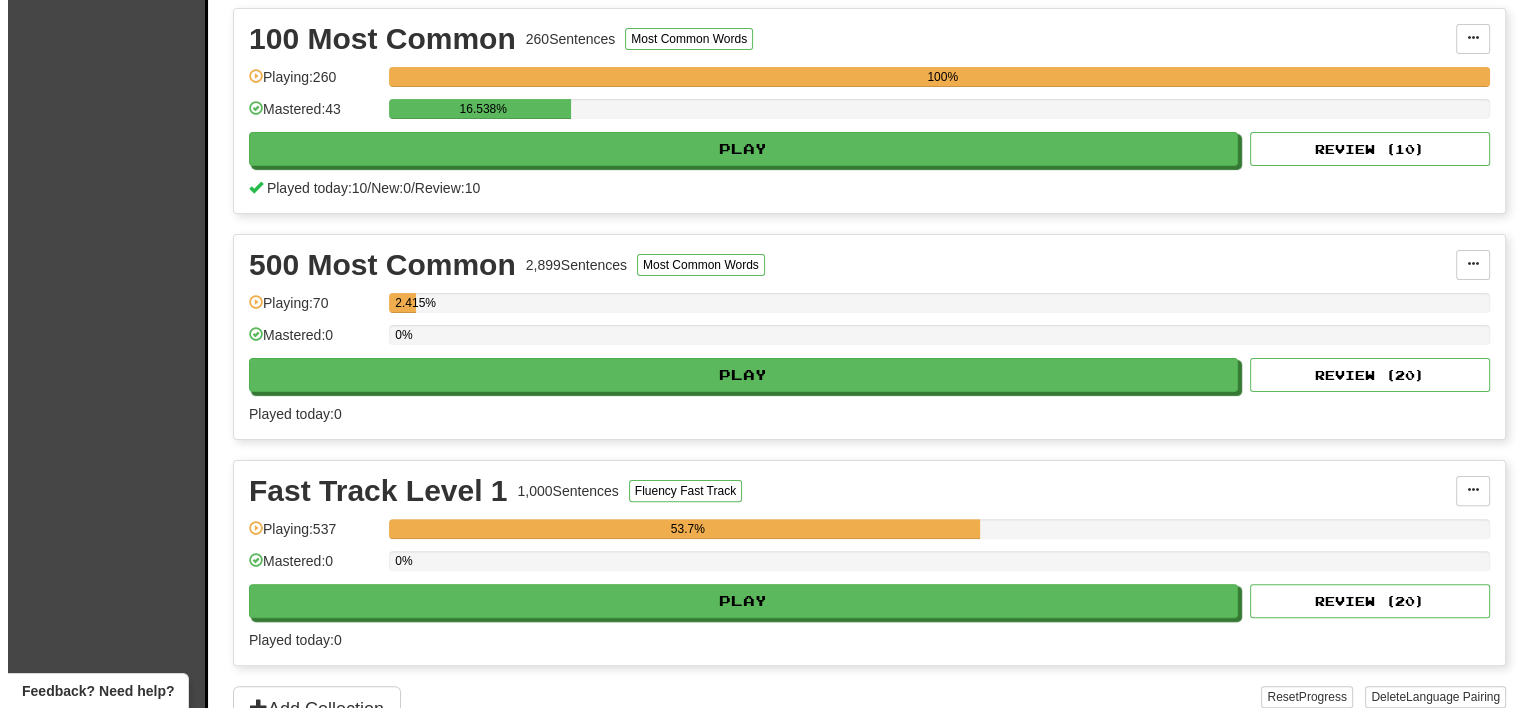 scroll, scrollTop: 400, scrollLeft: 0, axis: vertical 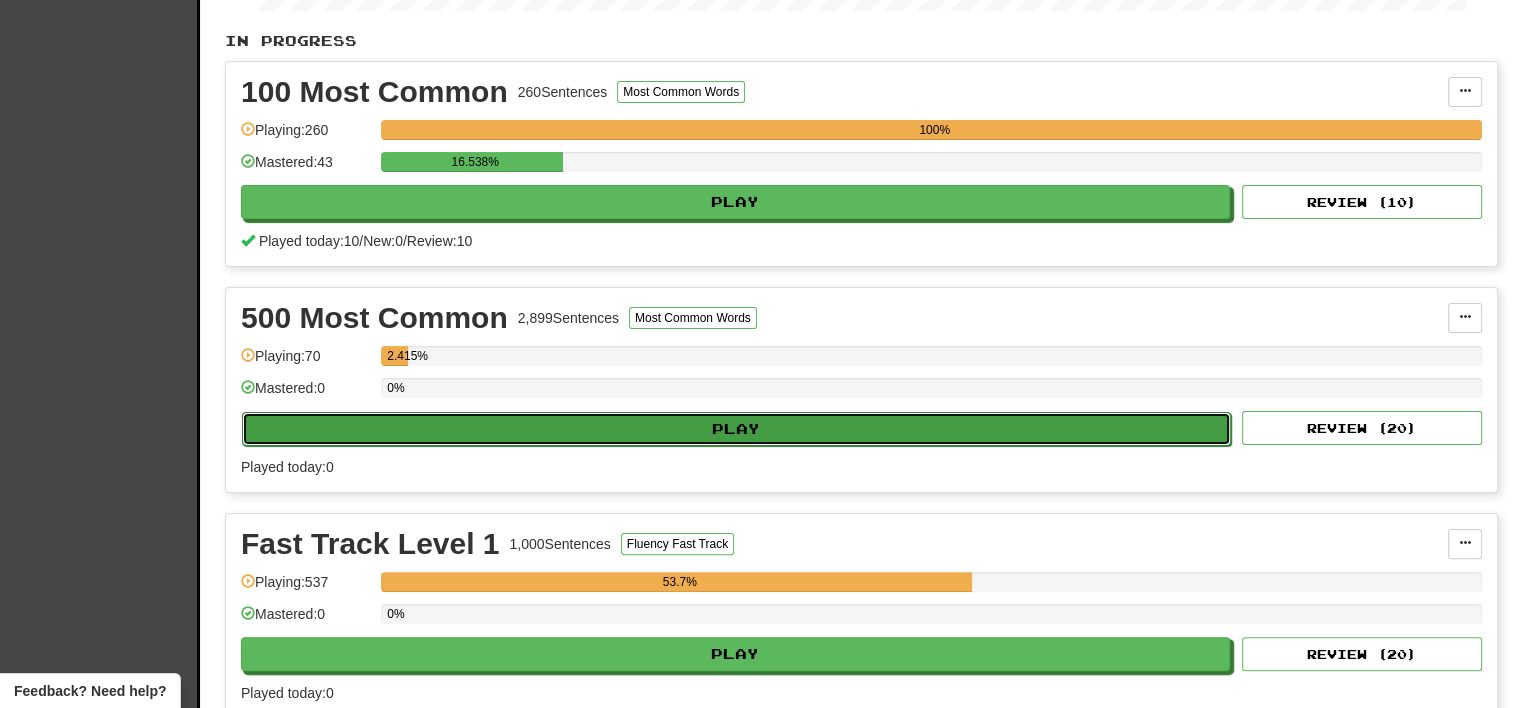 click on "Play" at bounding box center [736, 429] 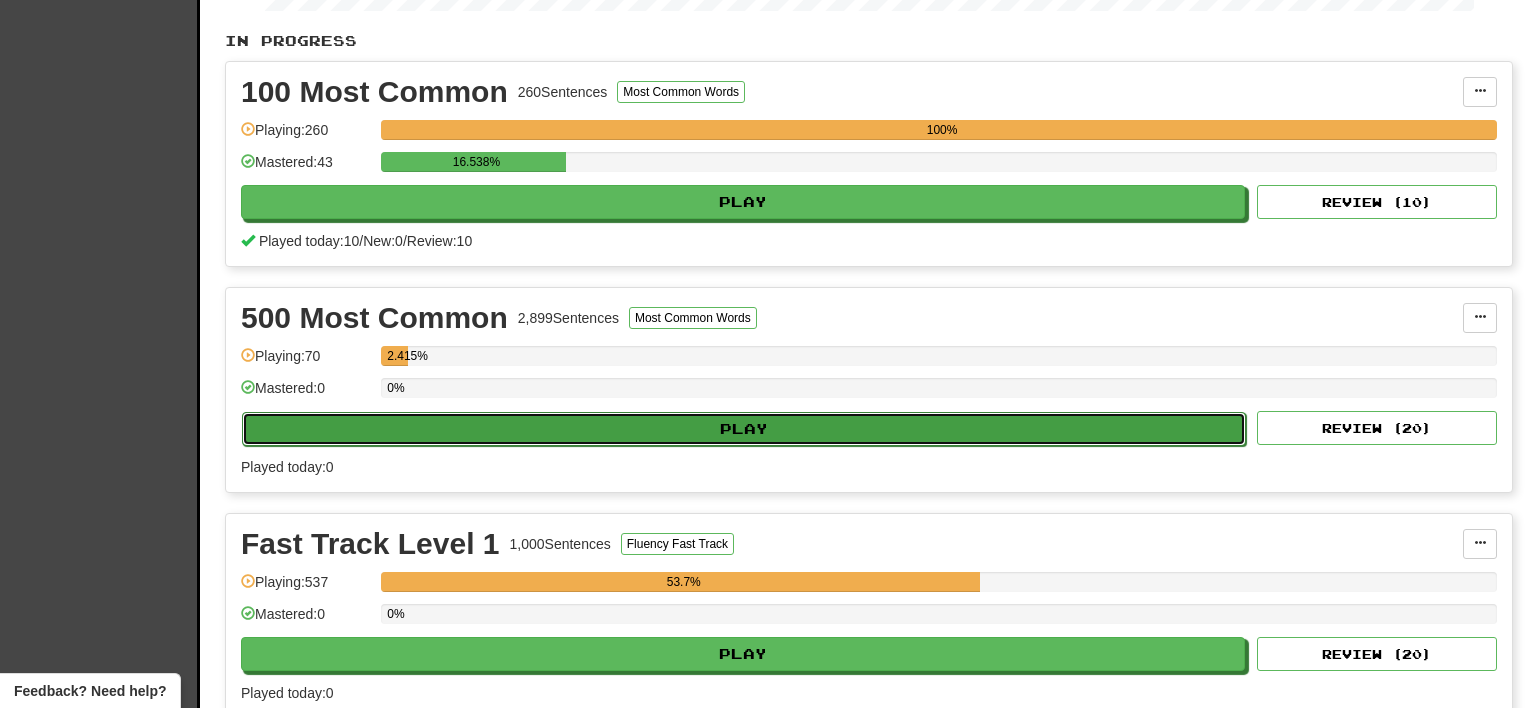 select on "**" 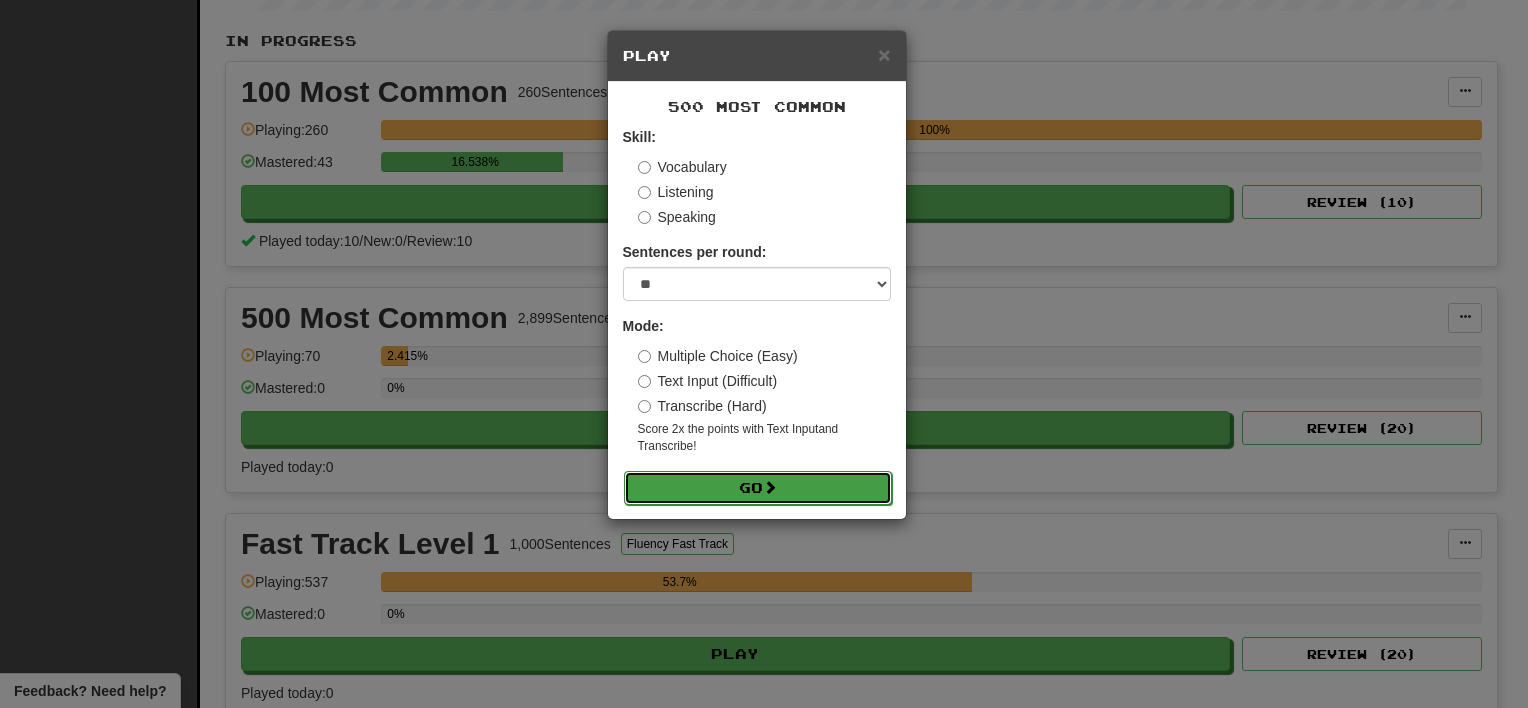 click on "Go" at bounding box center (758, 488) 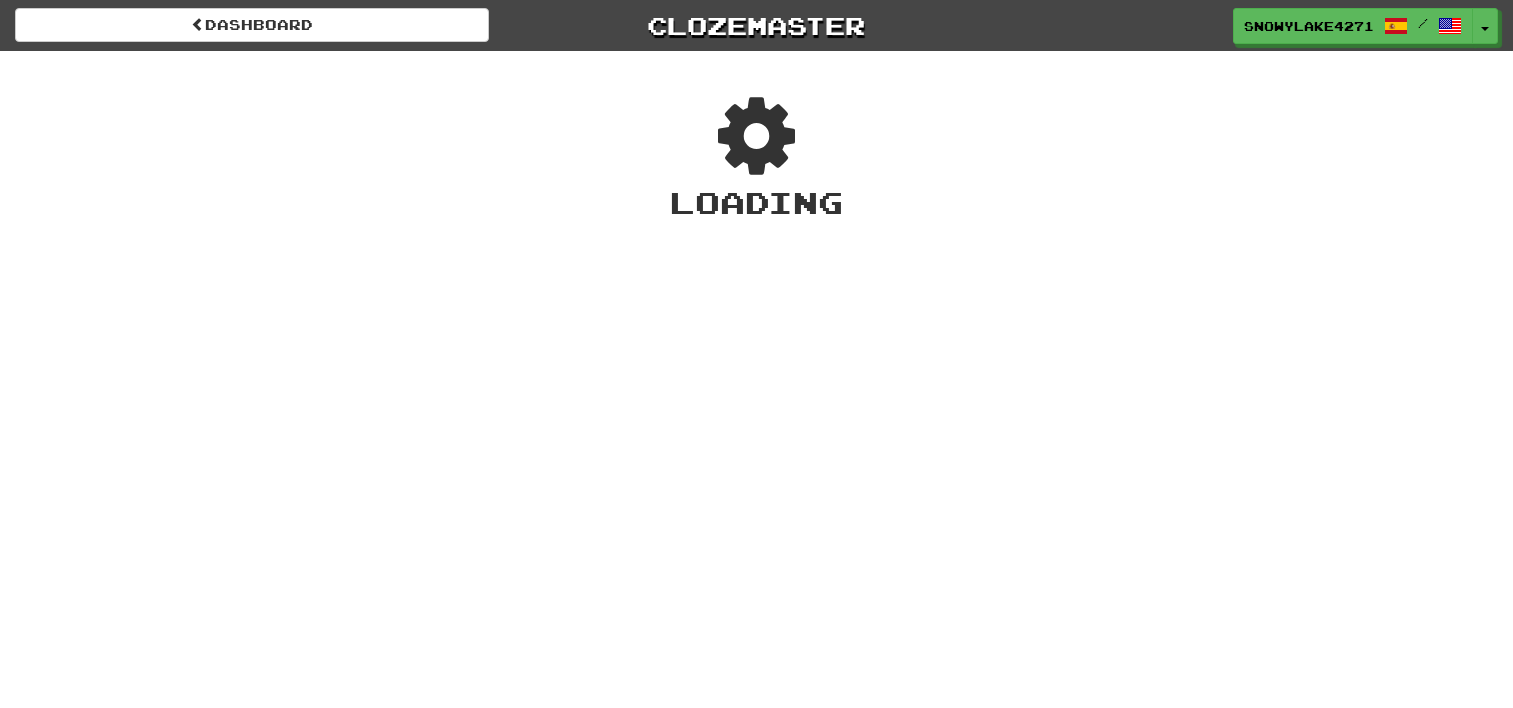 scroll, scrollTop: 0, scrollLeft: 0, axis: both 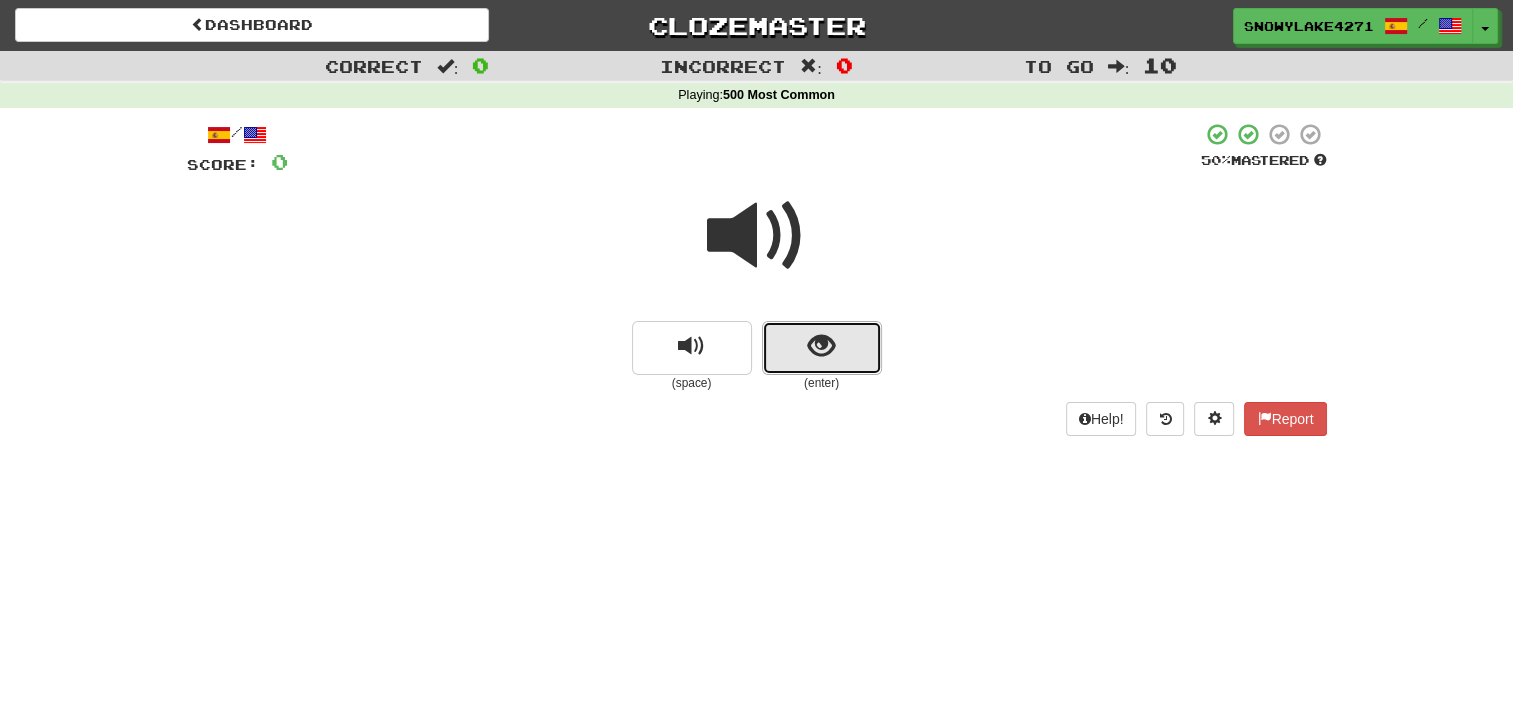 click at bounding box center (821, 346) 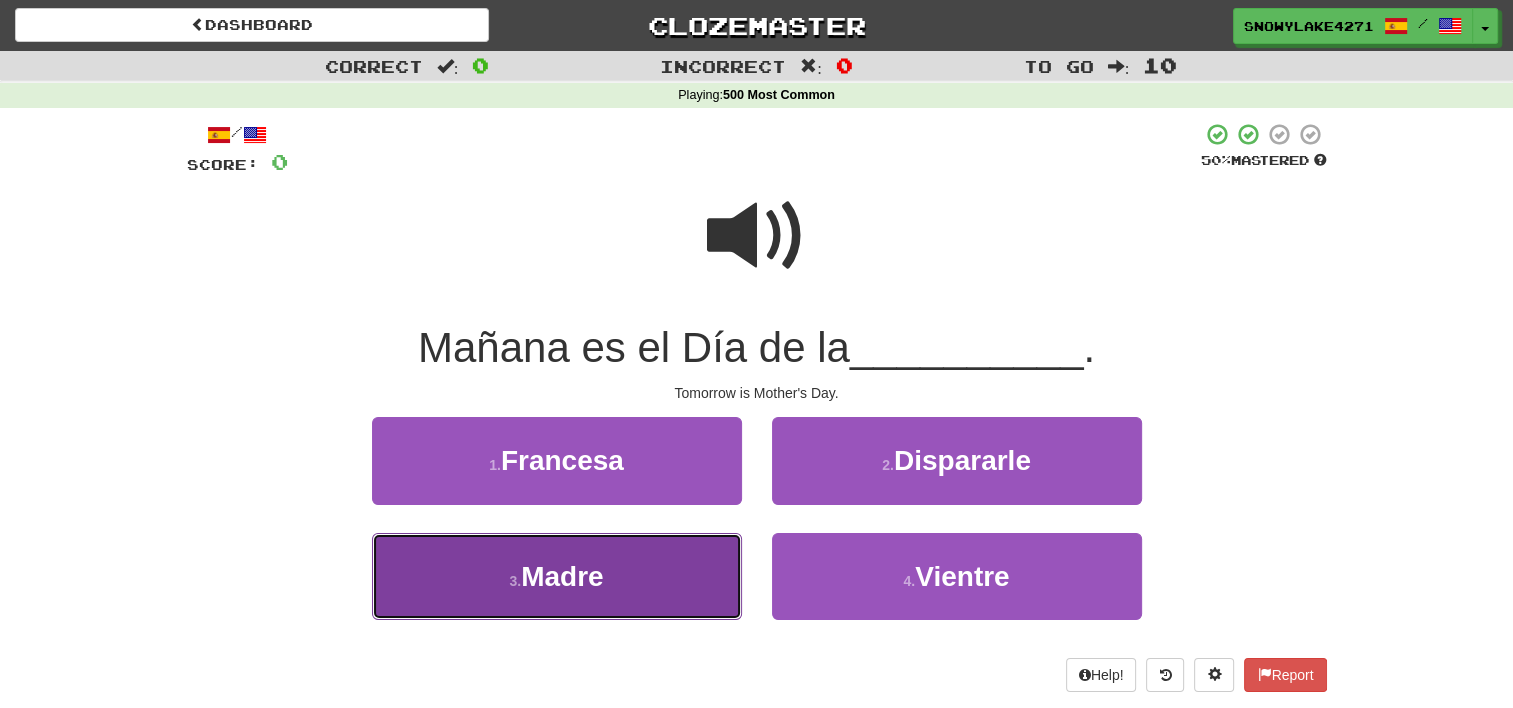 click on "3 .  Madre" at bounding box center (557, 576) 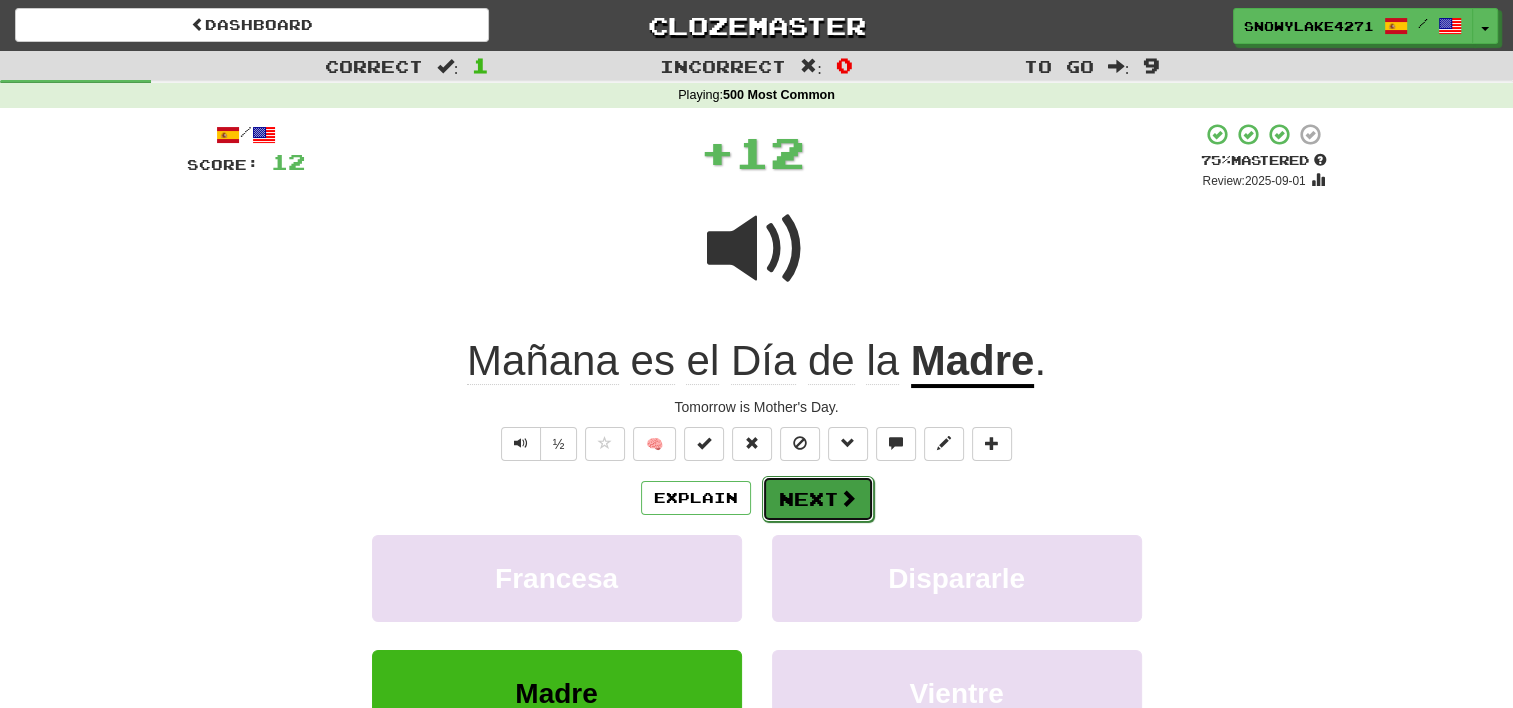 click on "Next" at bounding box center [818, 499] 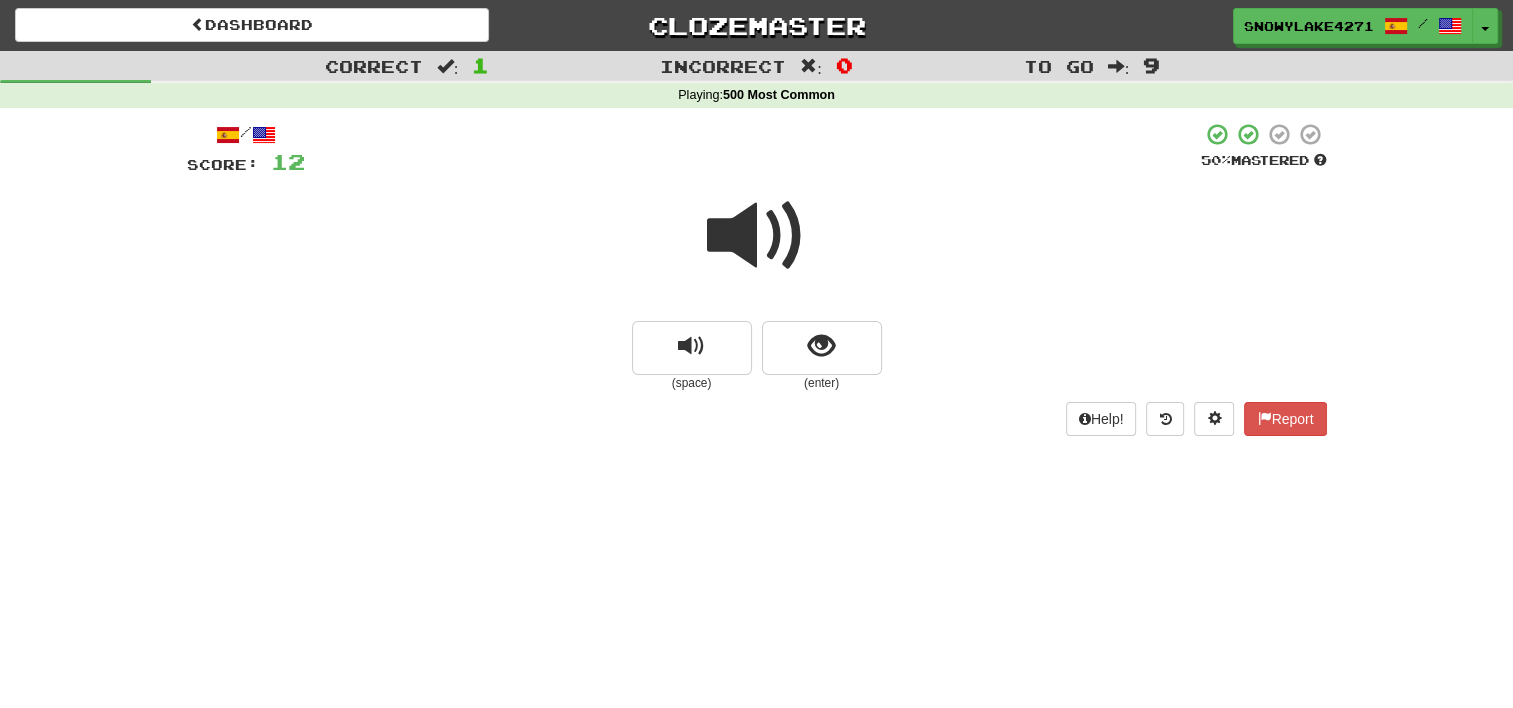 click at bounding box center (757, 236) 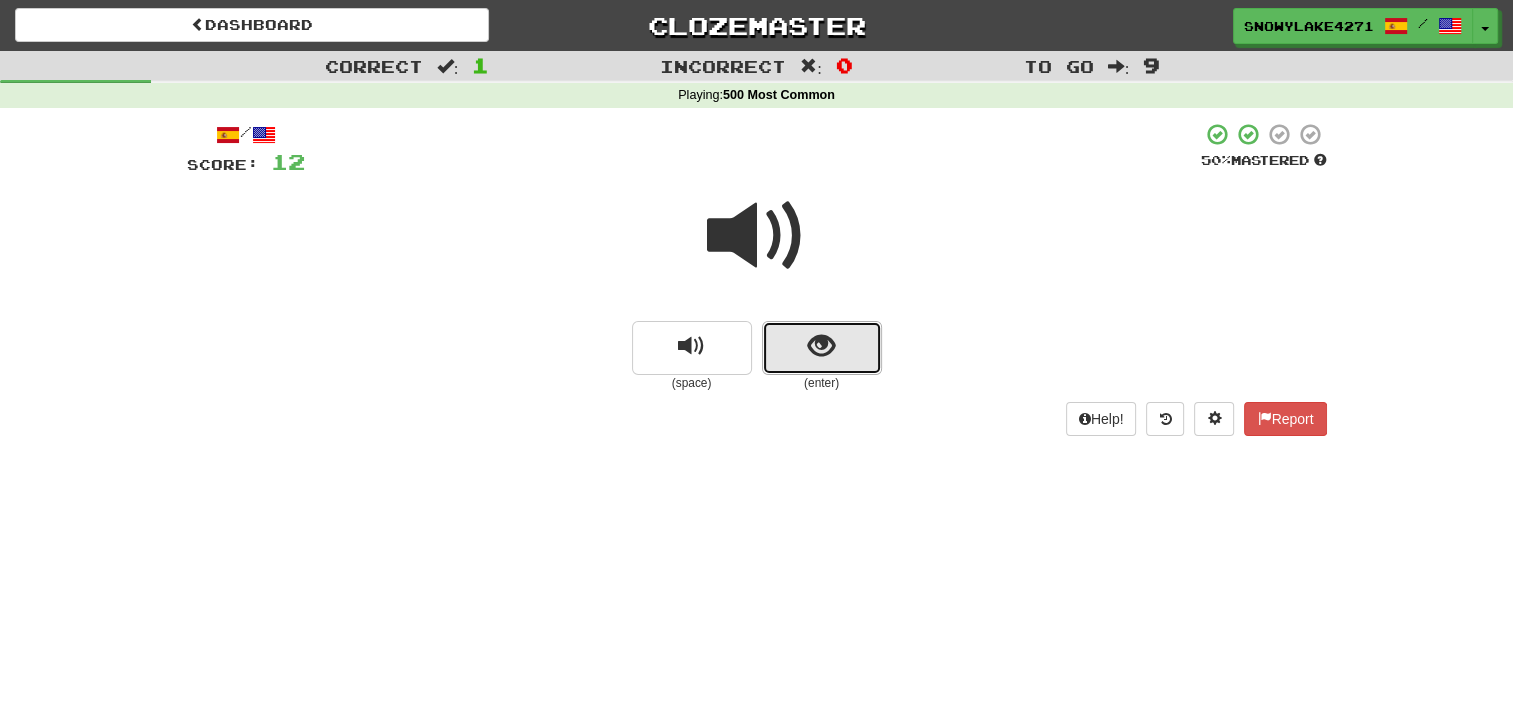 click at bounding box center (822, 348) 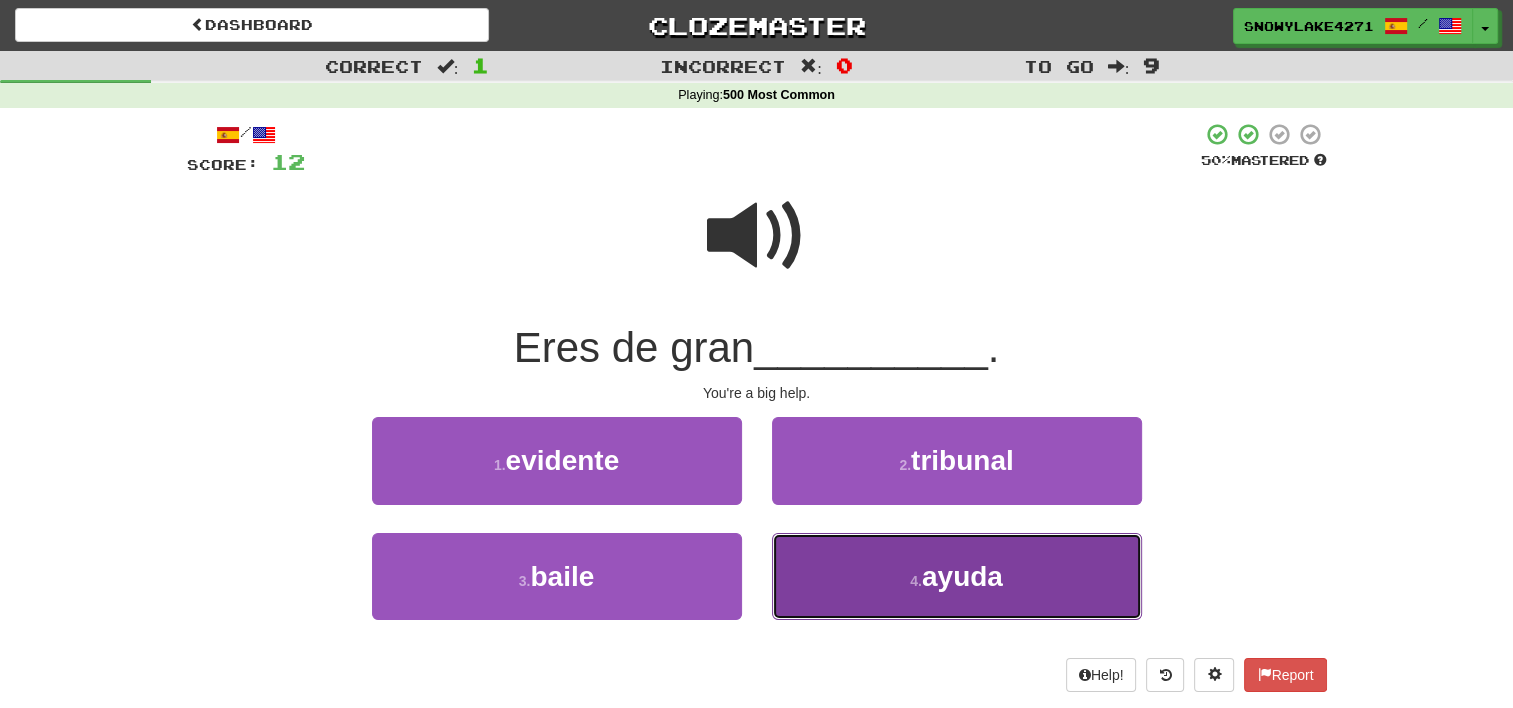 click on "4 .  ayuda" at bounding box center (957, 576) 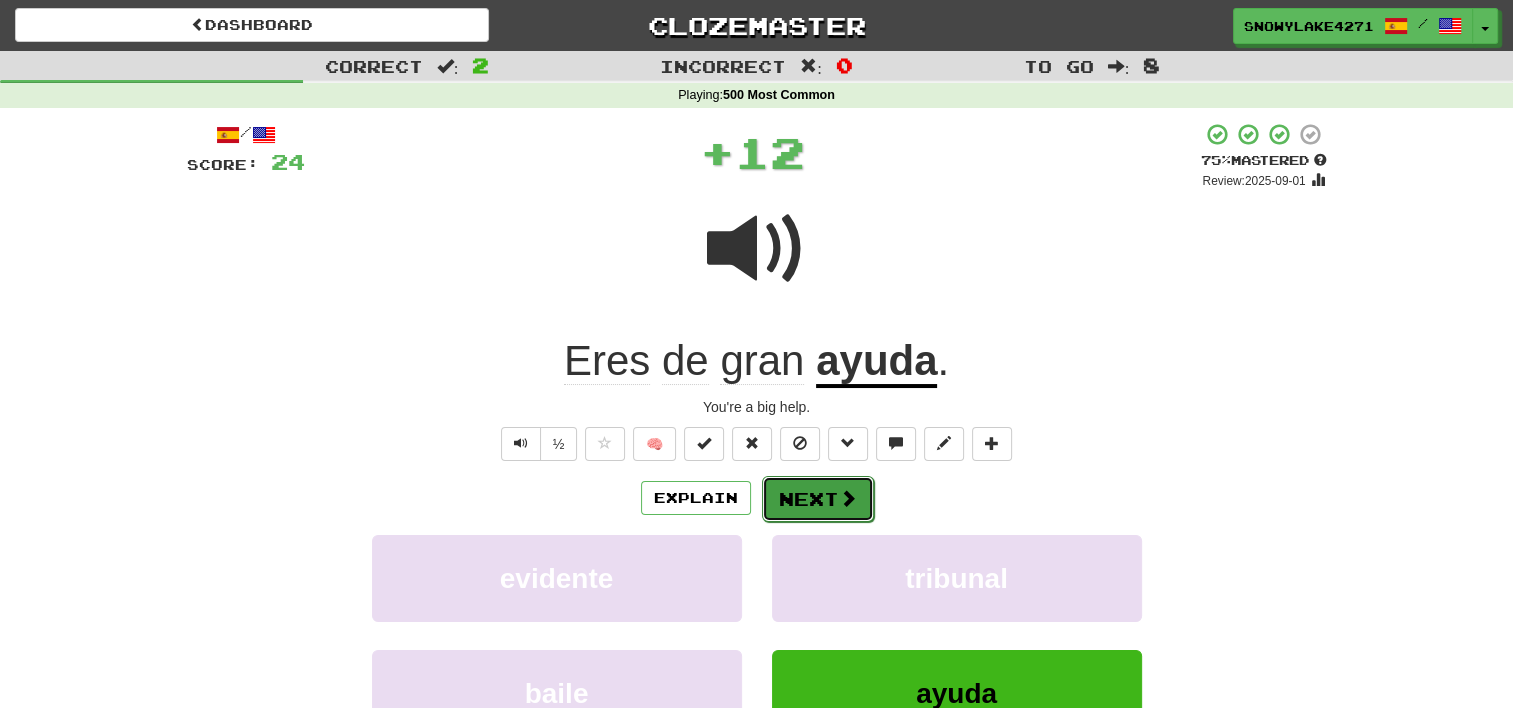 click on "Next" at bounding box center [818, 499] 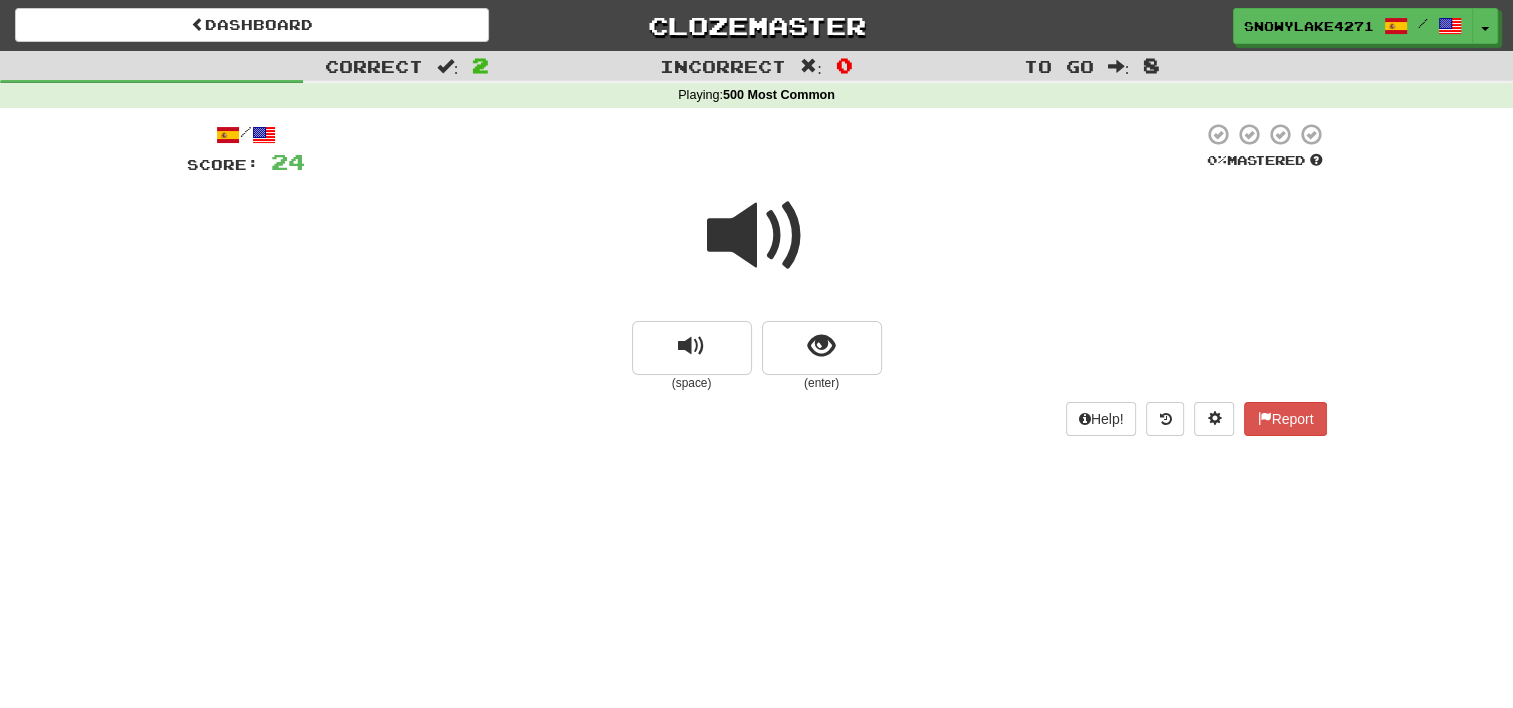 click at bounding box center [757, 236] 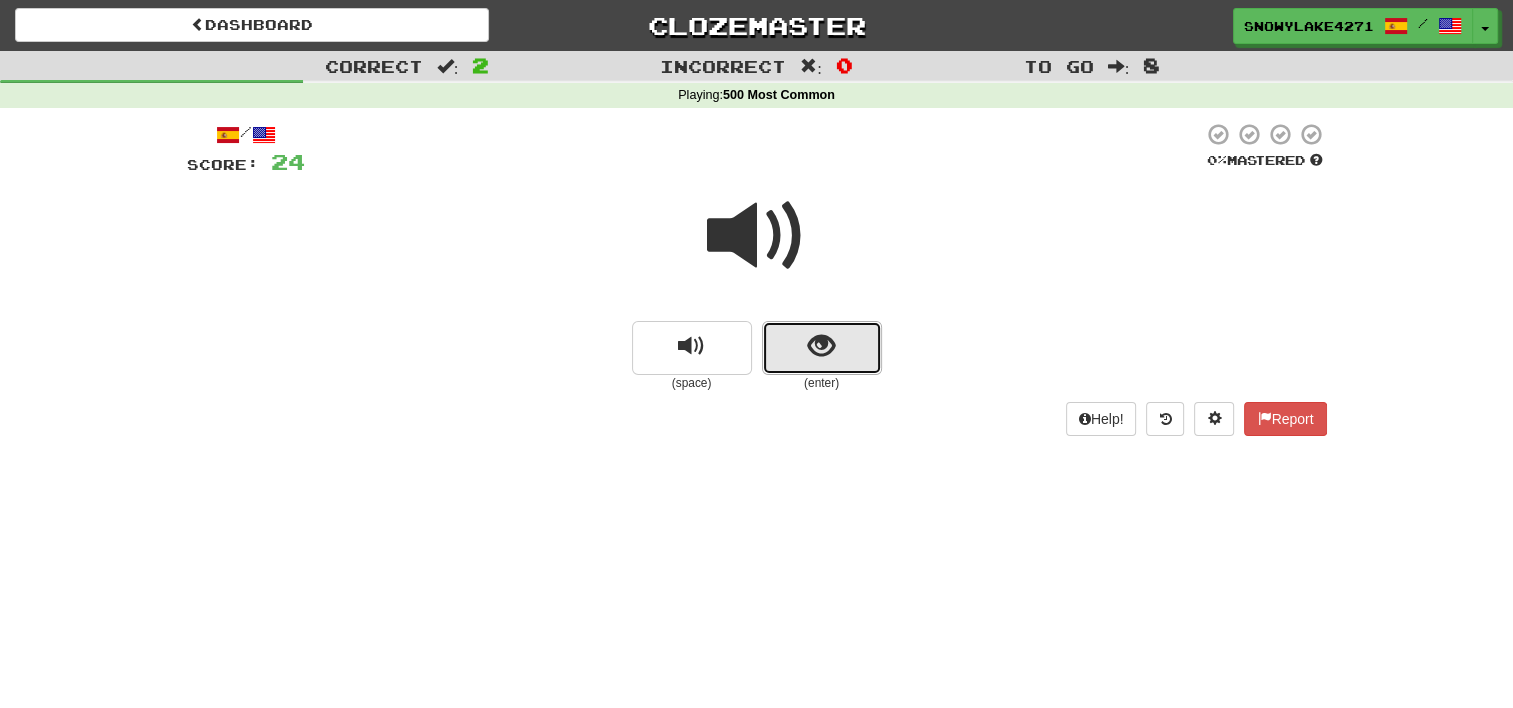 click at bounding box center [822, 348] 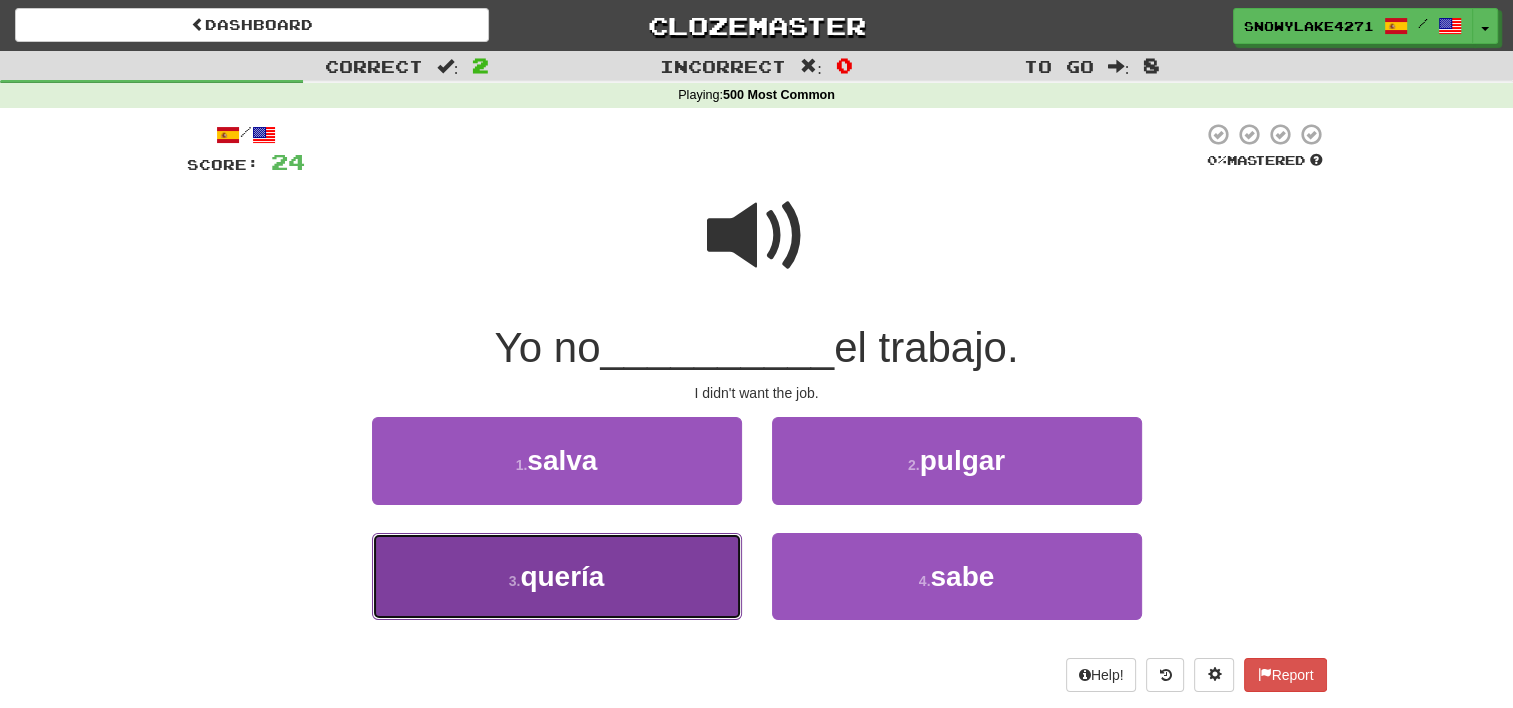 click on "3 .  quería" at bounding box center [557, 576] 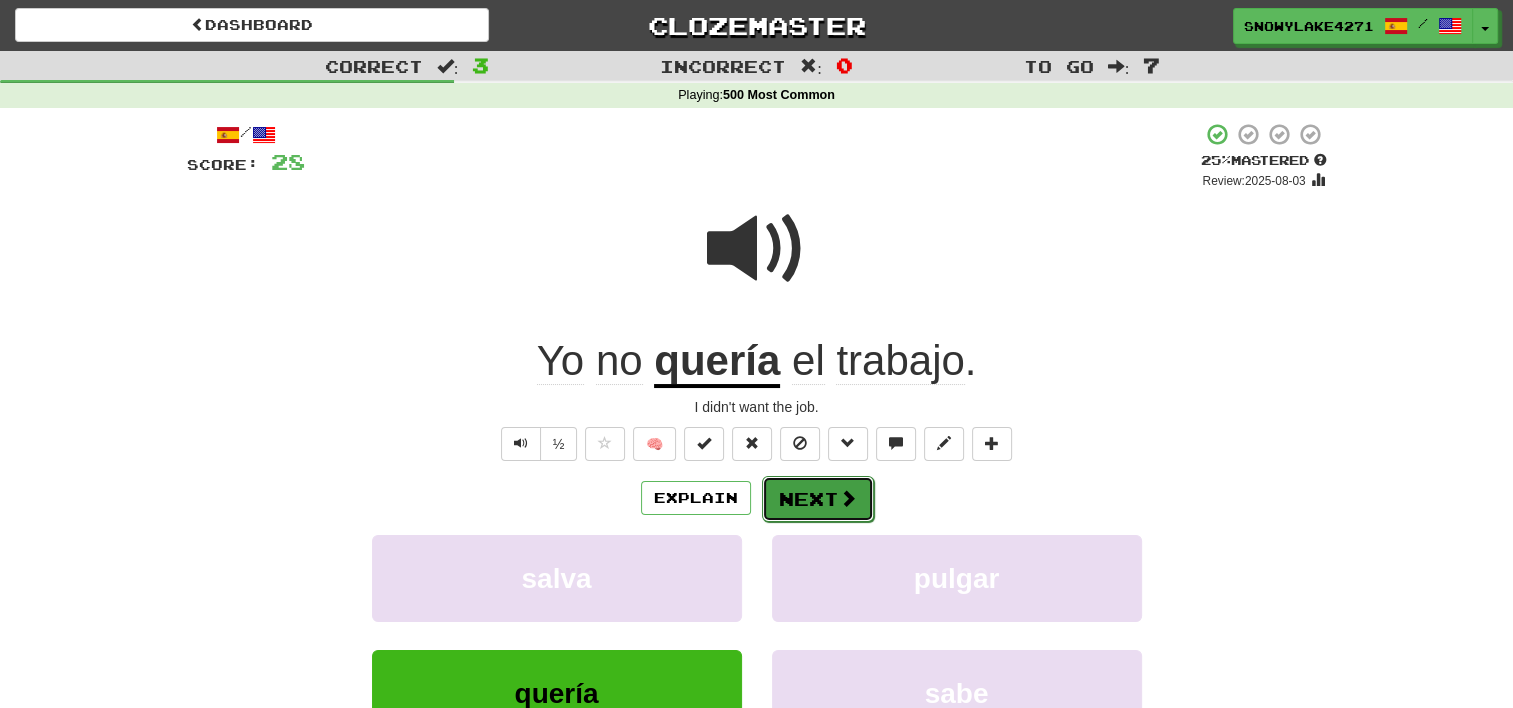 click on "Next" at bounding box center (818, 499) 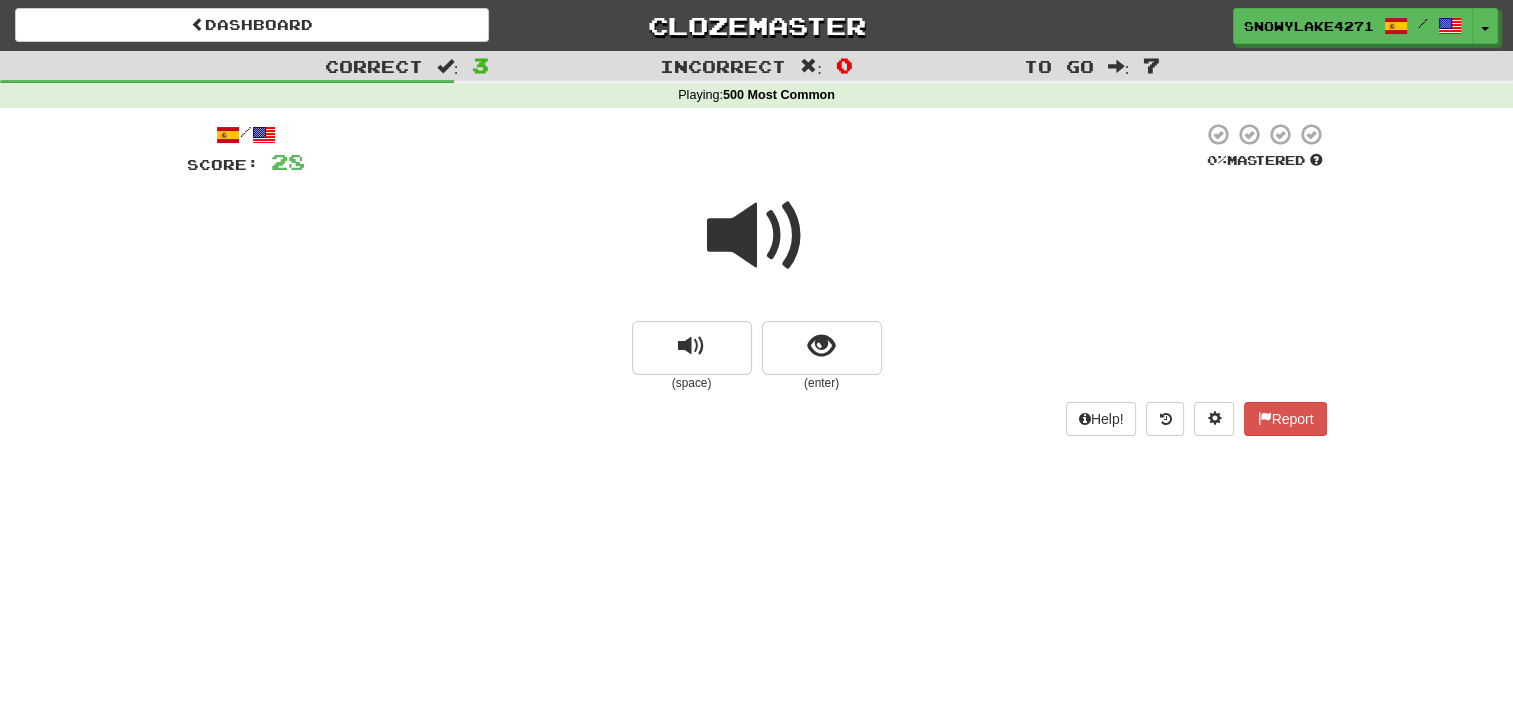 click at bounding box center [757, 236] 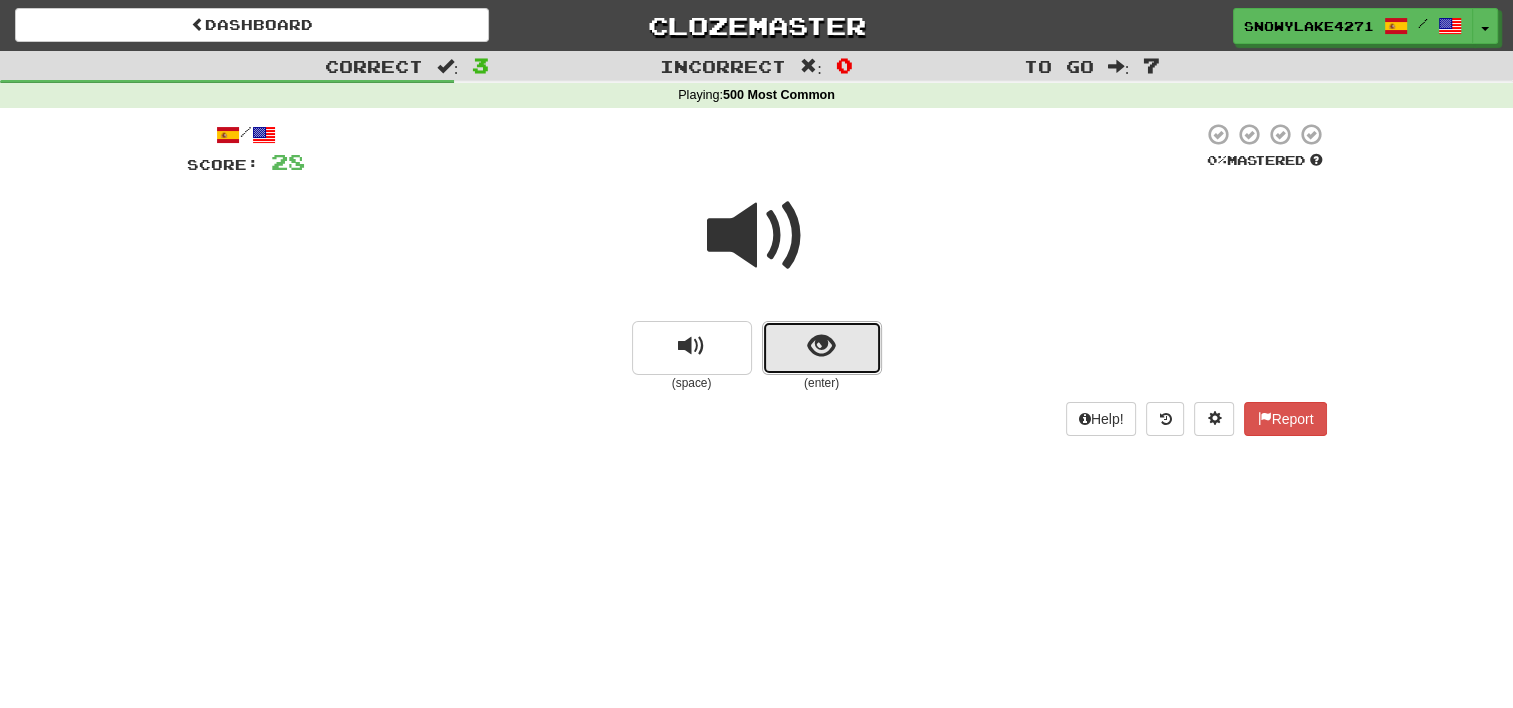 click at bounding box center (822, 348) 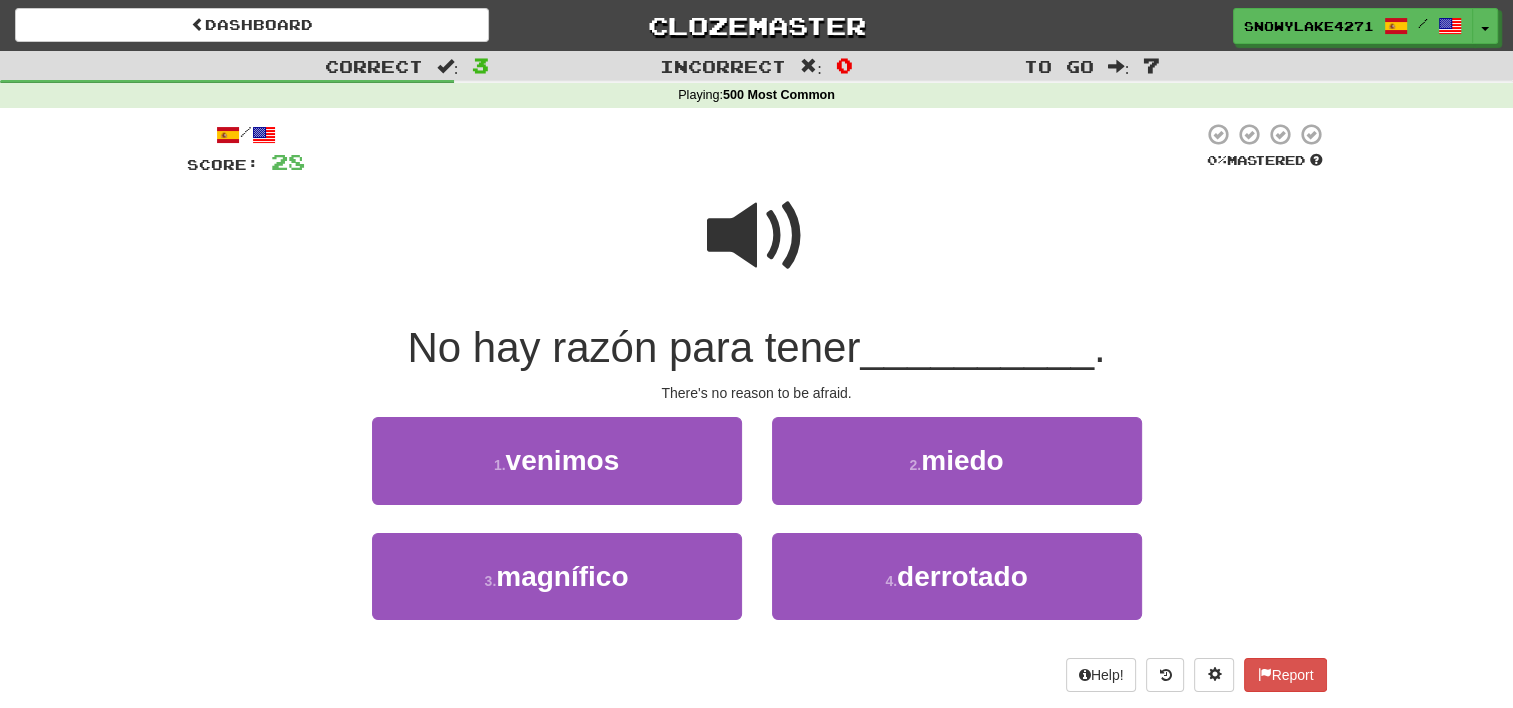 click at bounding box center (757, 236) 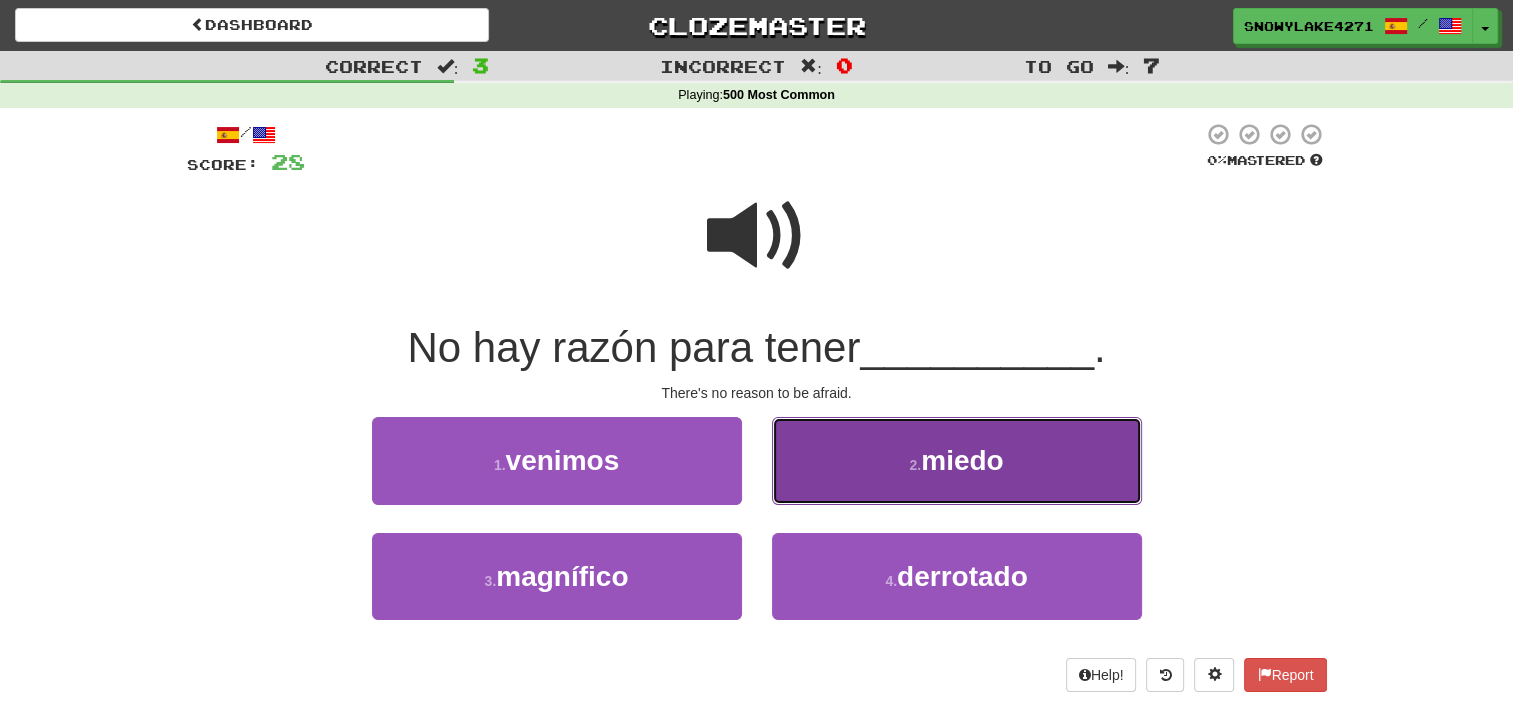 click on "2 .  miedo" at bounding box center [957, 460] 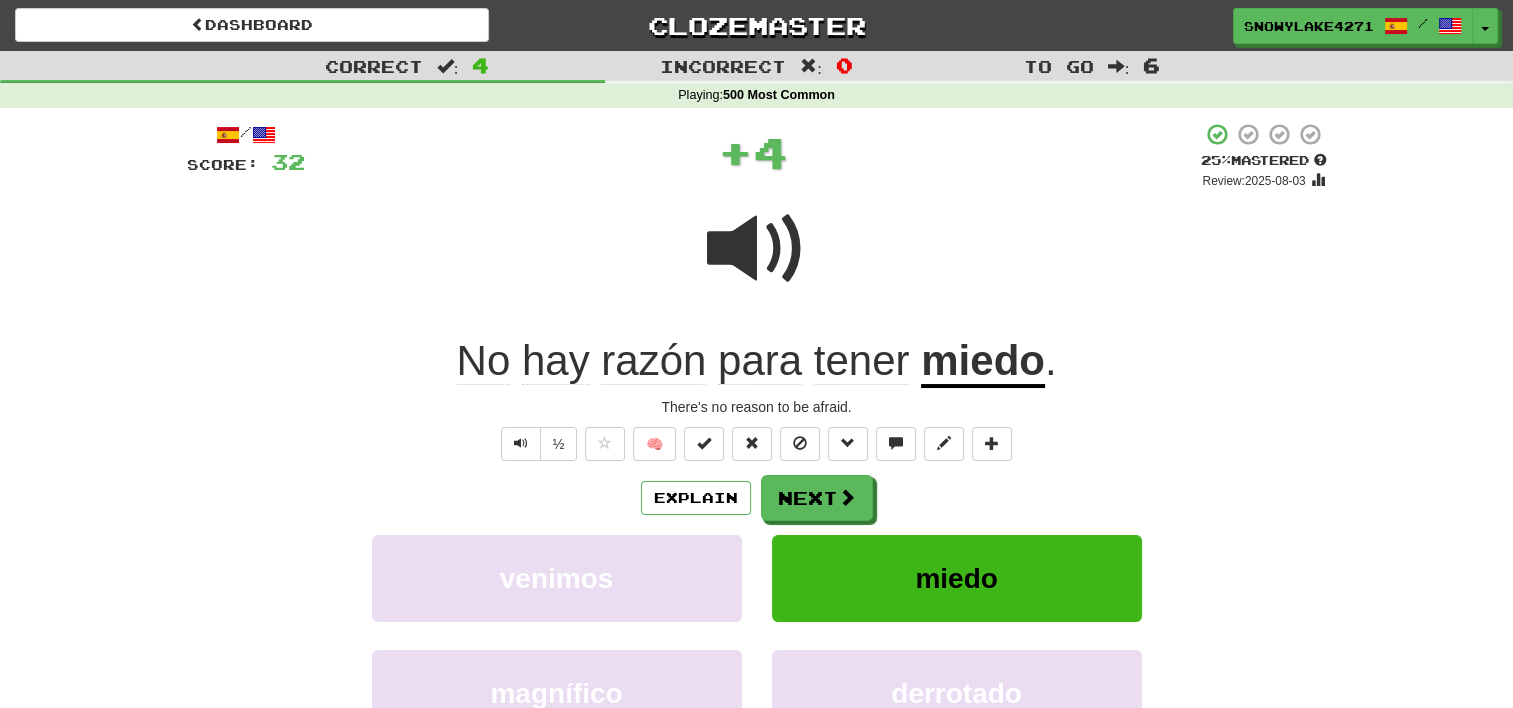 click at bounding box center (757, 249) 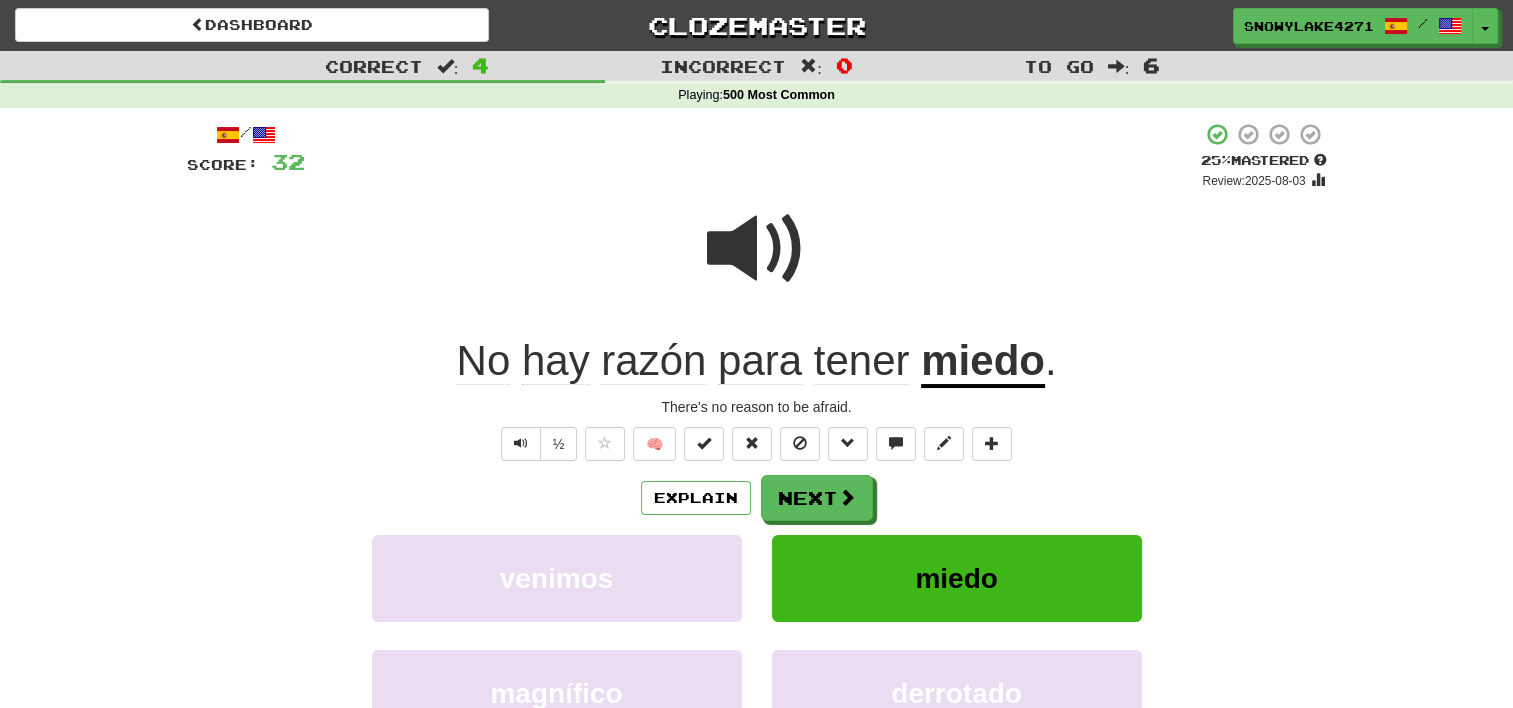 click at bounding box center [757, 249] 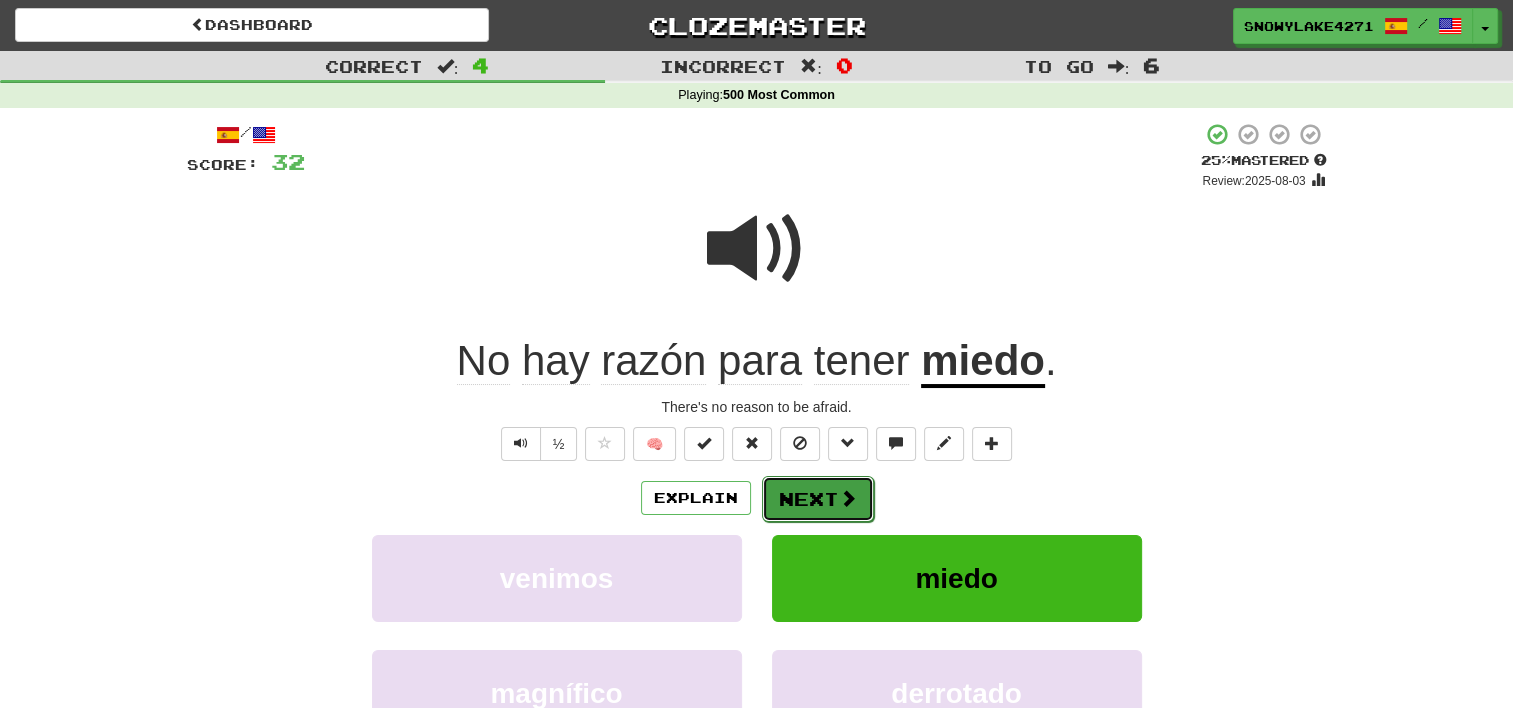click on "Next" at bounding box center [818, 499] 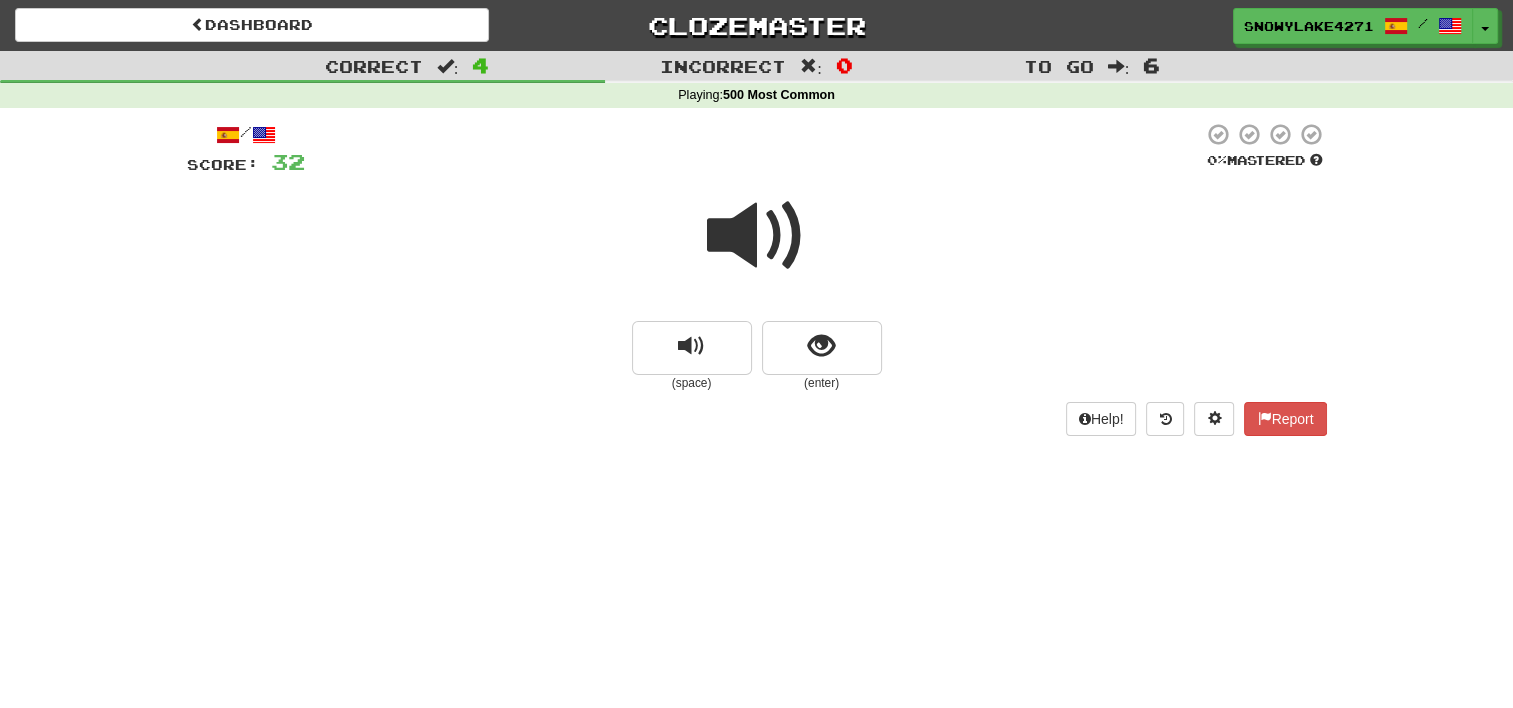 click at bounding box center [757, 236] 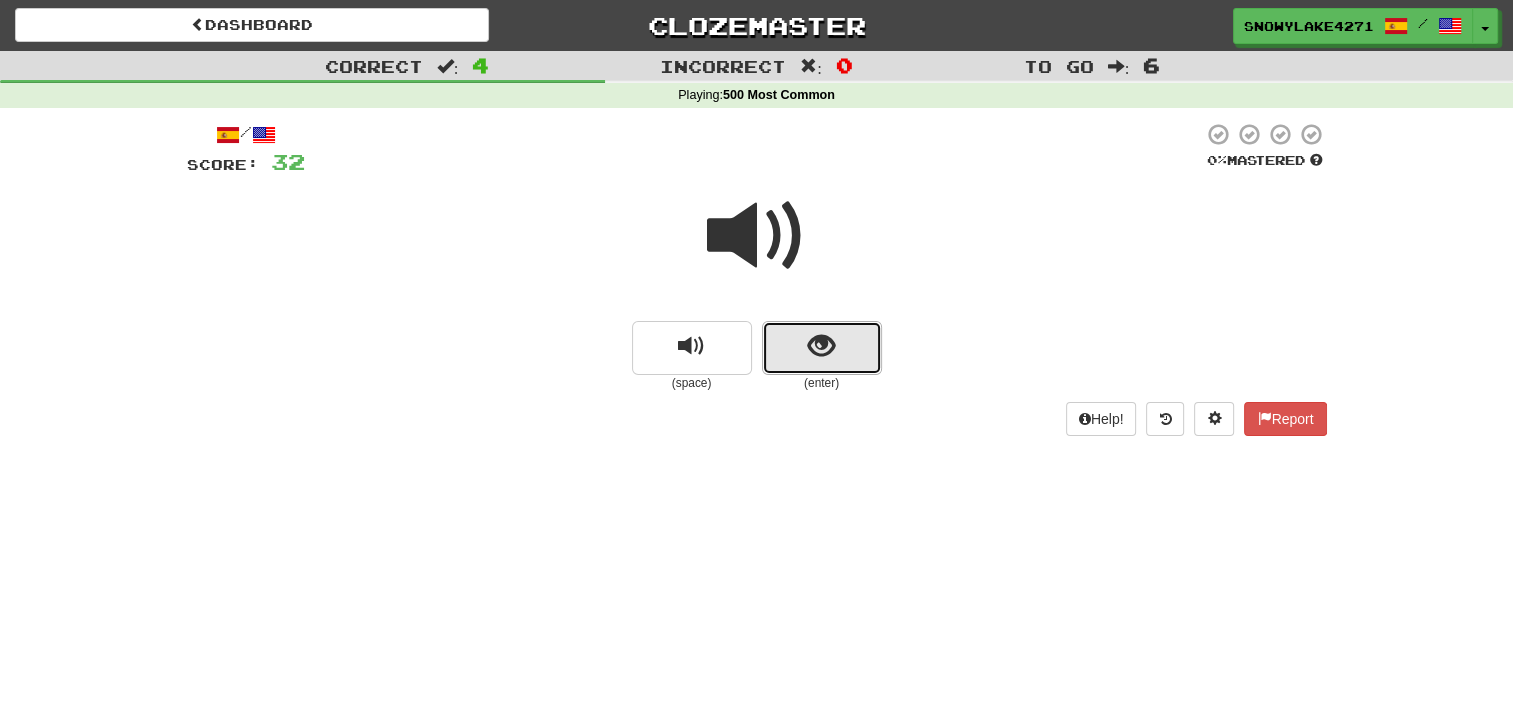 click at bounding box center (822, 348) 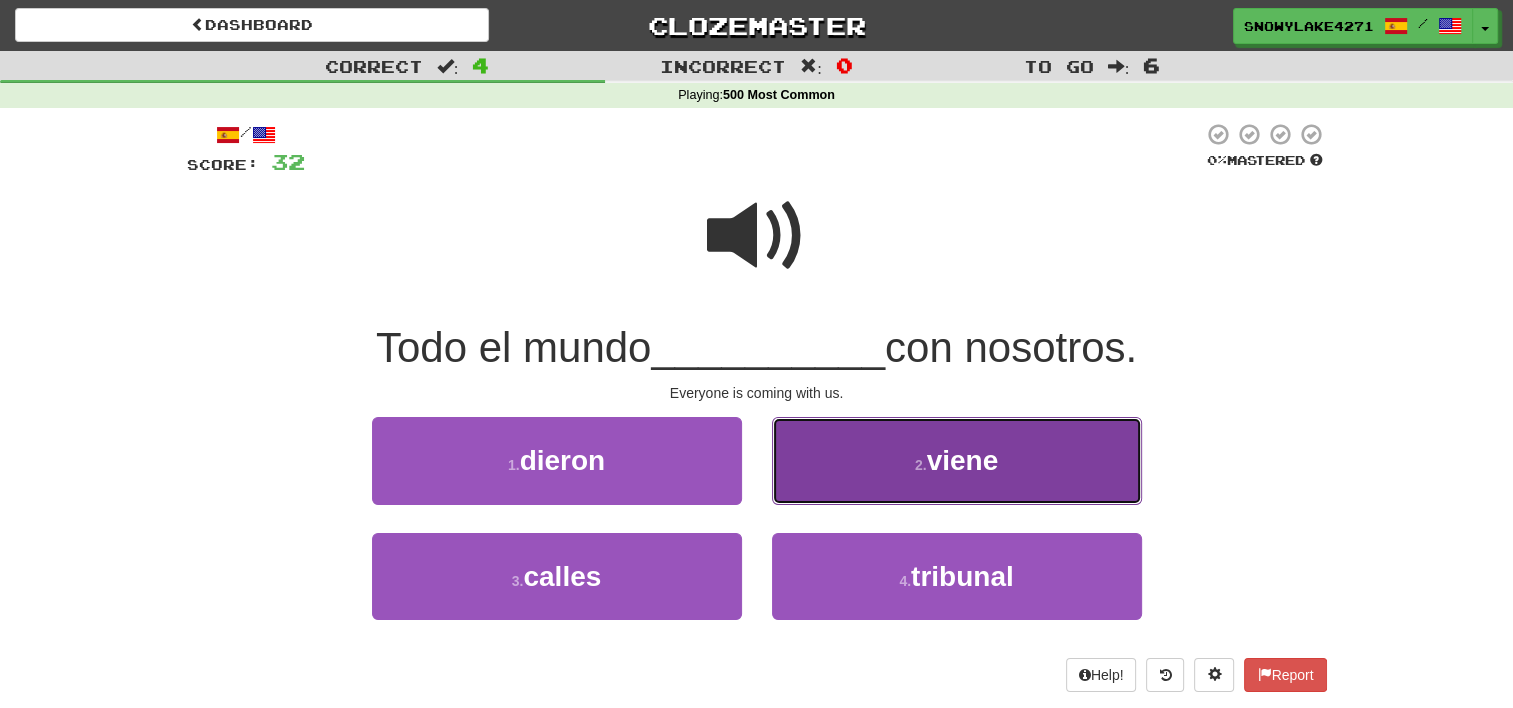 click on "2 .  viene" at bounding box center [957, 460] 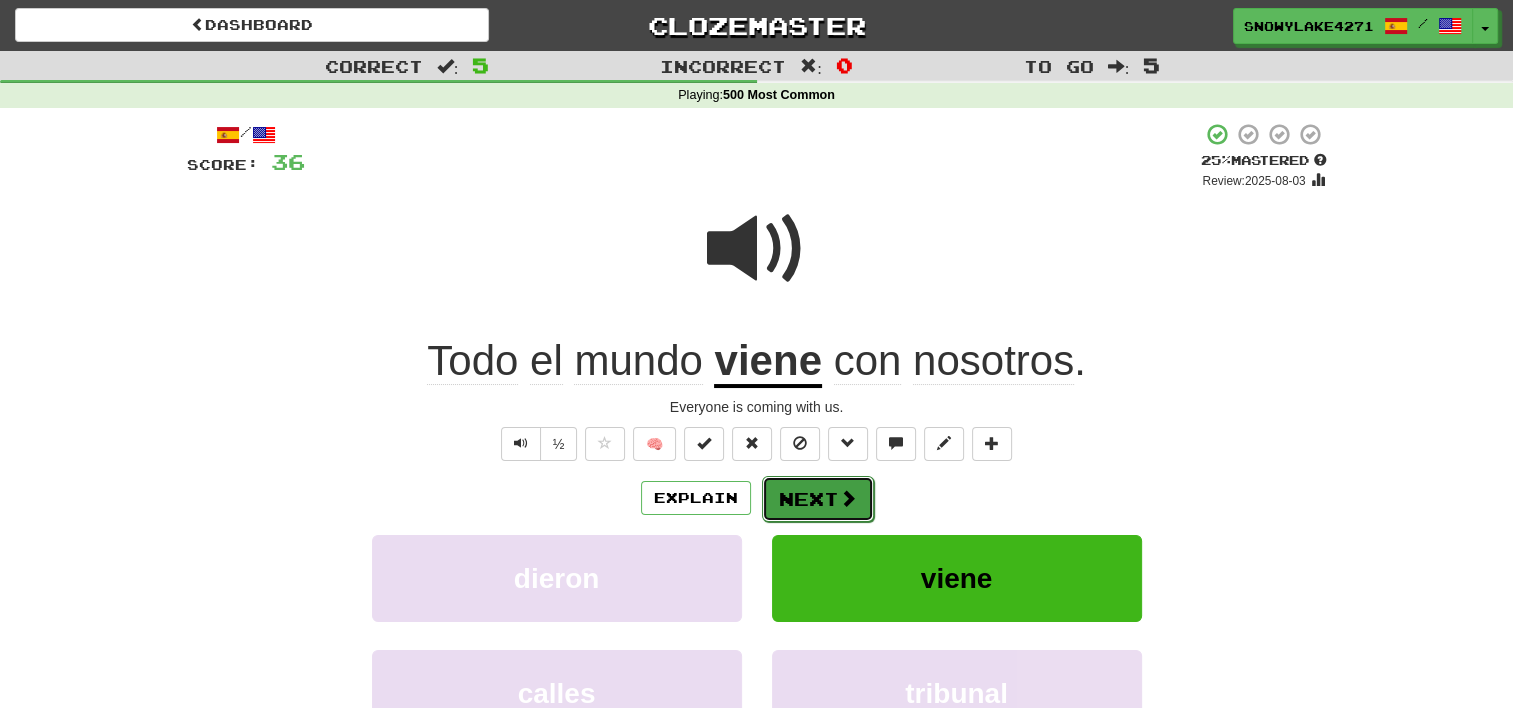 click on "Next" at bounding box center (818, 499) 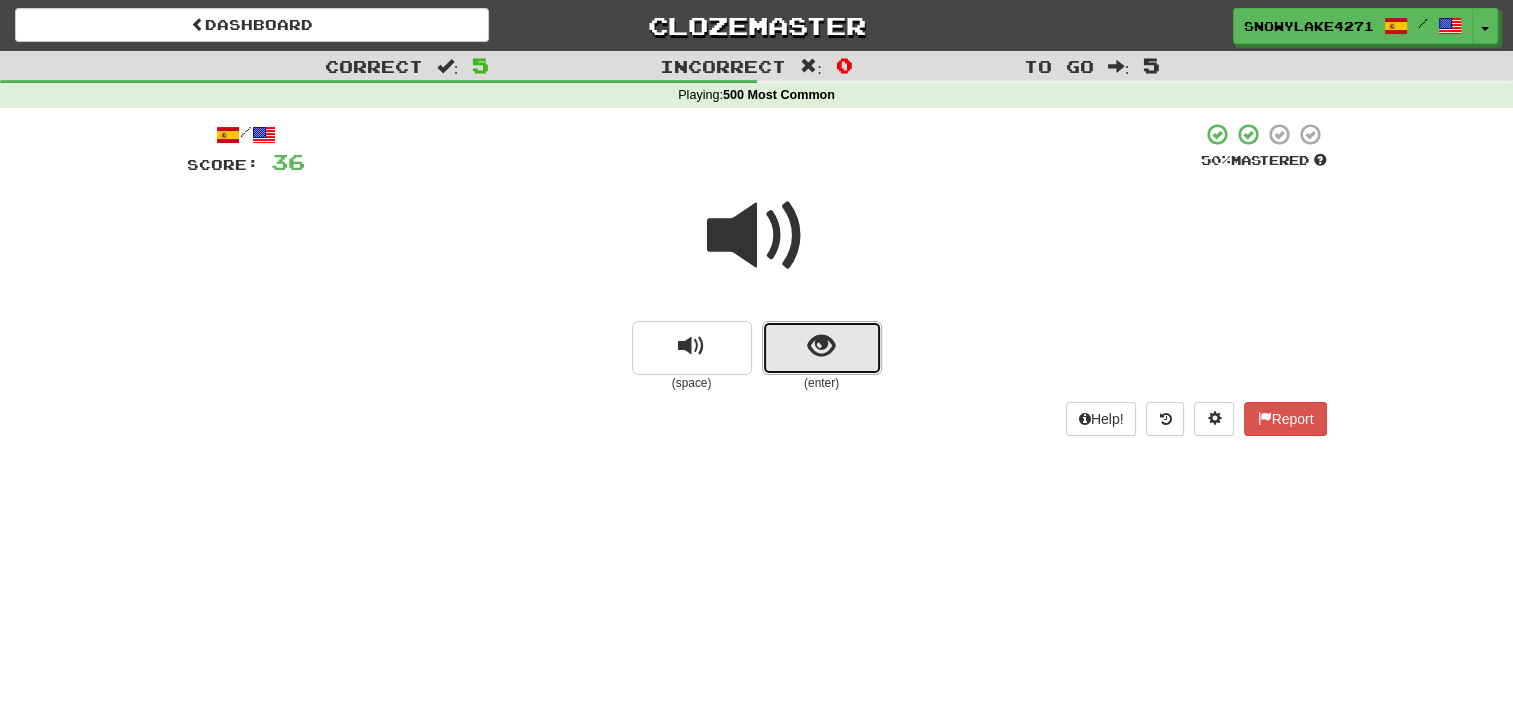 click at bounding box center [822, 348] 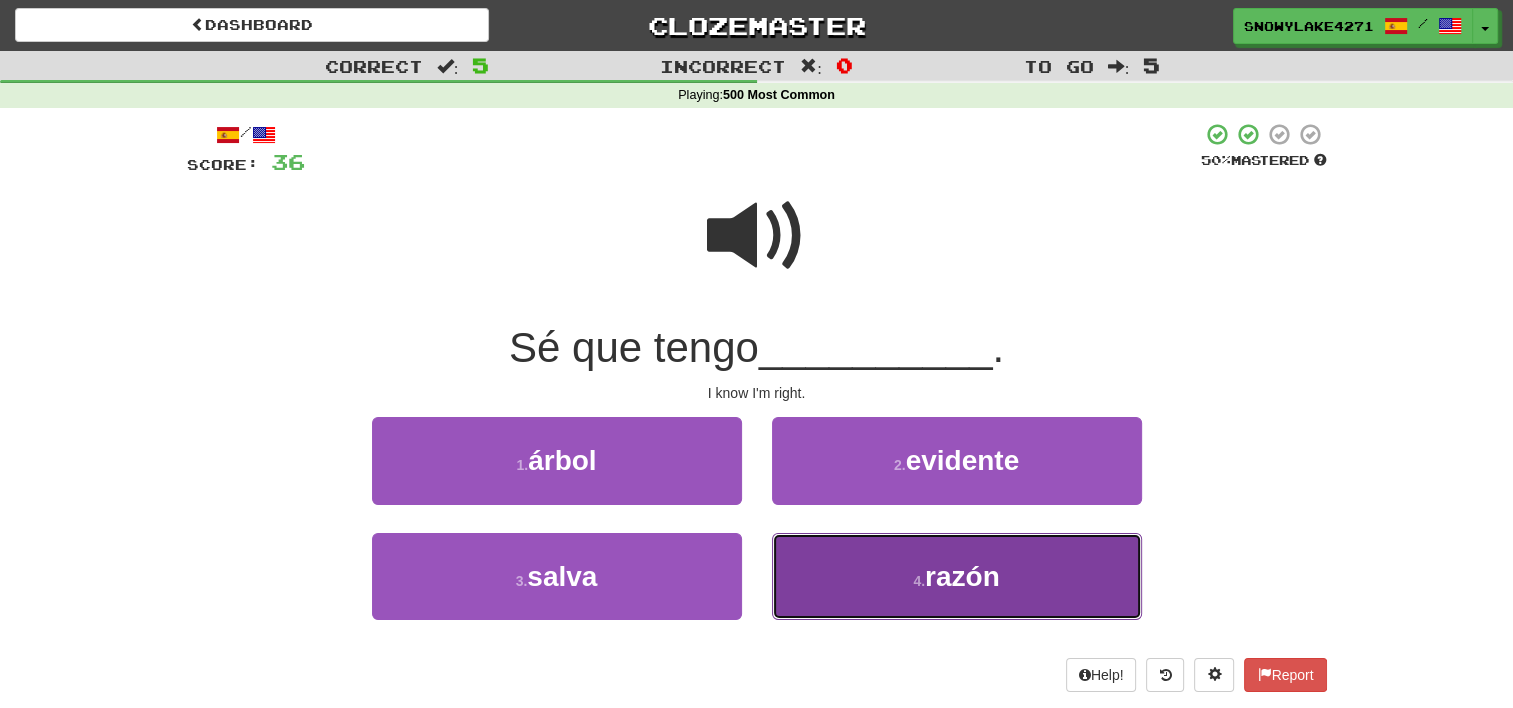 click on "4 .  razón" at bounding box center (957, 576) 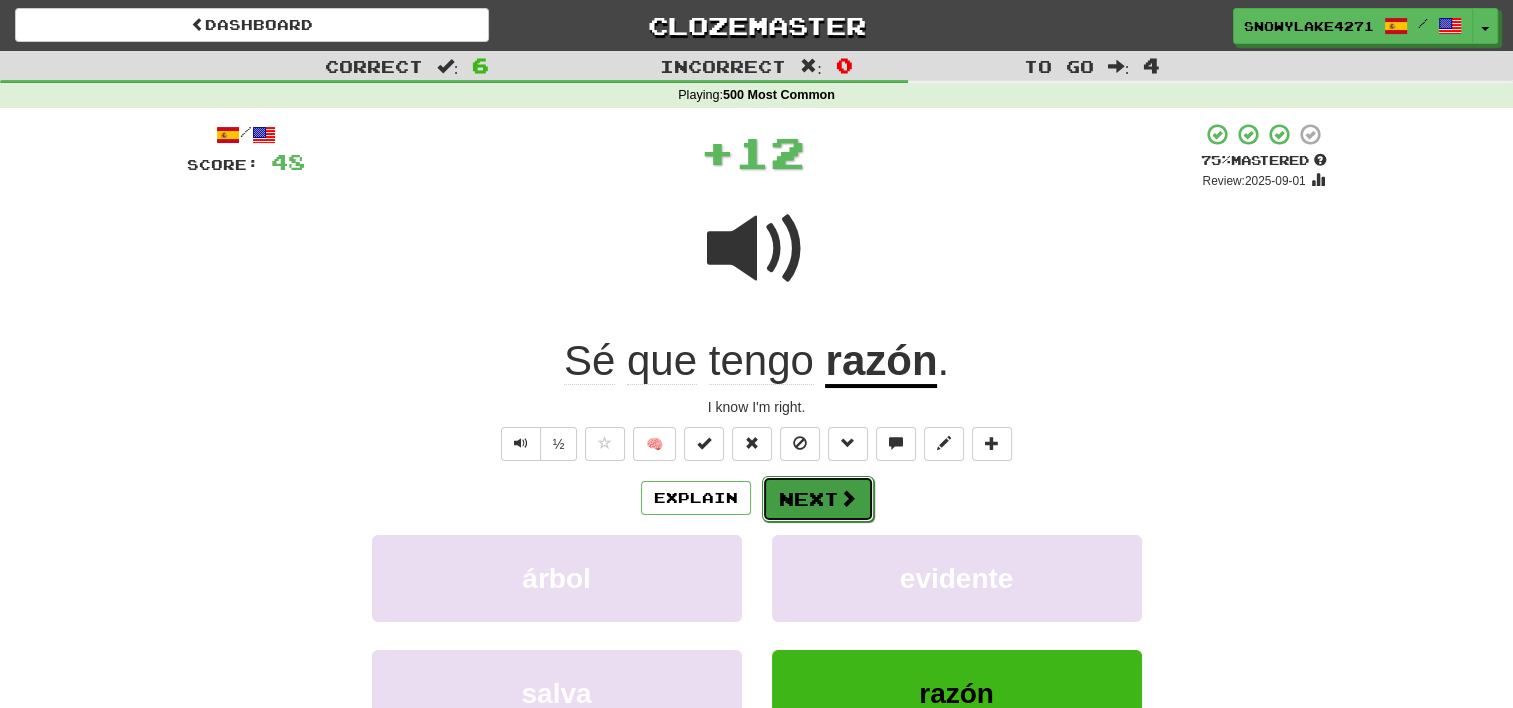click at bounding box center (848, 498) 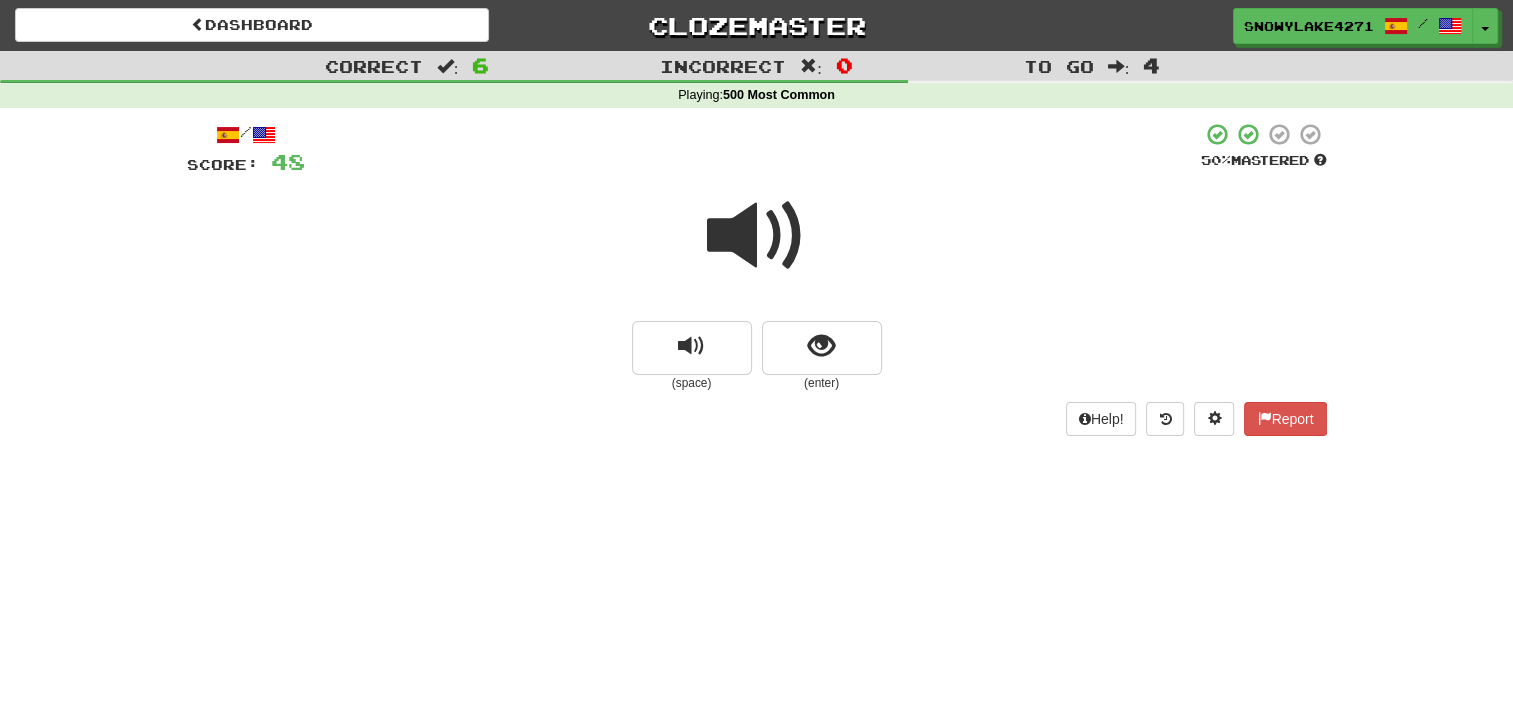 click at bounding box center (757, 236) 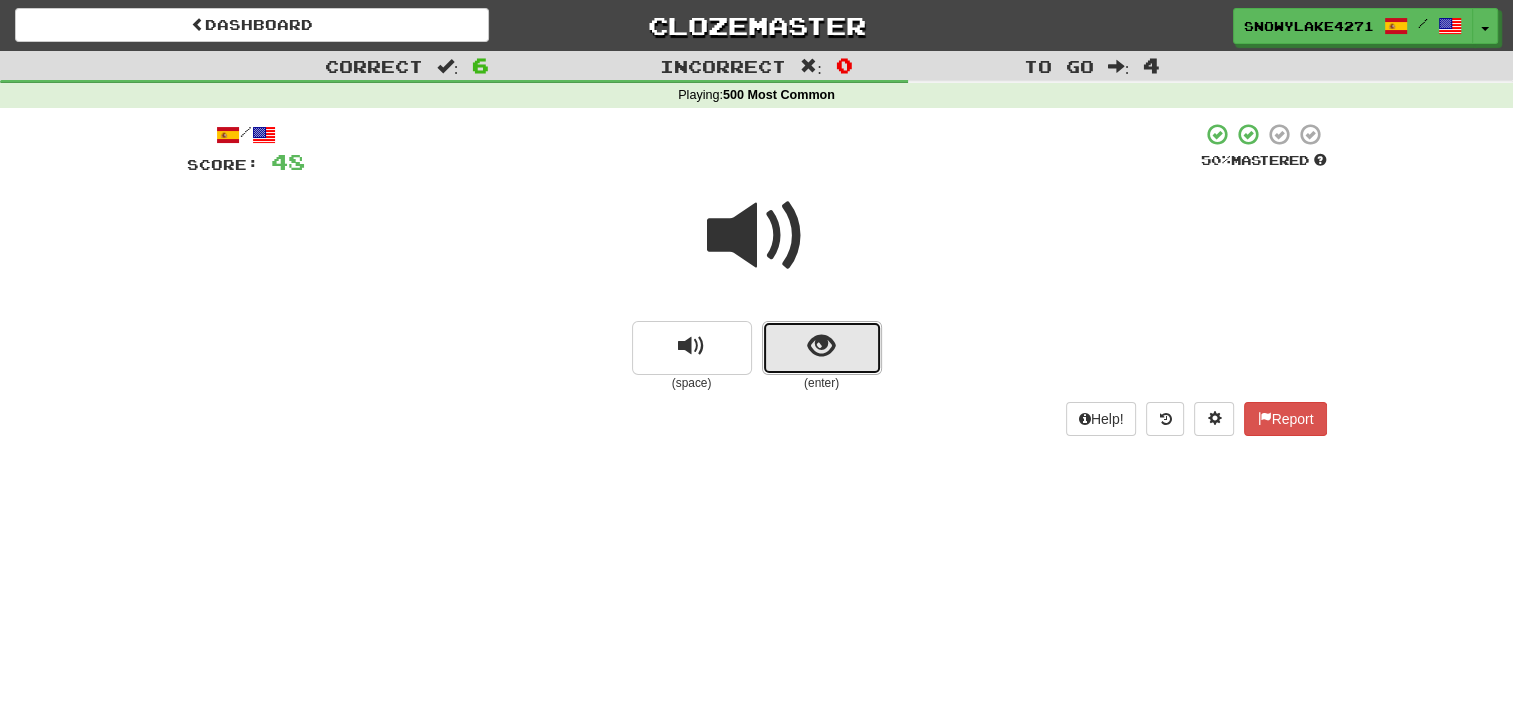click at bounding box center (822, 348) 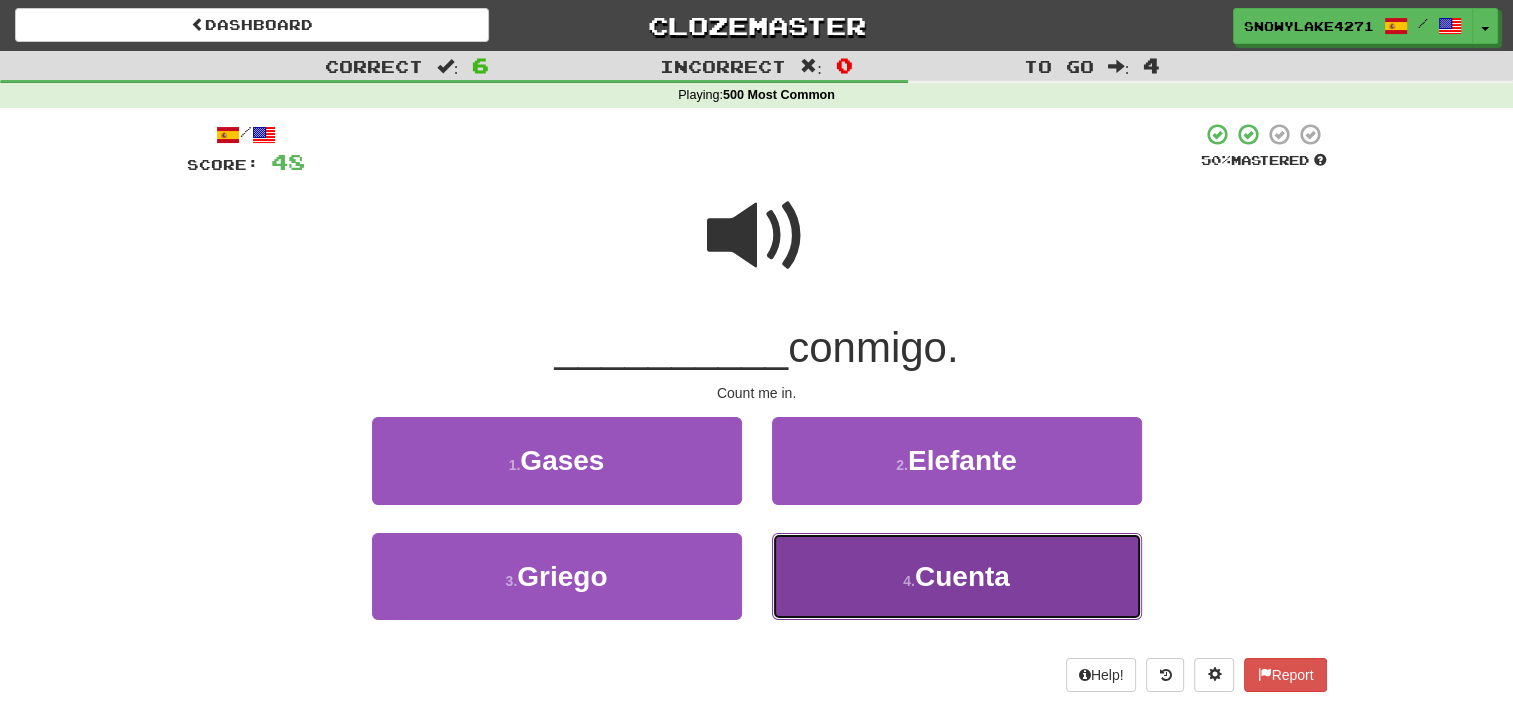 click on "4 .  Cuenta" at bounding box center (957, 576) 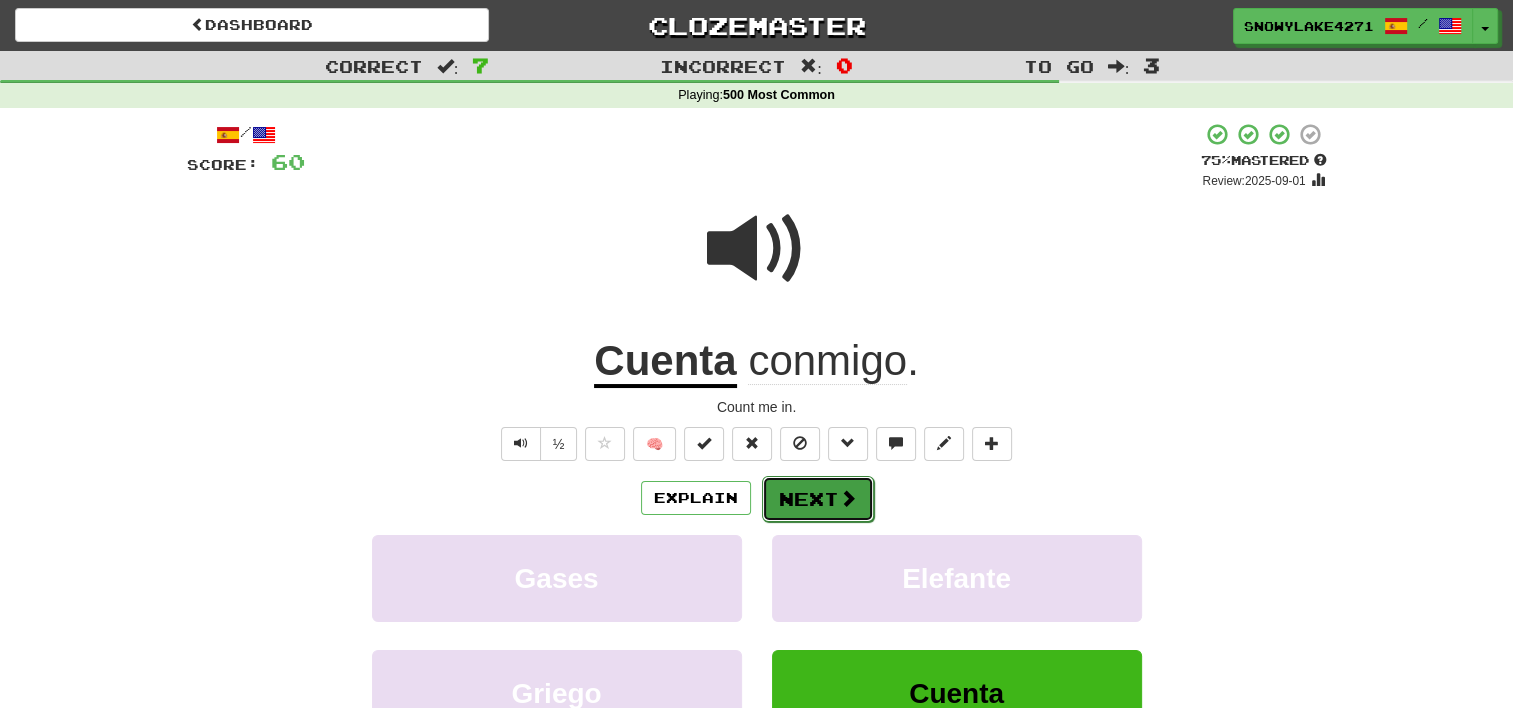 click on "Next" at bounding box center [818, 499] 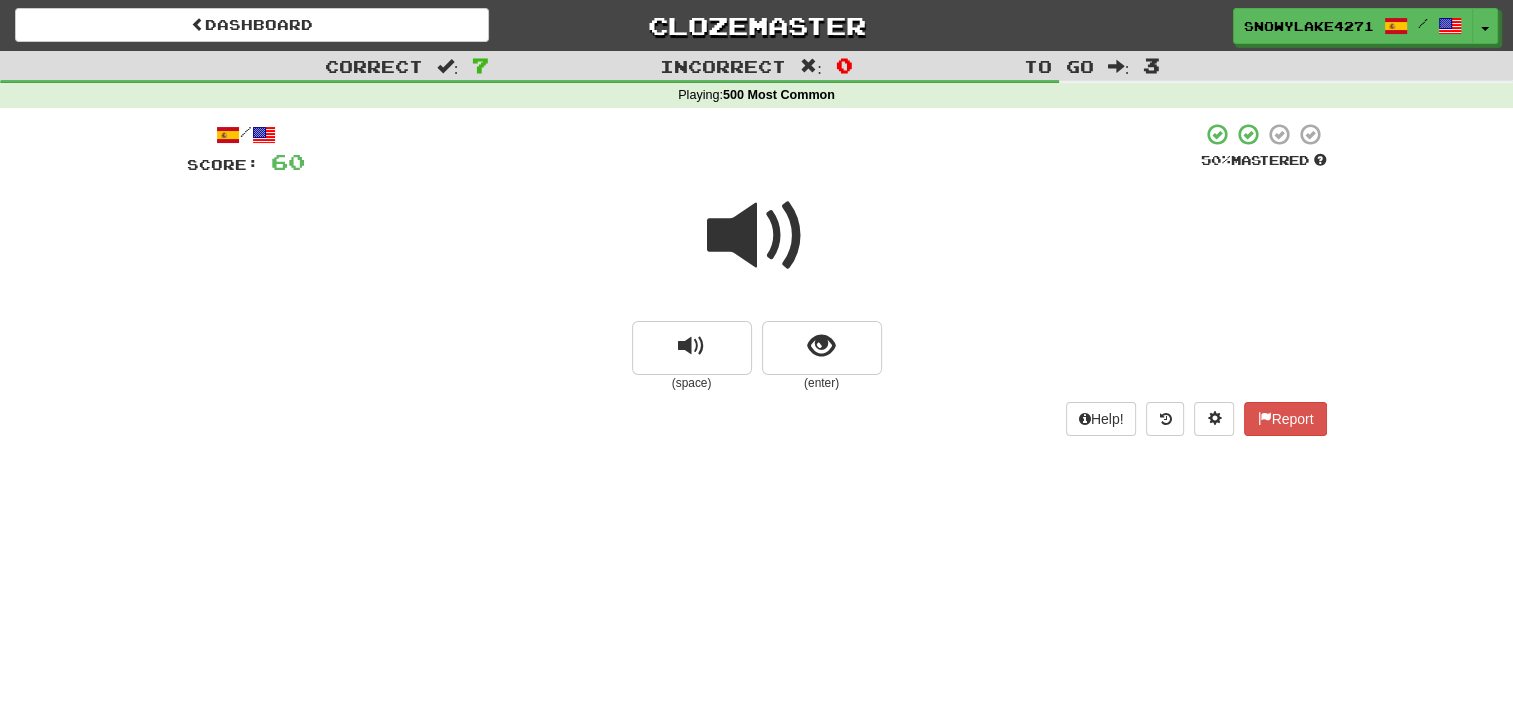 click at bounding box center [757, 236] 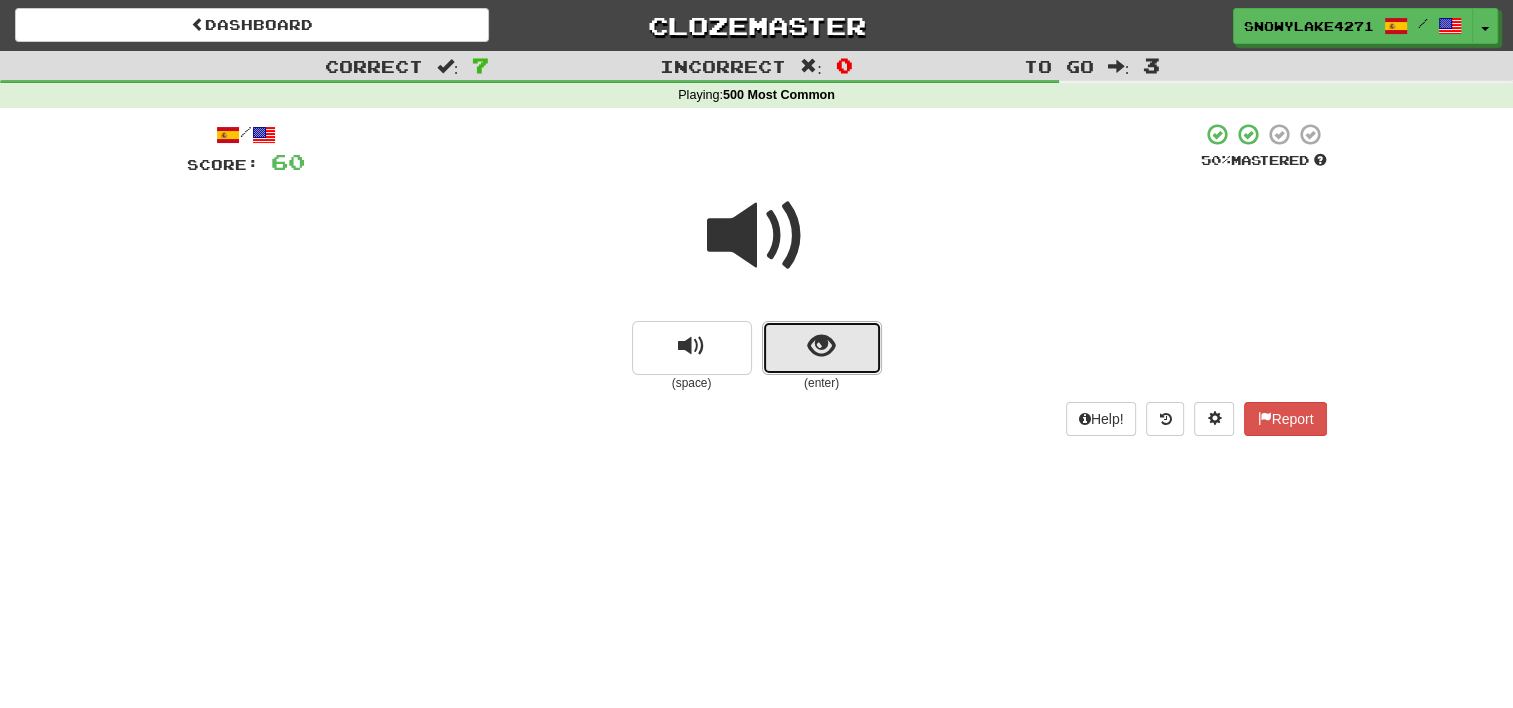 click at bounding box center [821, 346] 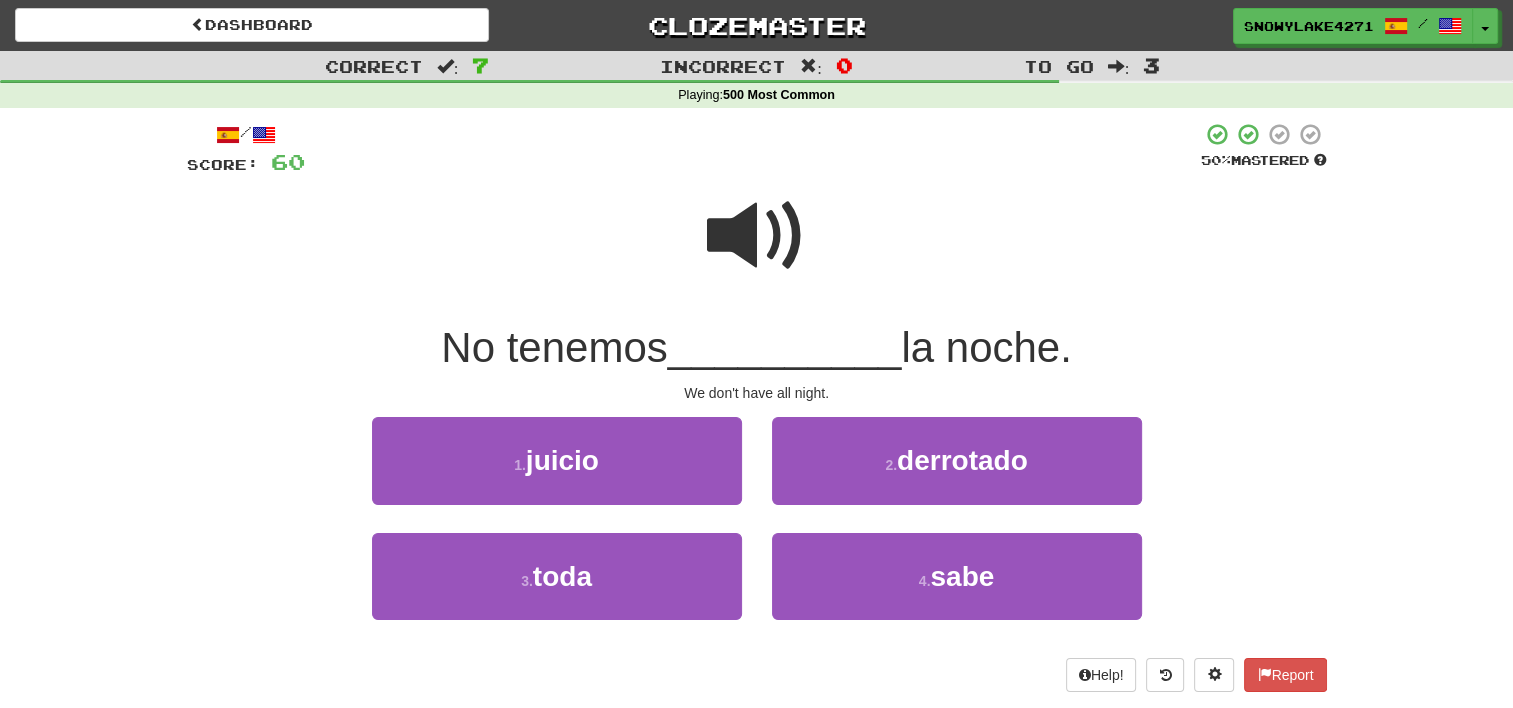 click at bounding box center (757, 236) 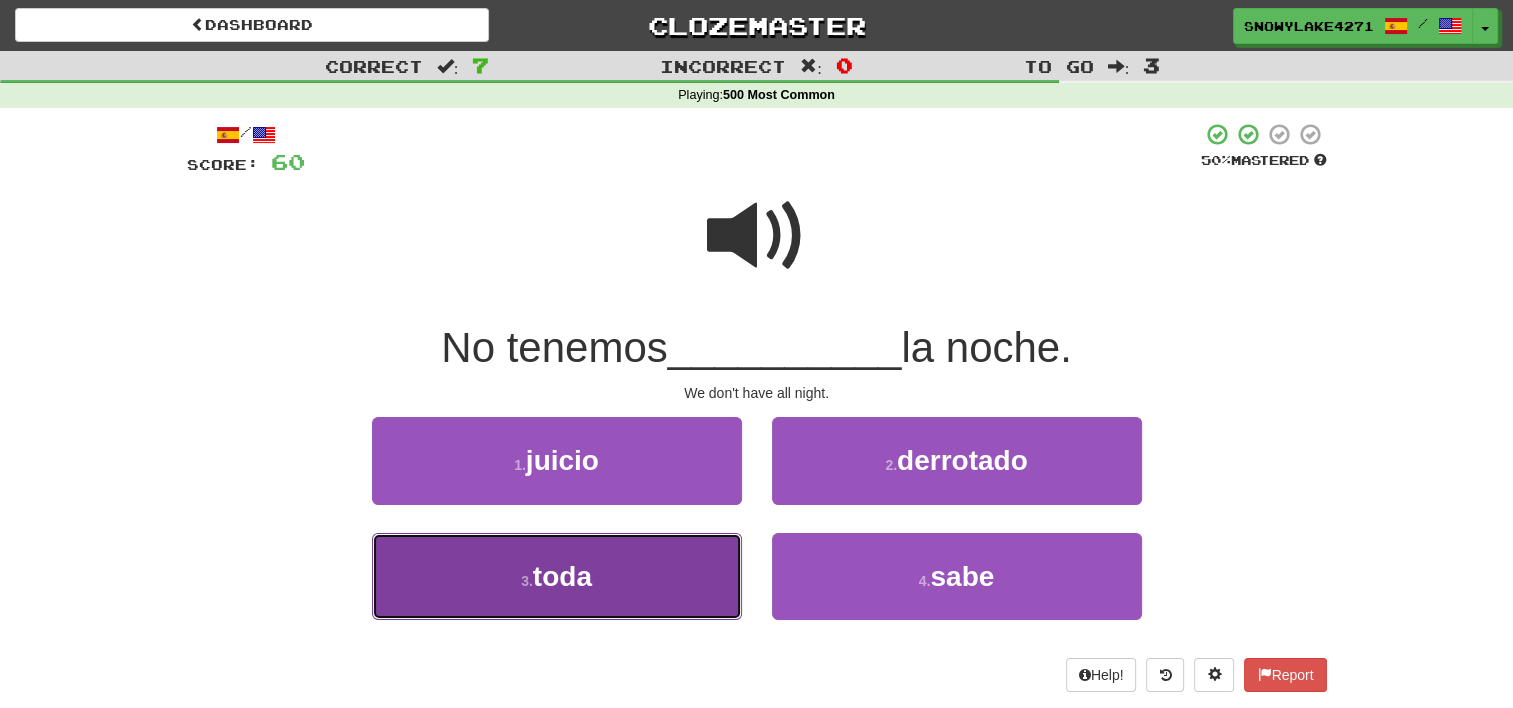 click on "3 .  toda" at bounding box center (557, 576) 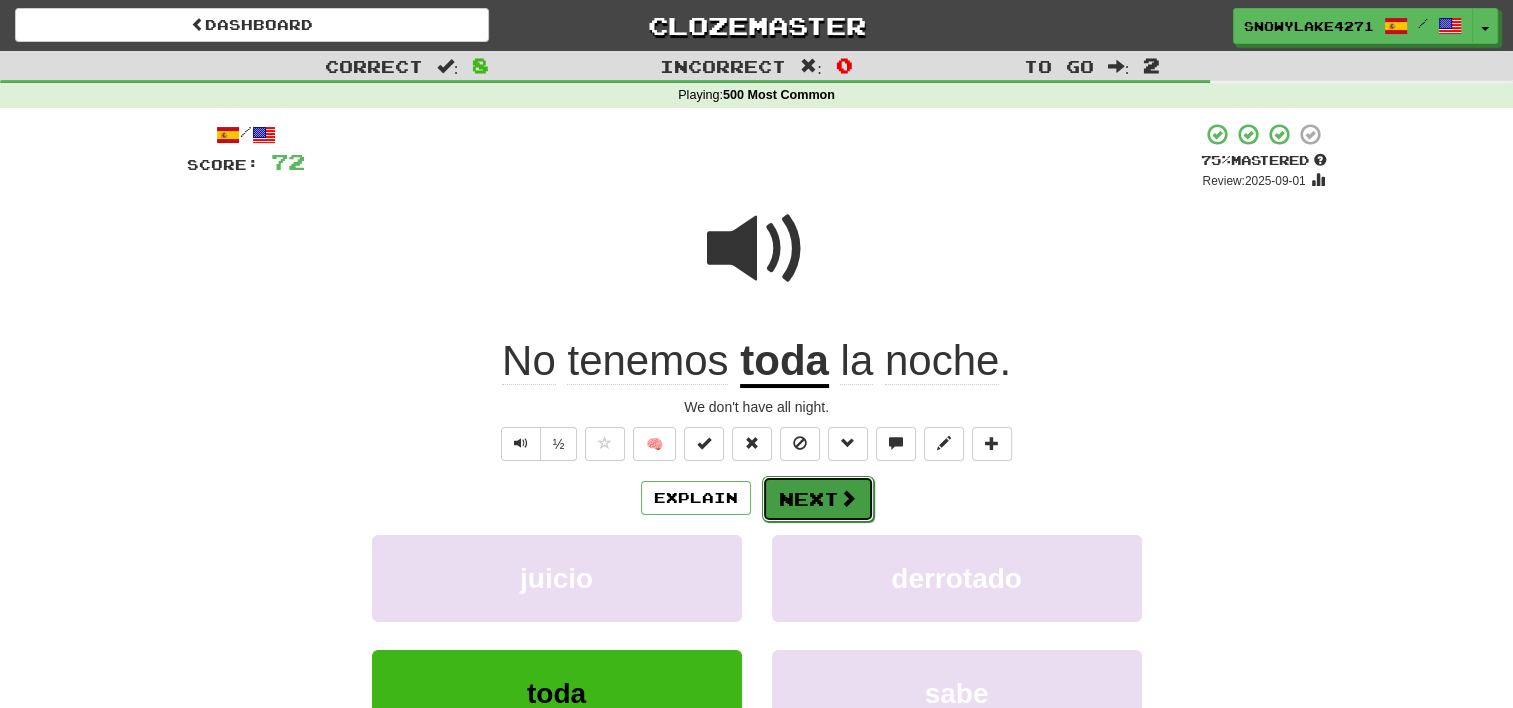 click on "Next" at bounding box center [818, 499] 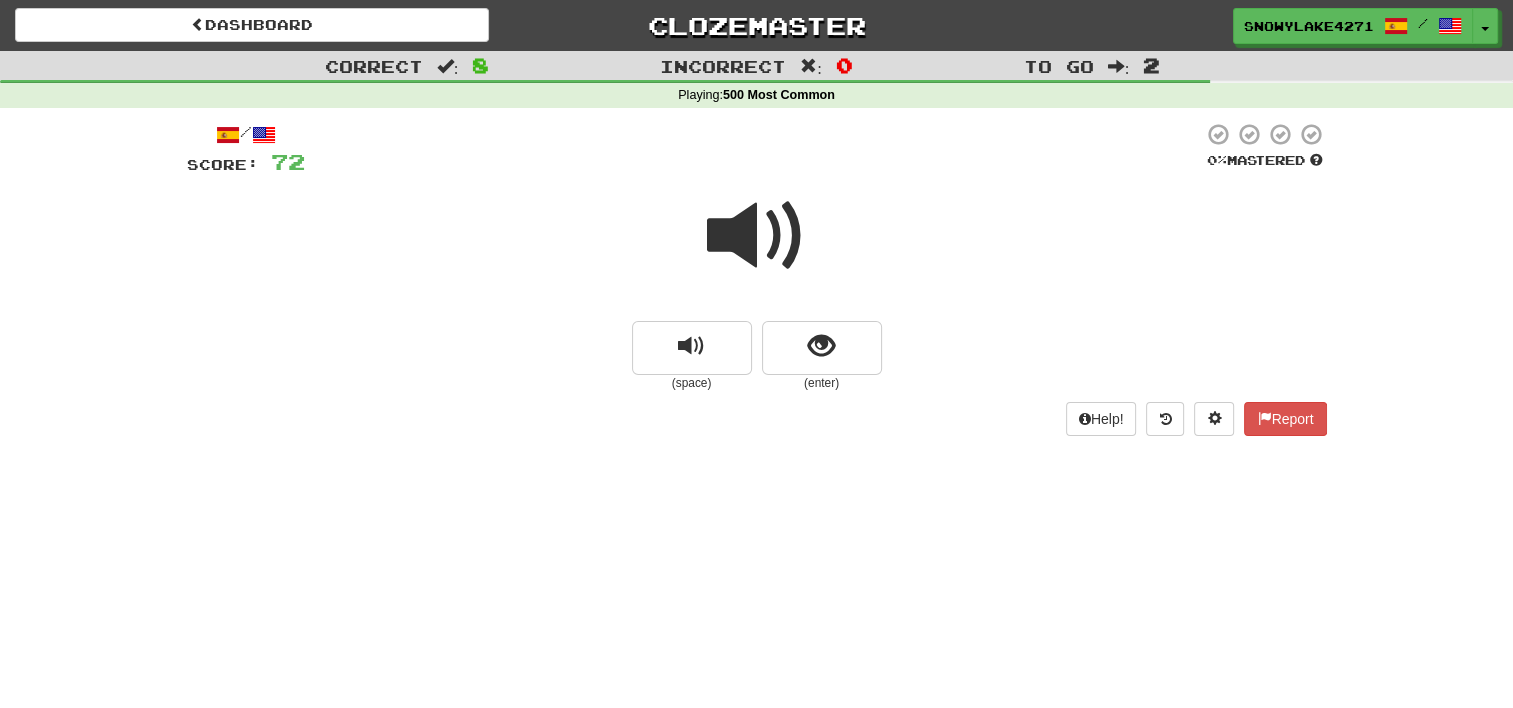 click at bounding box center (757, 236) 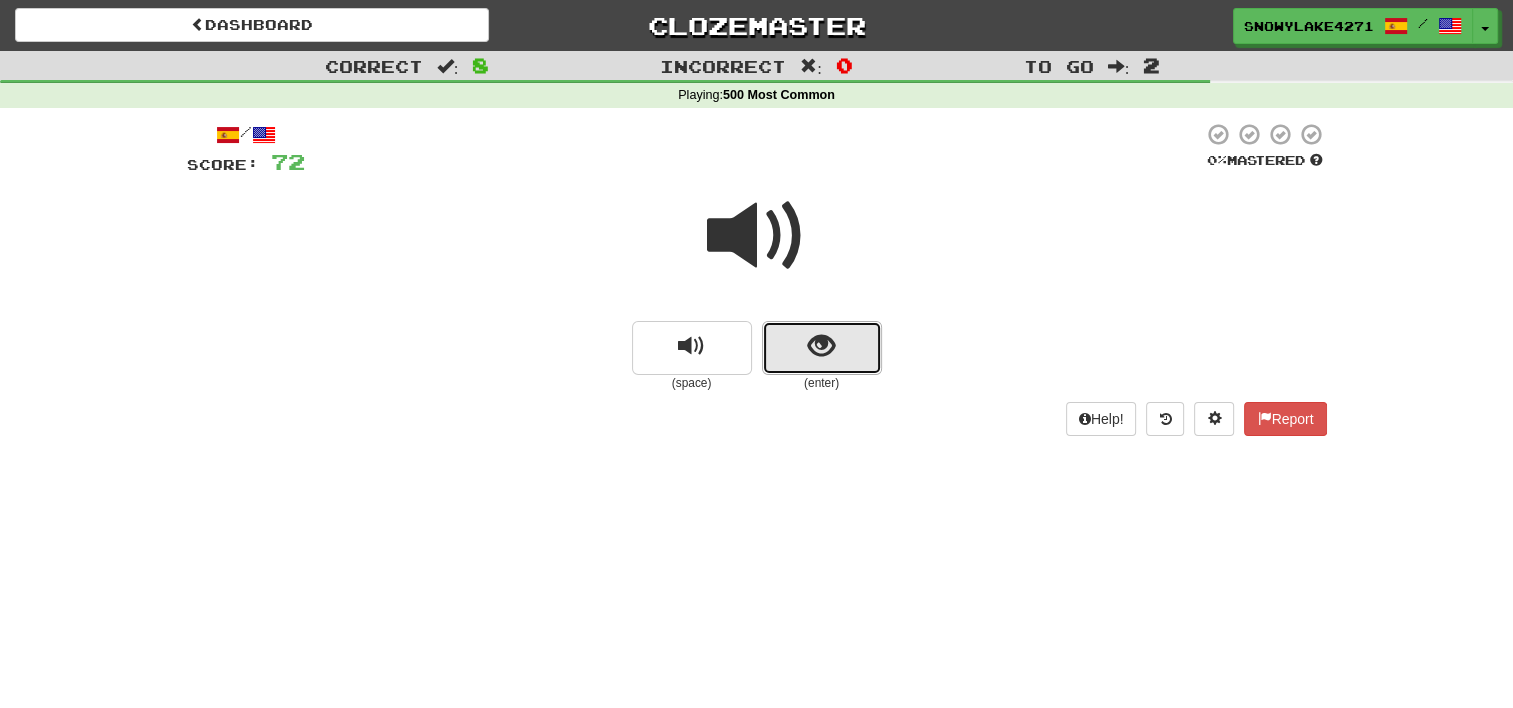 click at bounding box center (822, 348) 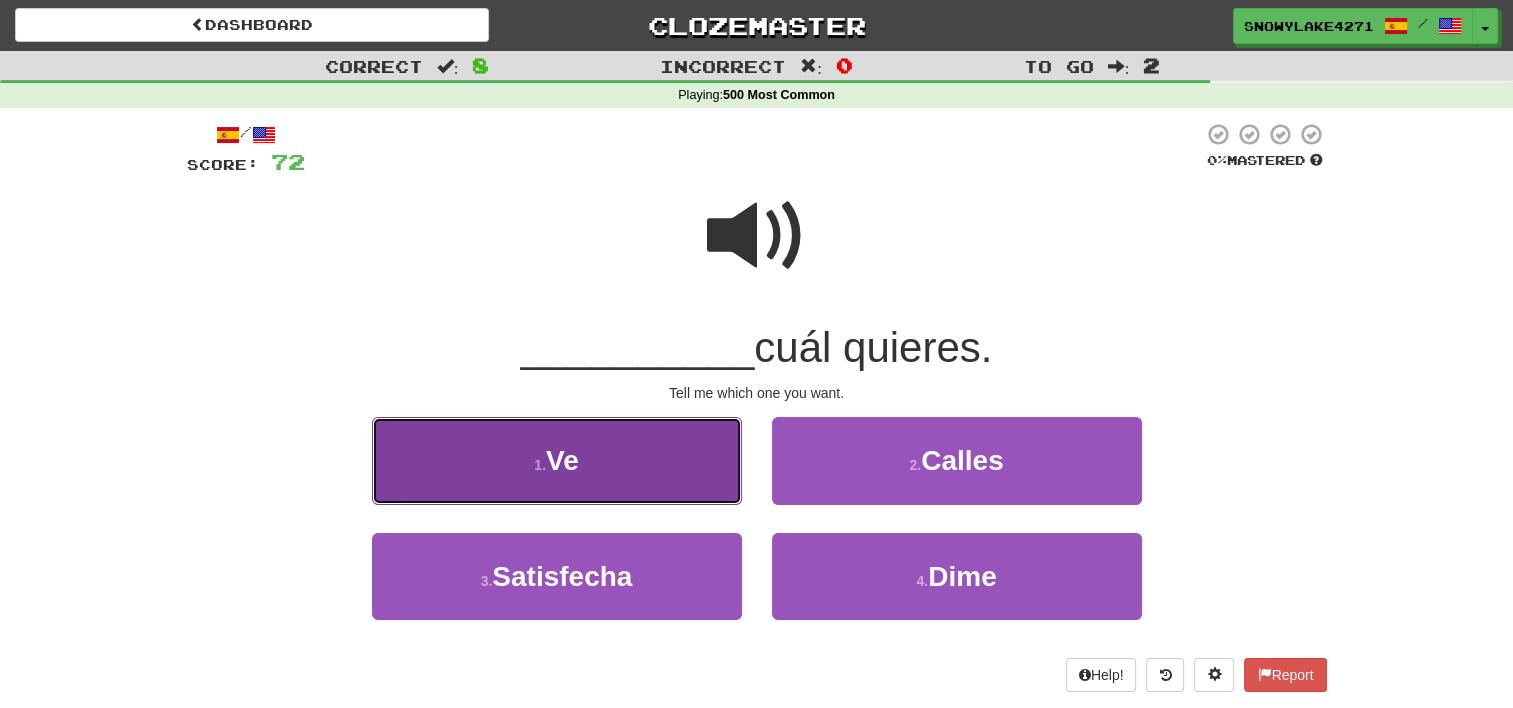 click on "1 .  Ve" at bounding box center (557, 460) 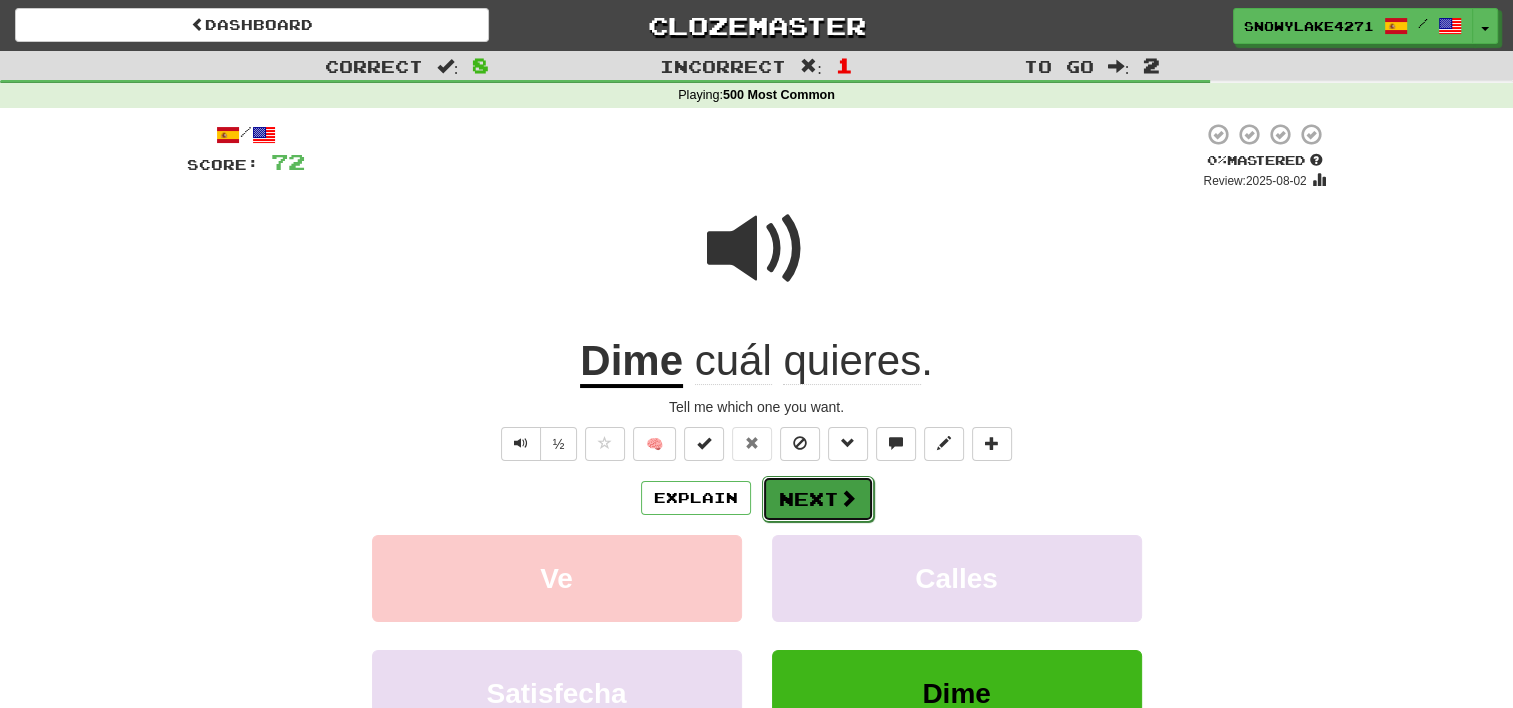 click on "Next" at bounding box center [818, 499] 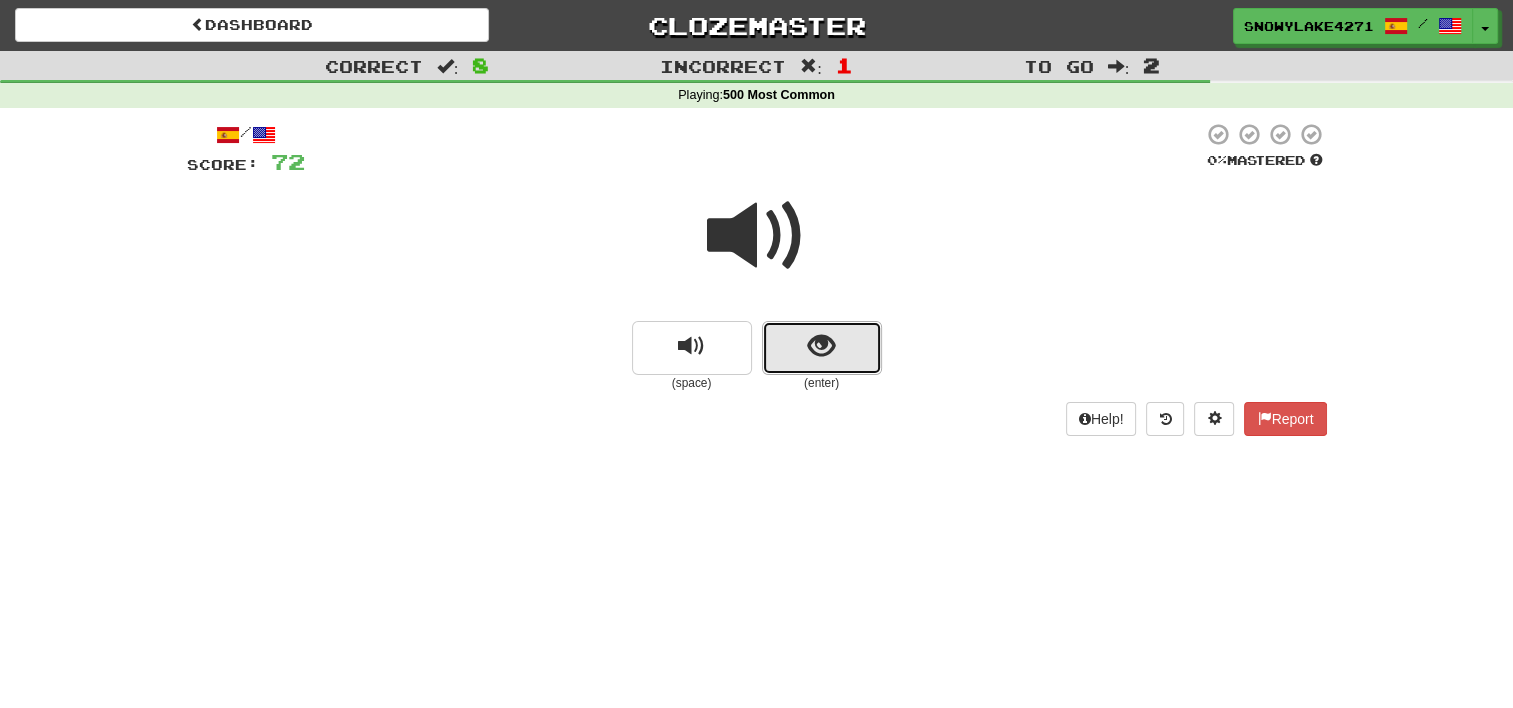 click at bounding box center (822, 348) 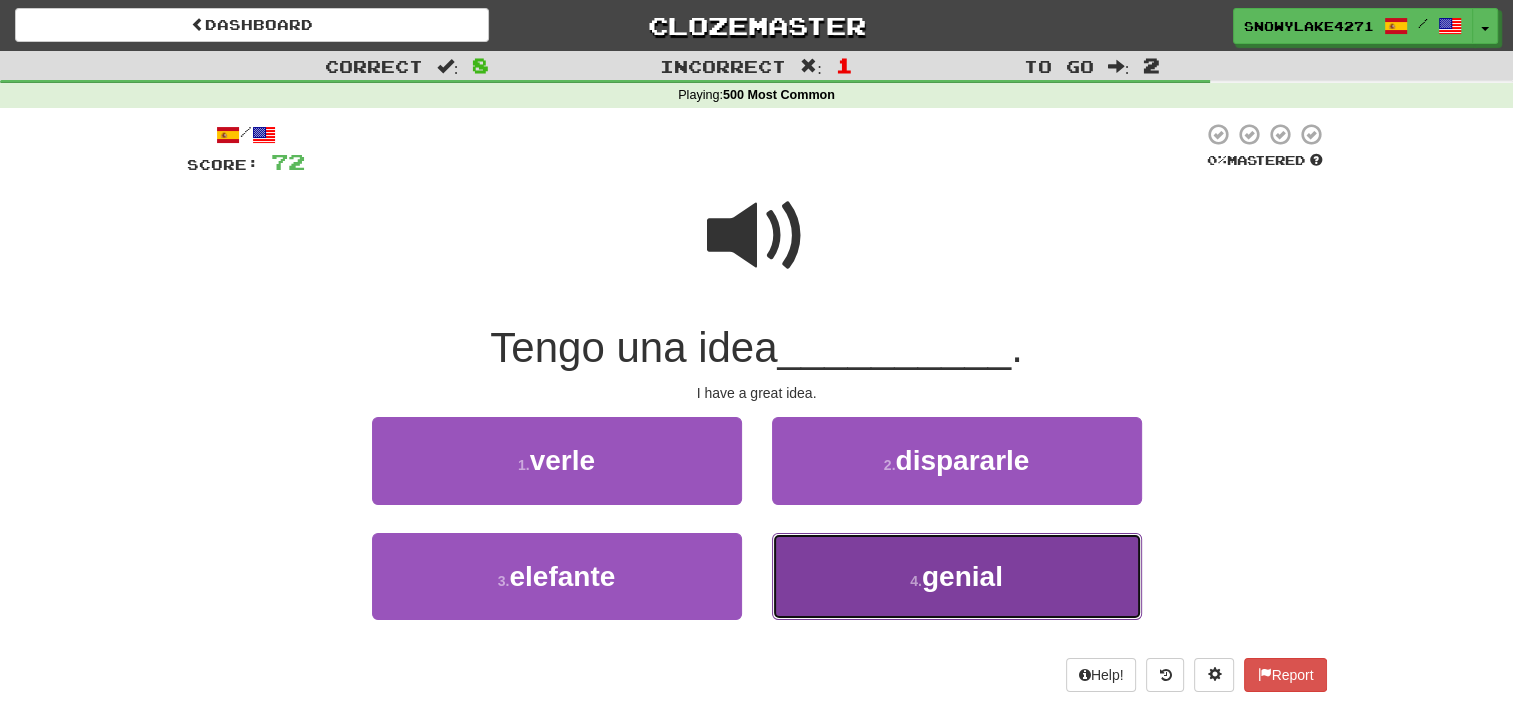 click on "4 .  genial" at bounding box center (957, 576) 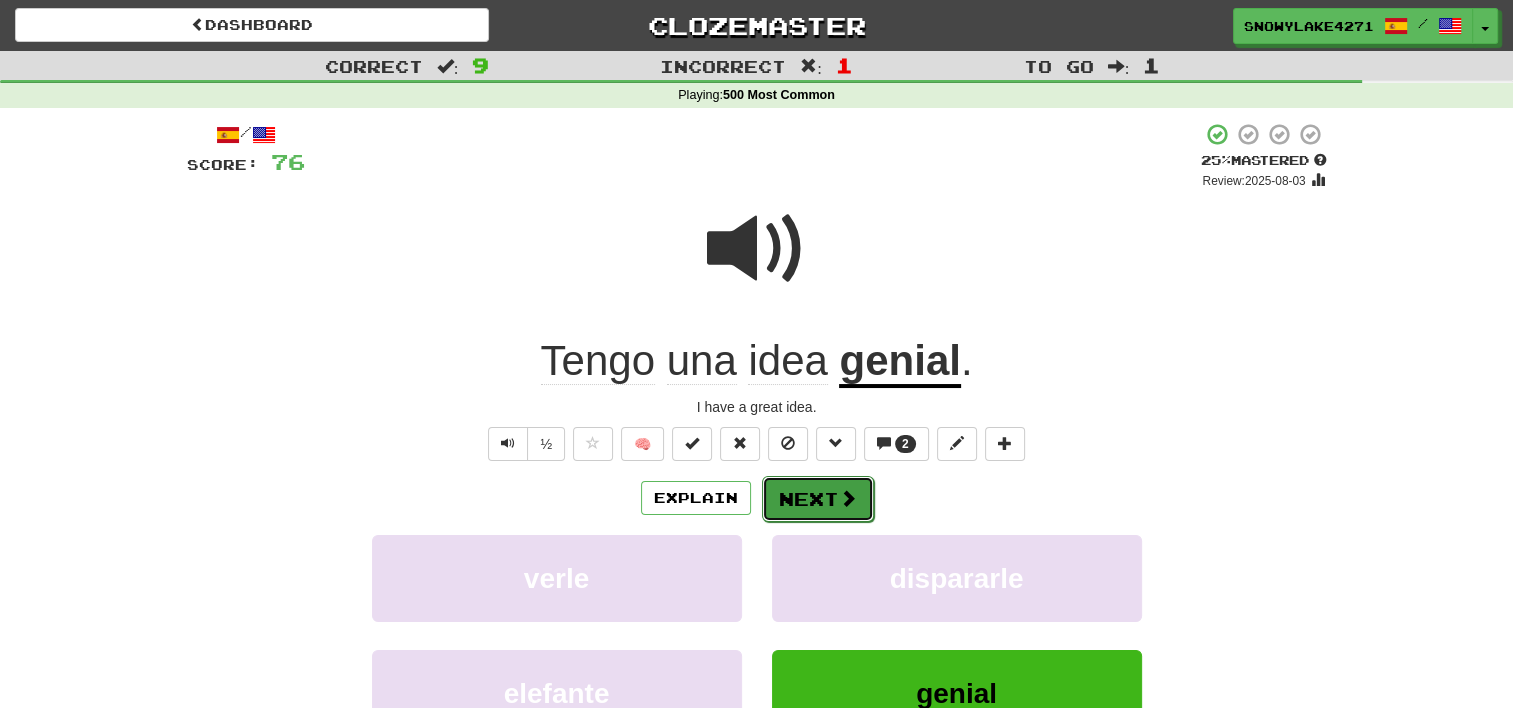 click on "Next" at bounding box center [818, 499] 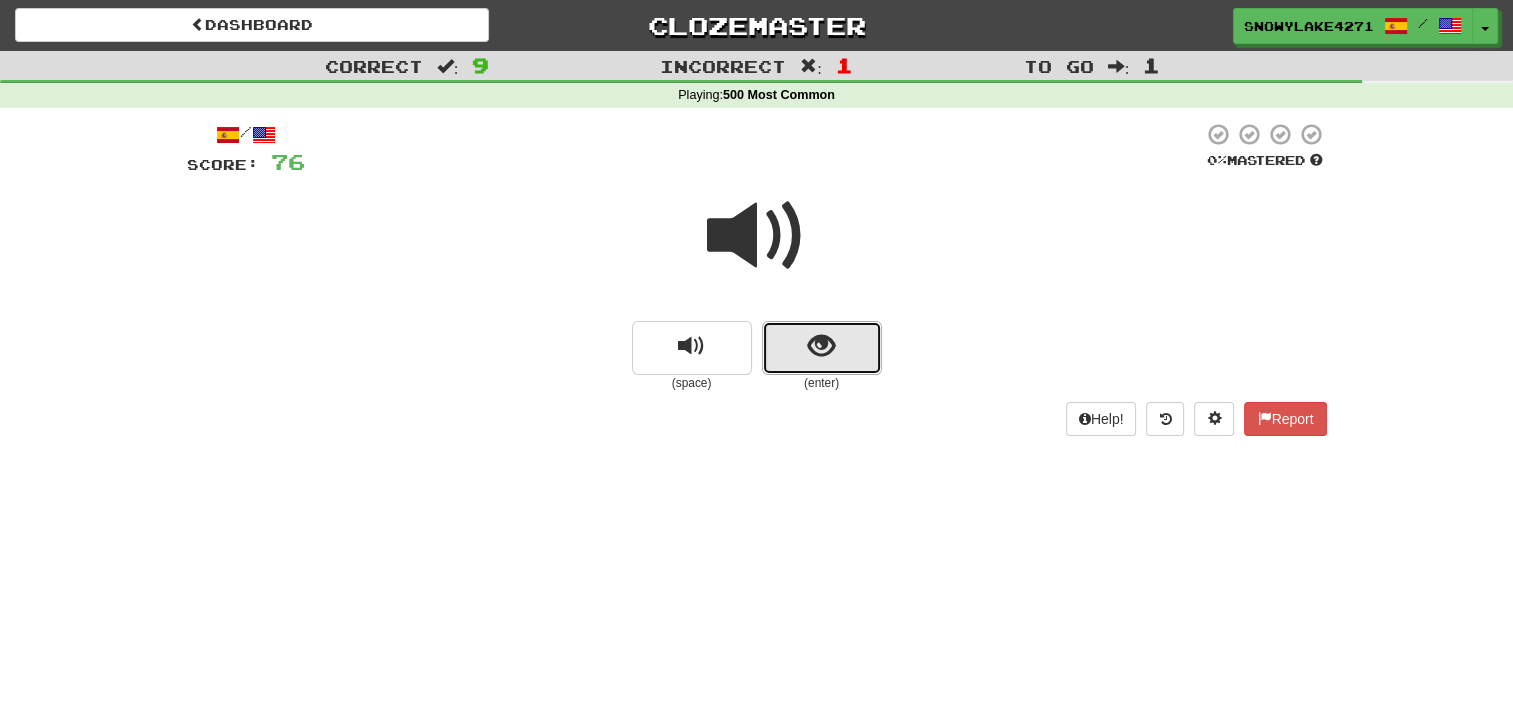 click at bounding box center (822, 348) 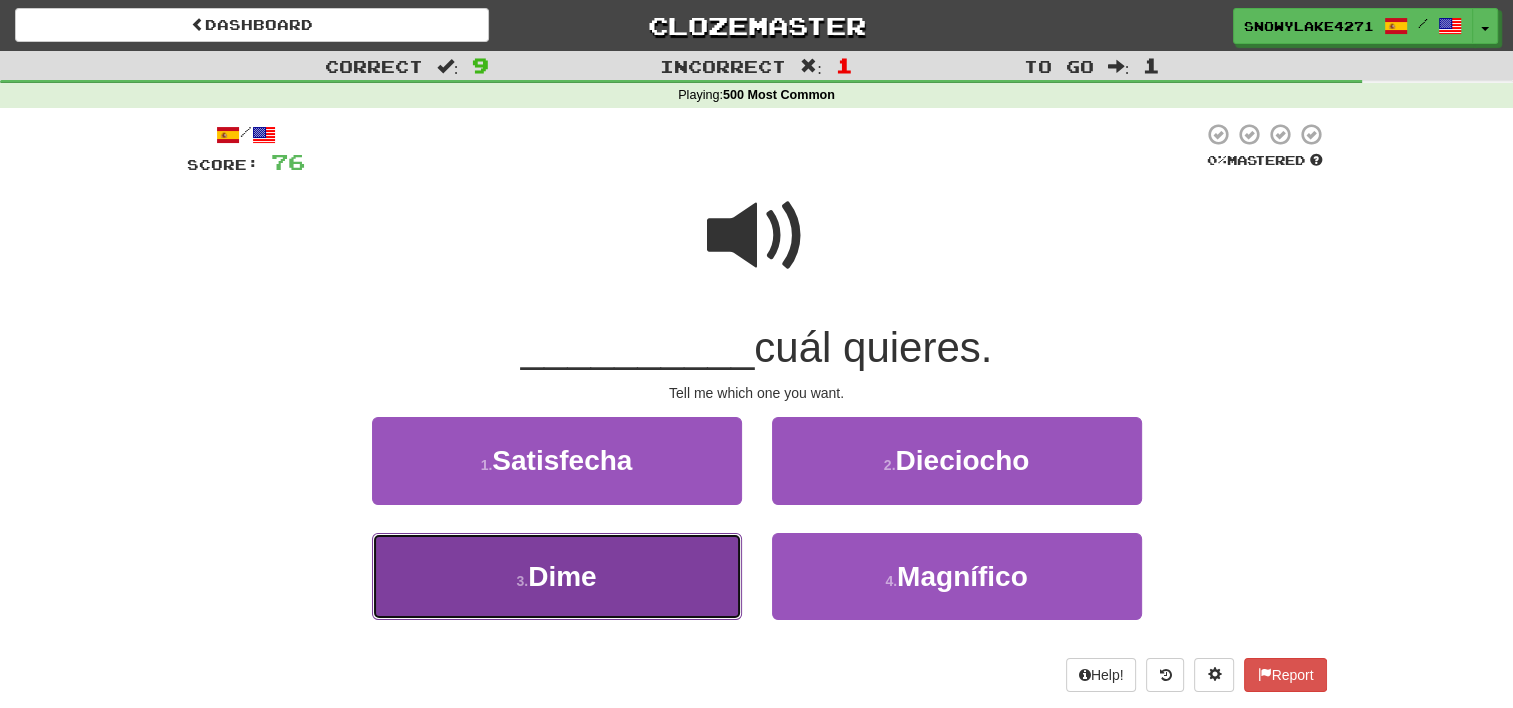 click on "3 .  Dime" at bounding box center [557, 576] 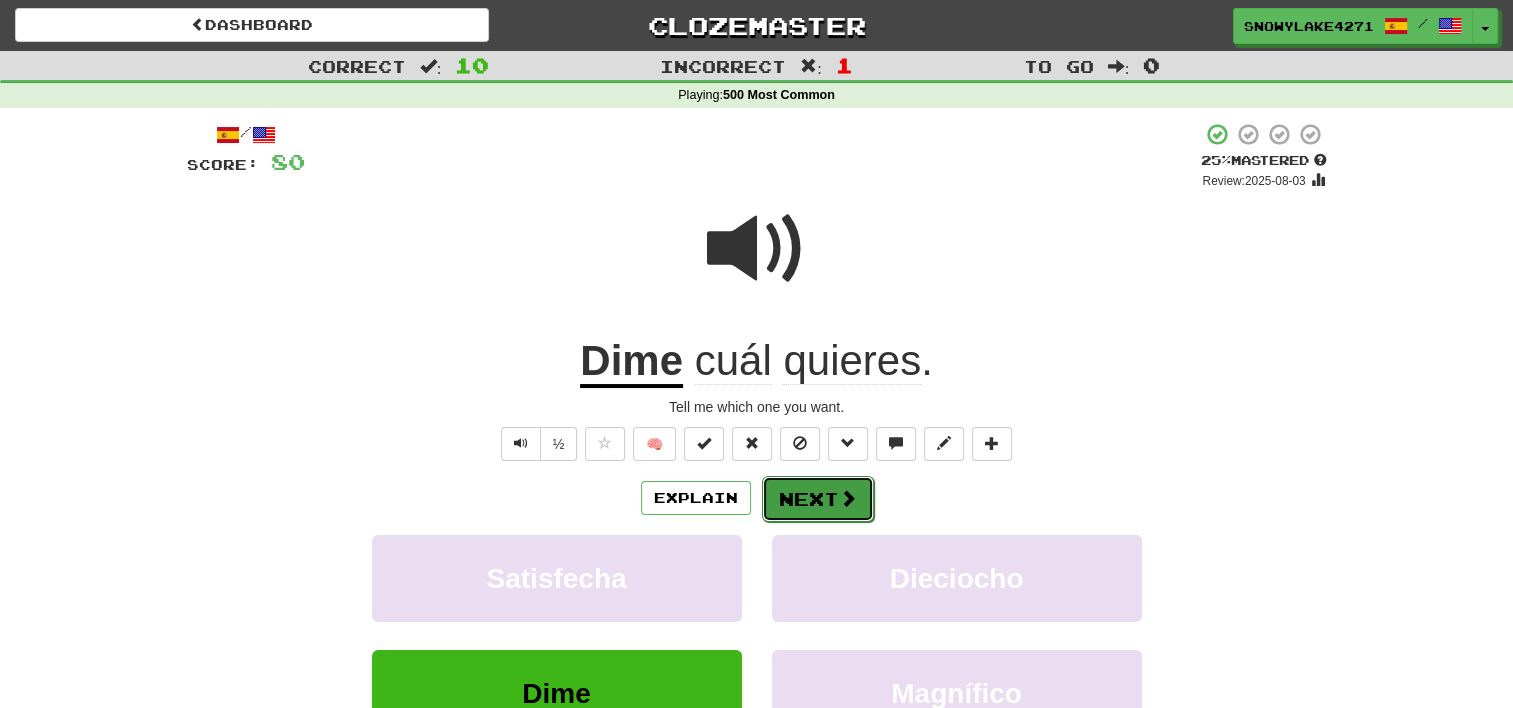 click at bounding box center (848, 498) 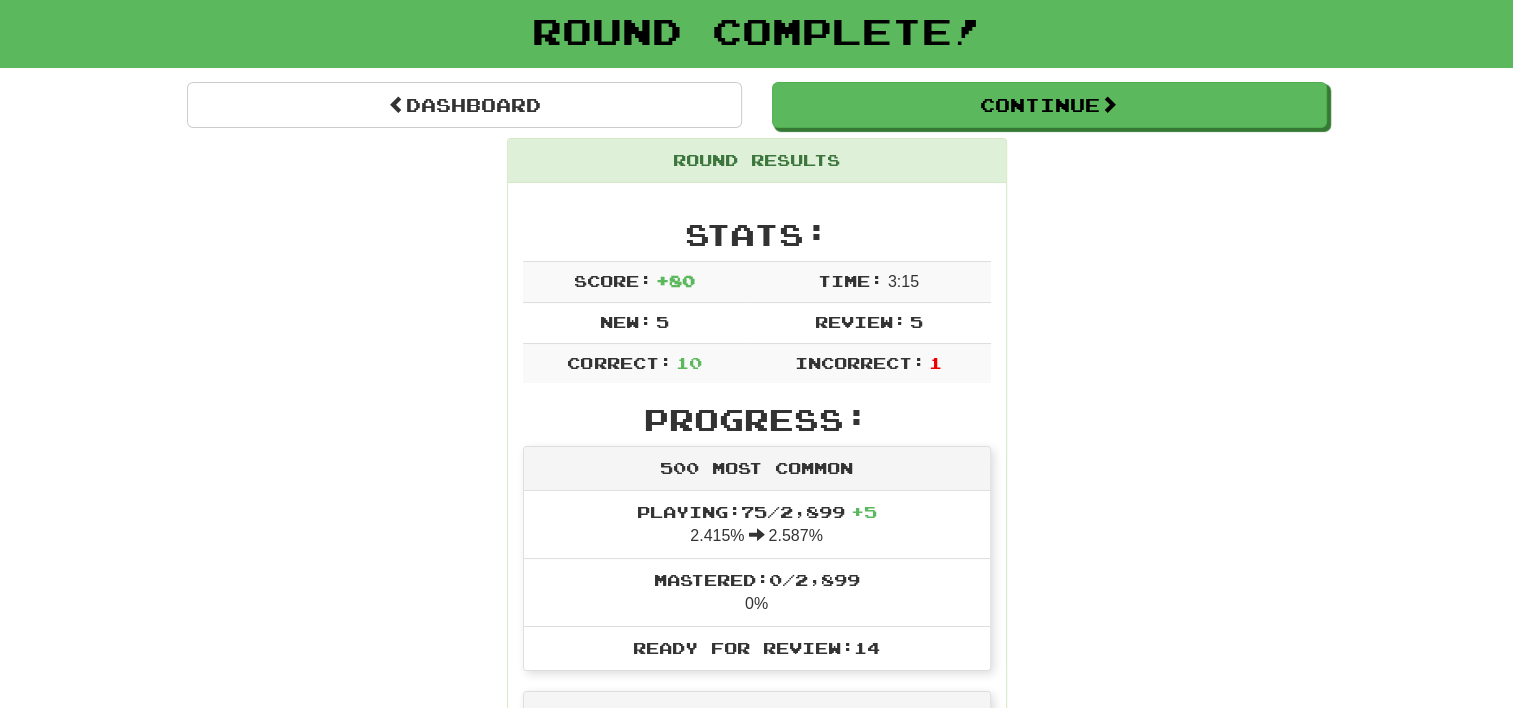 scroll, scrollTop: 0, scrollLeft: 0, axis: both 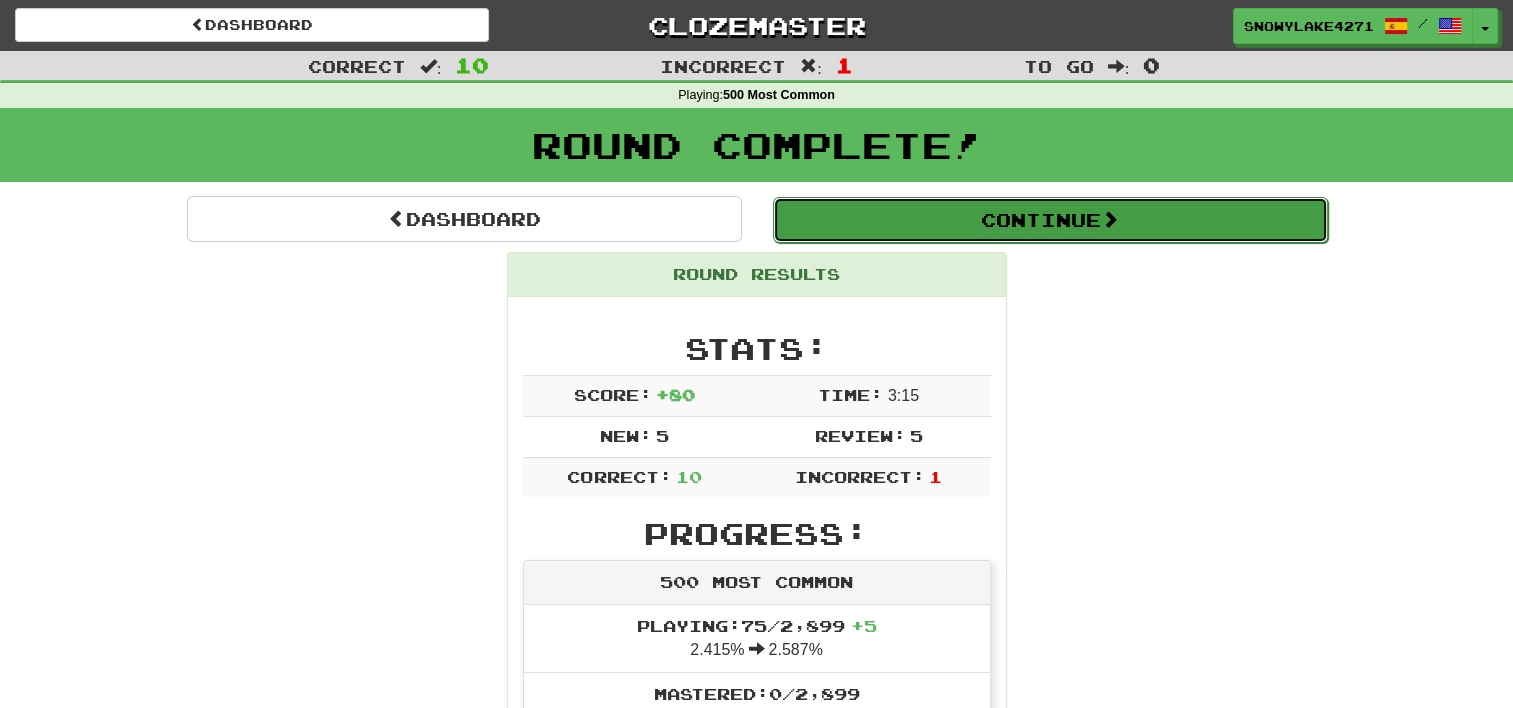 click on "Continue" at bounding box center [1050, 220] 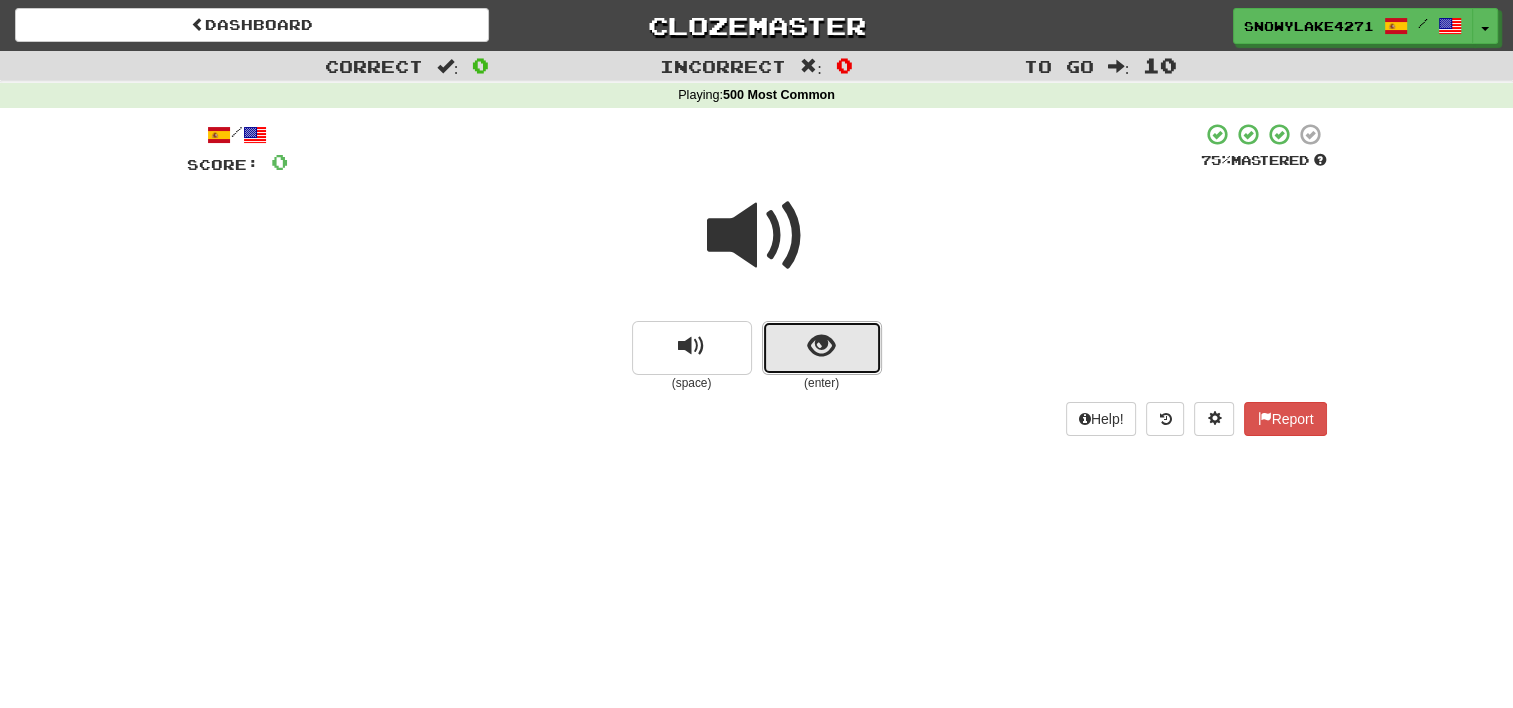 click at bounding box center (821, 346) 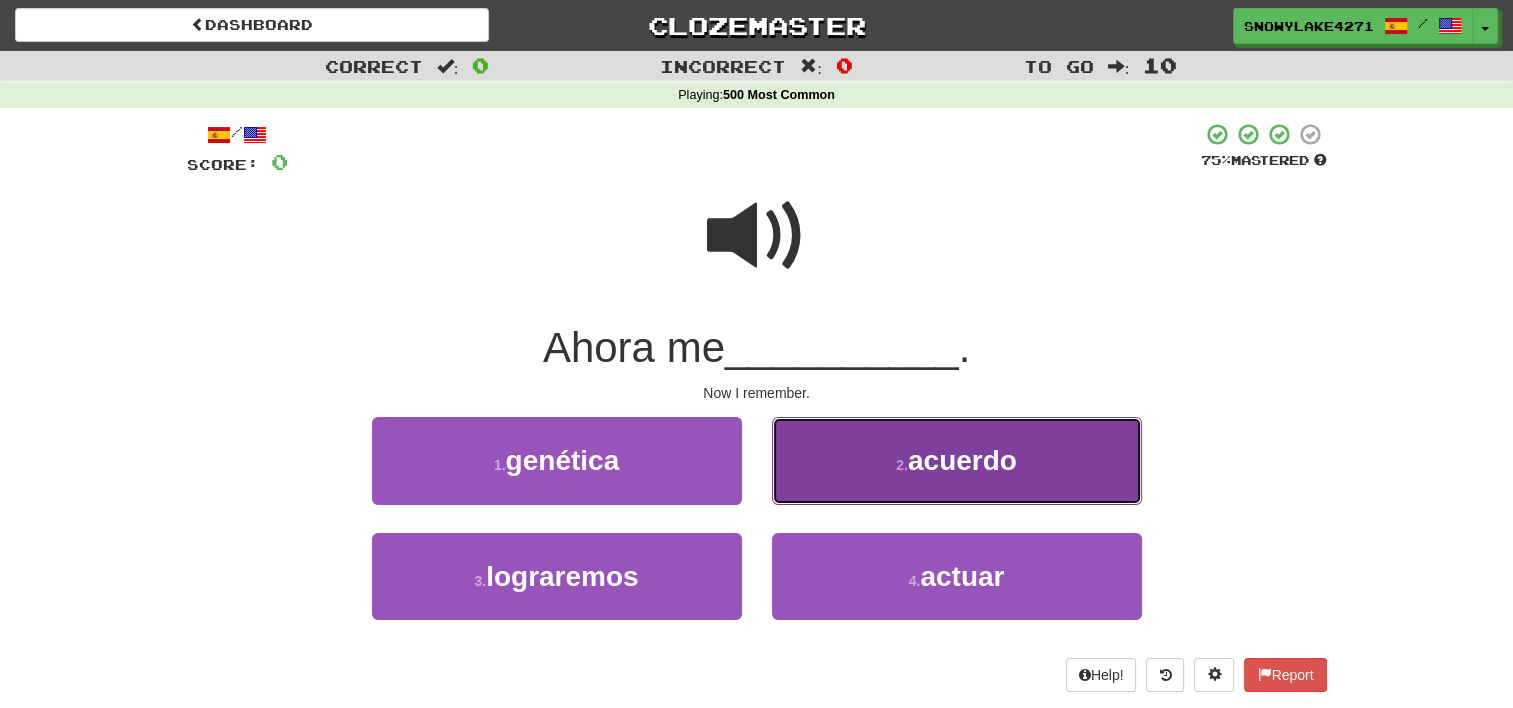 click on "2 .  acuerdo" at bounding box center (957, 460) 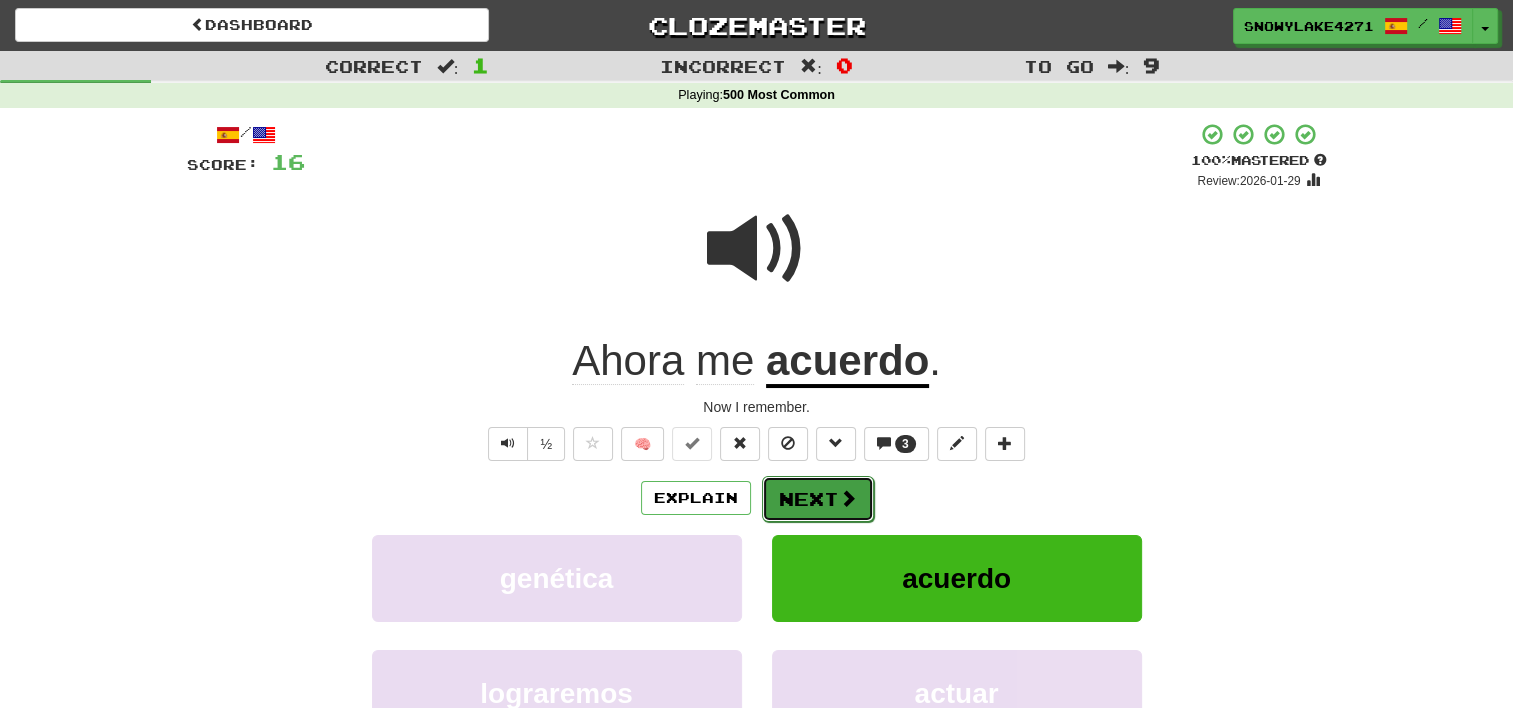 click on "Next" at bounding box center (818, 499) 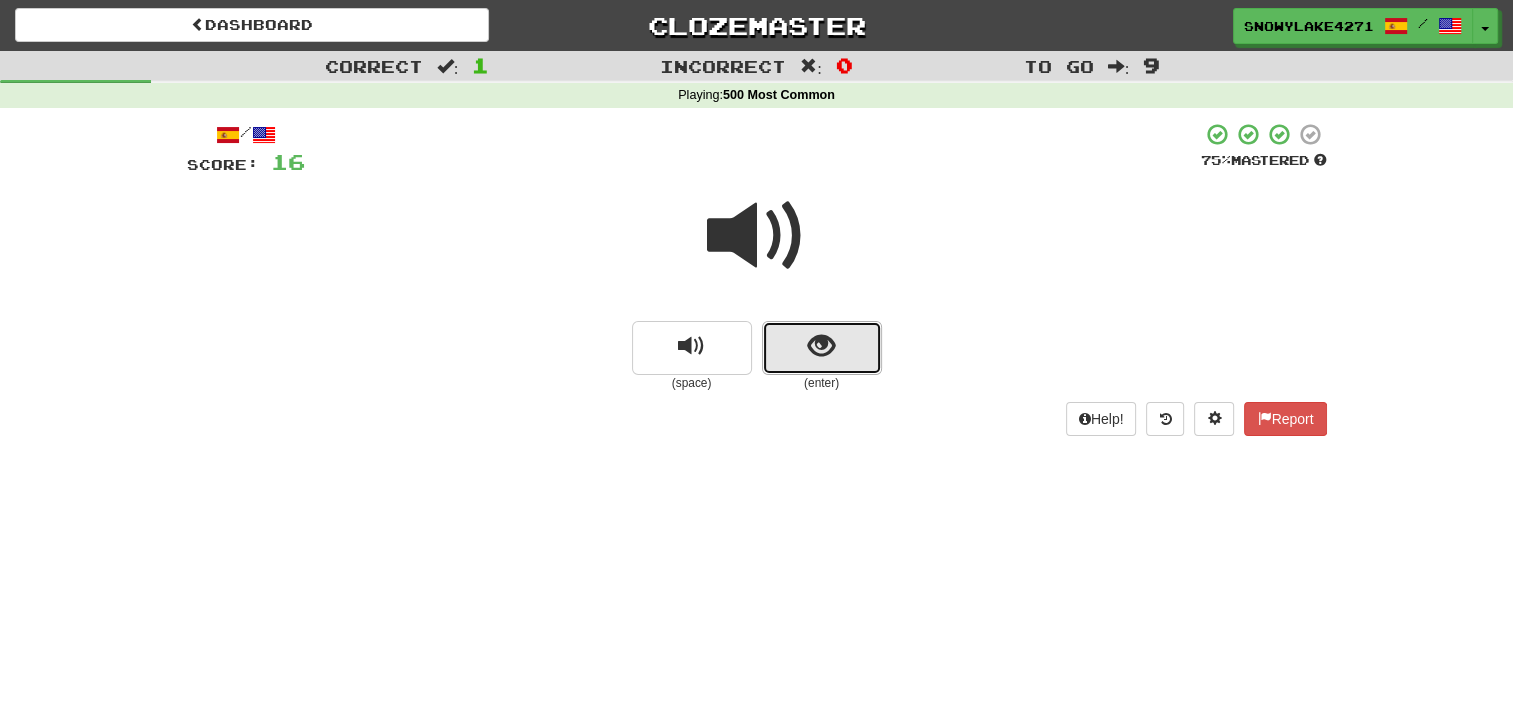 click at bounding box center (821, 346) 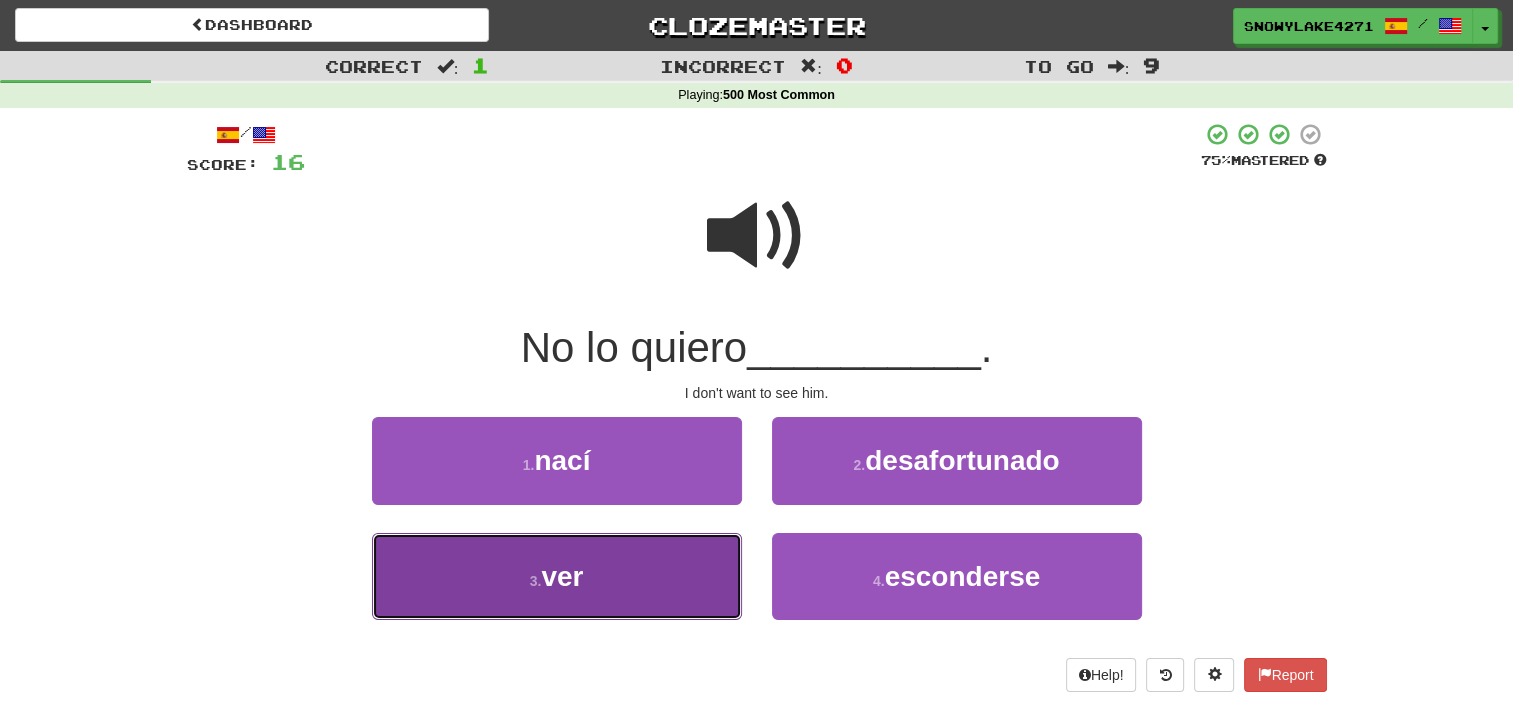 click on "3 .  ver" at bounding box center (557, 576) 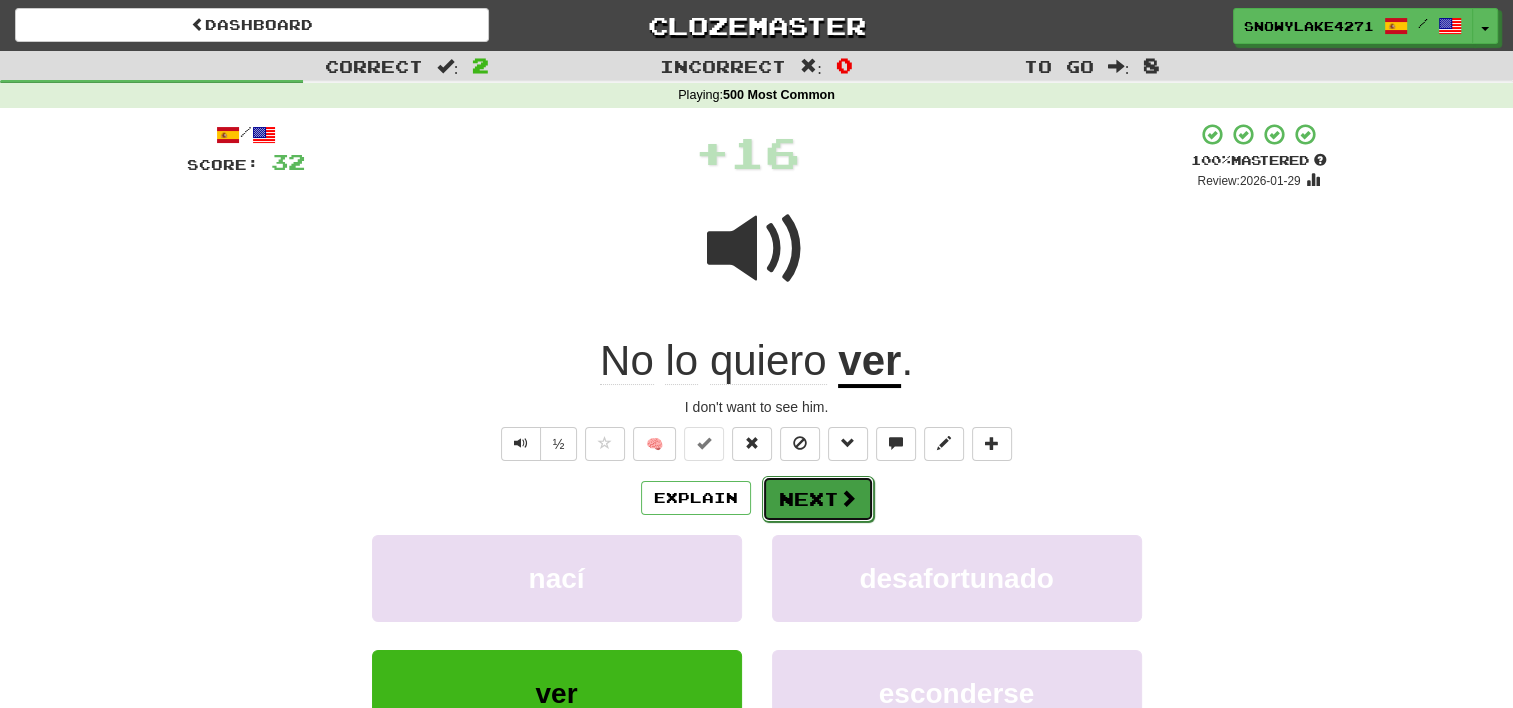 click on "Next" at bounding box center [818, 499] 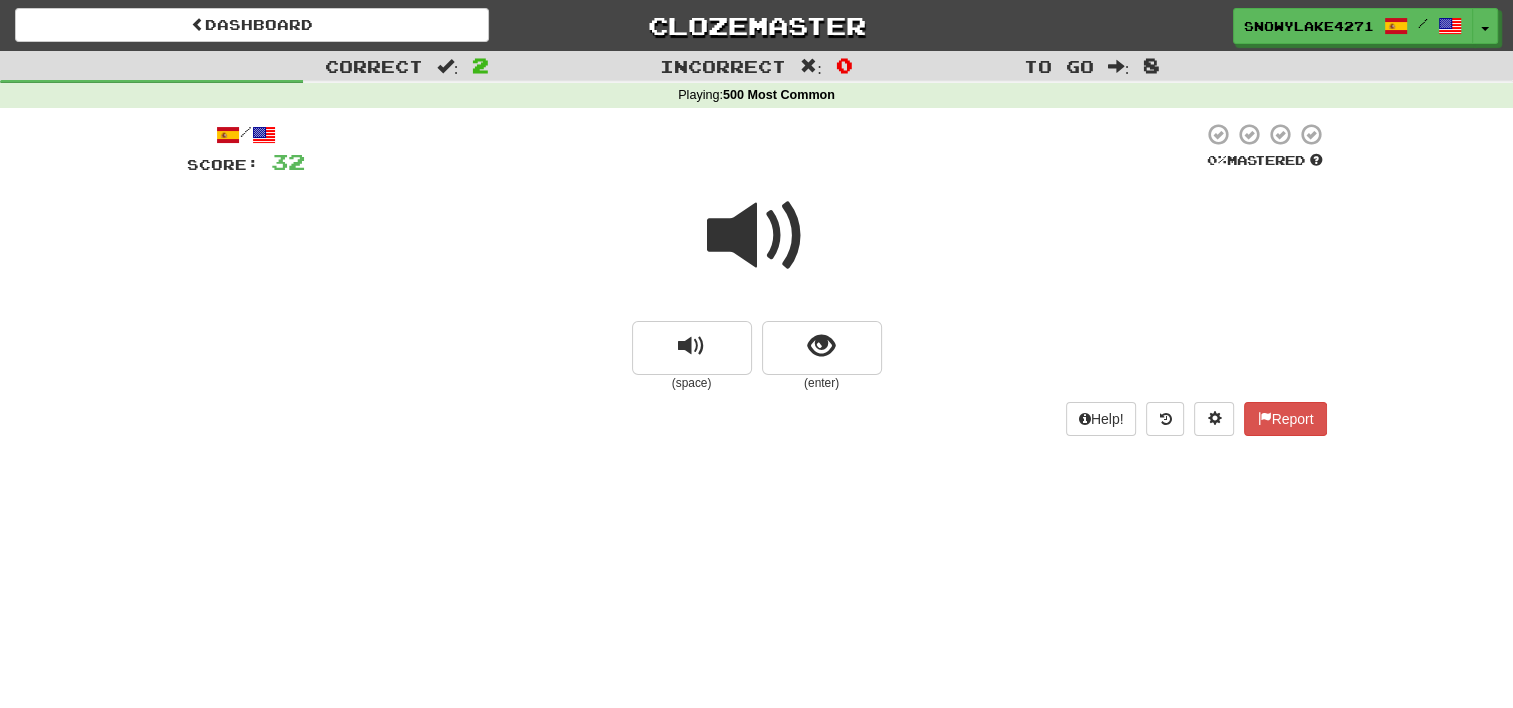 click at bounding box center (757, 236) 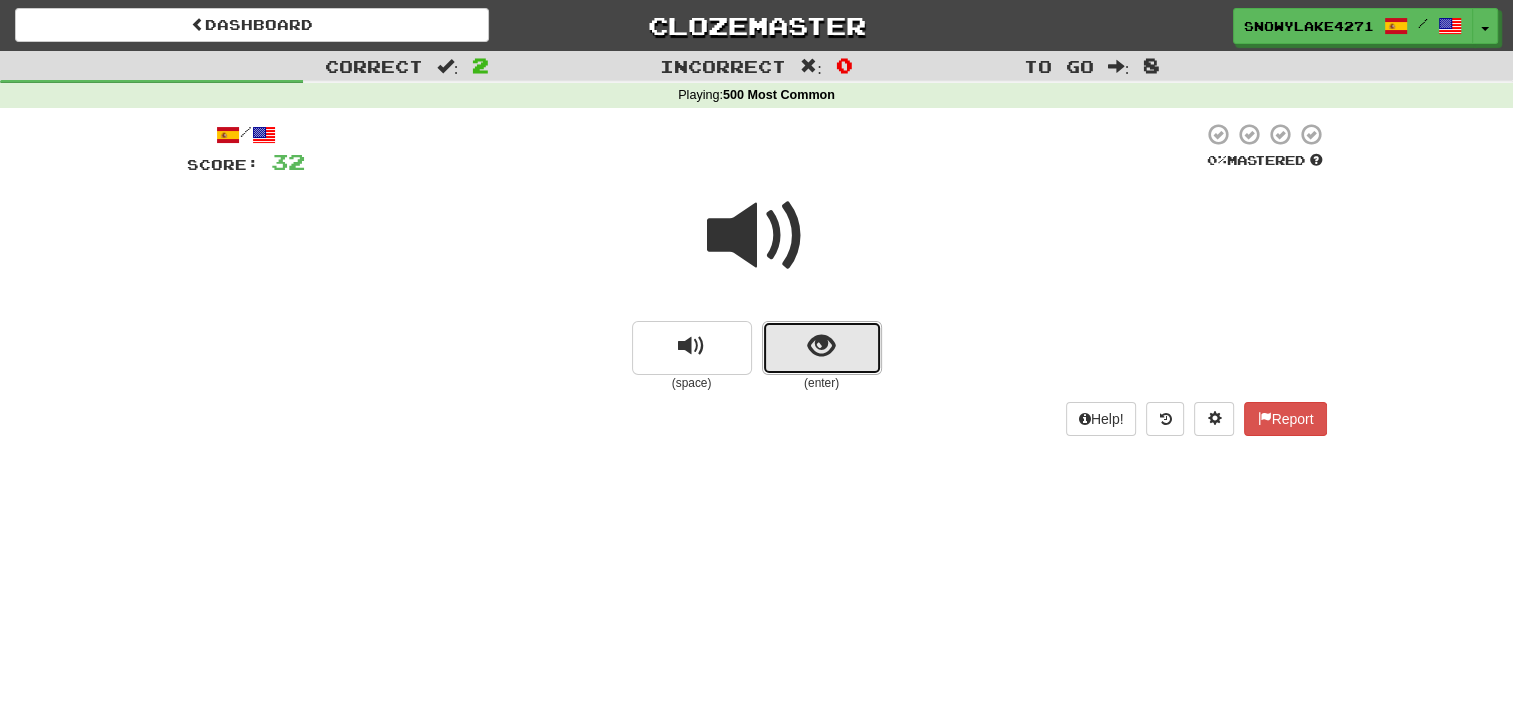 click at bounding box center [822, 348] 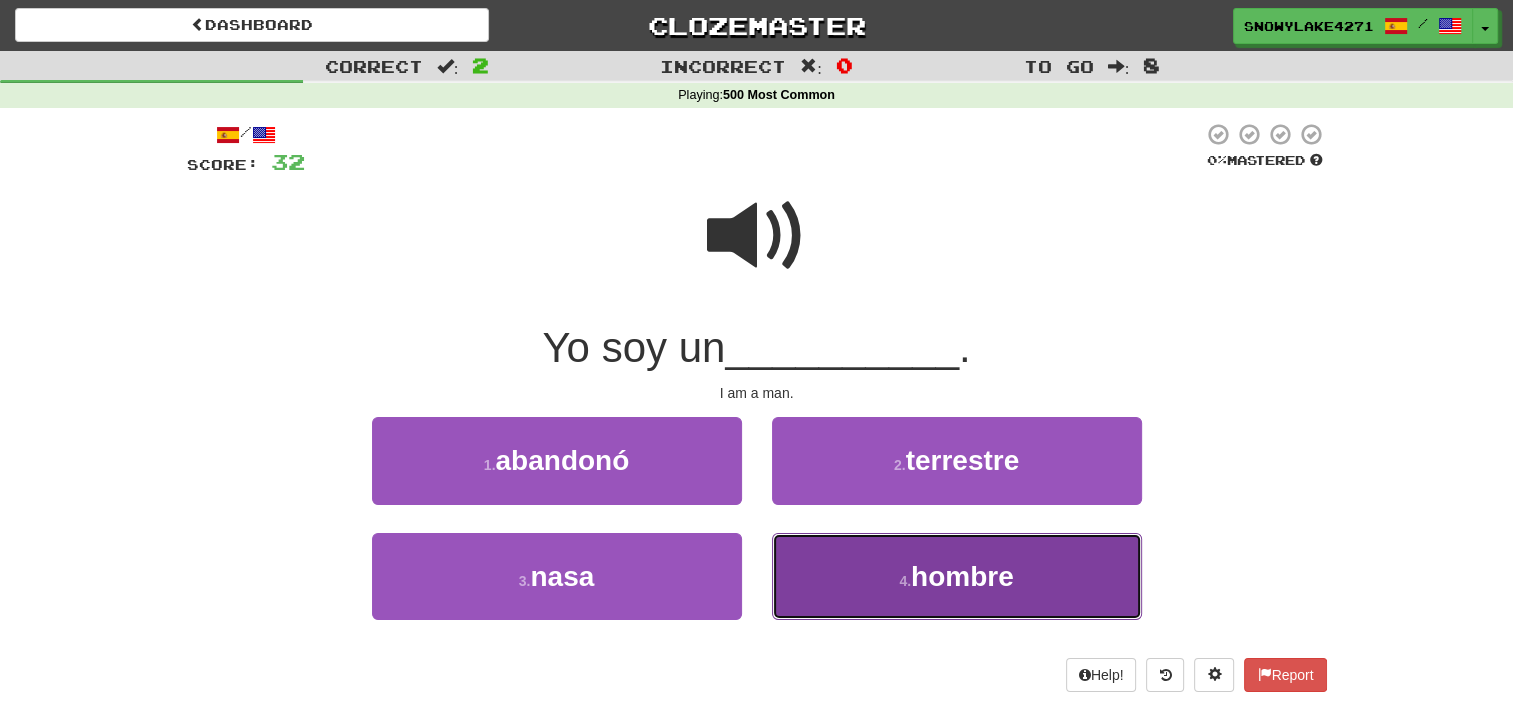 click on "4 .  hombre" at bounding box center [957, 576] 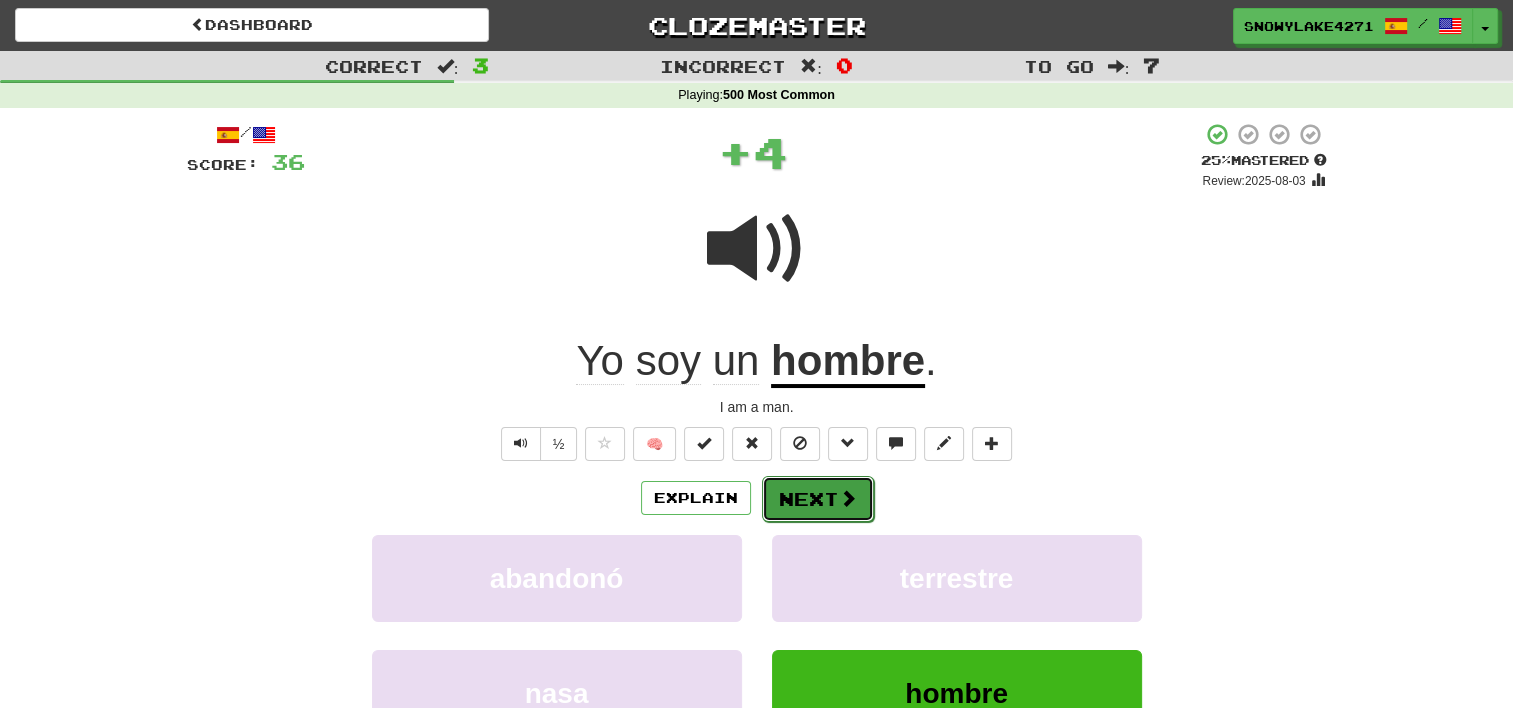 click at bounding box center [848, 498] 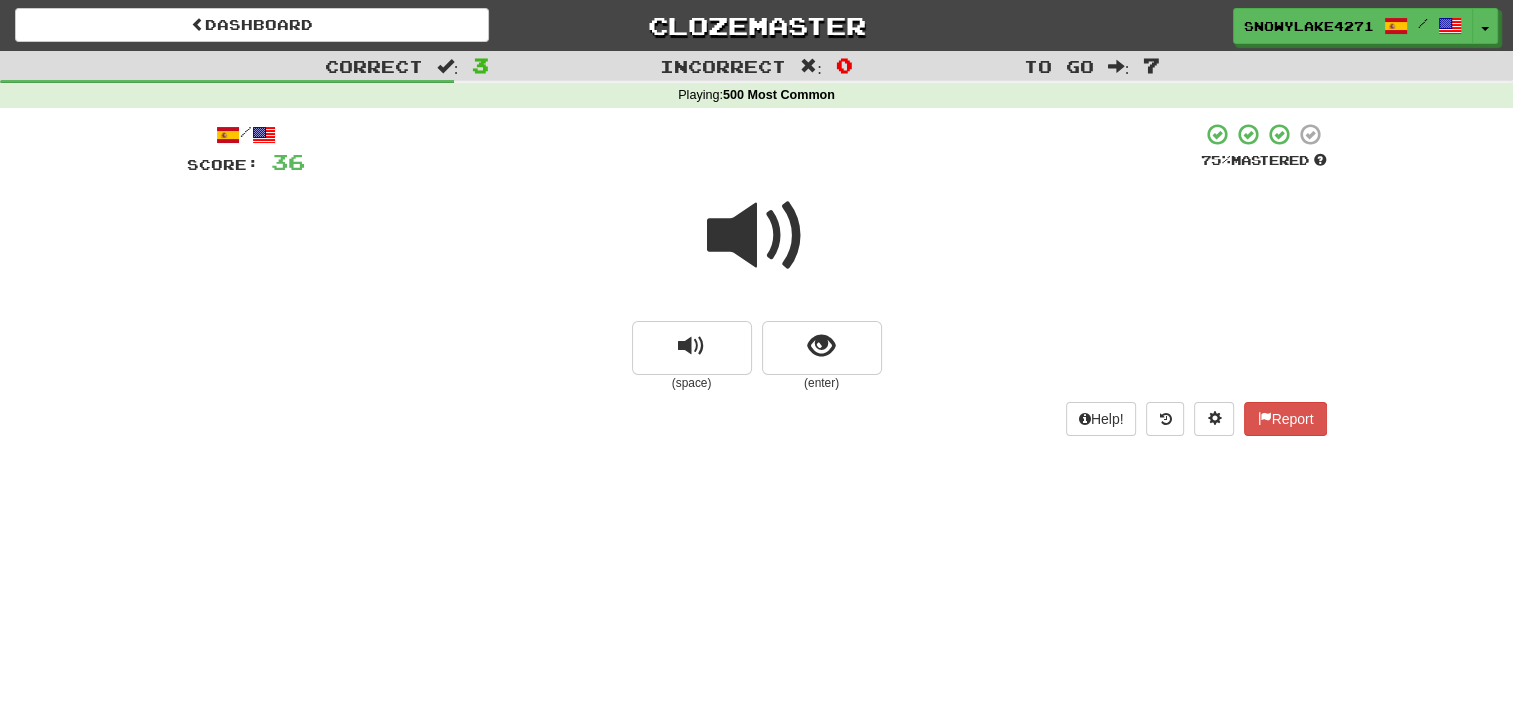 click at bounding box center (757, 236) 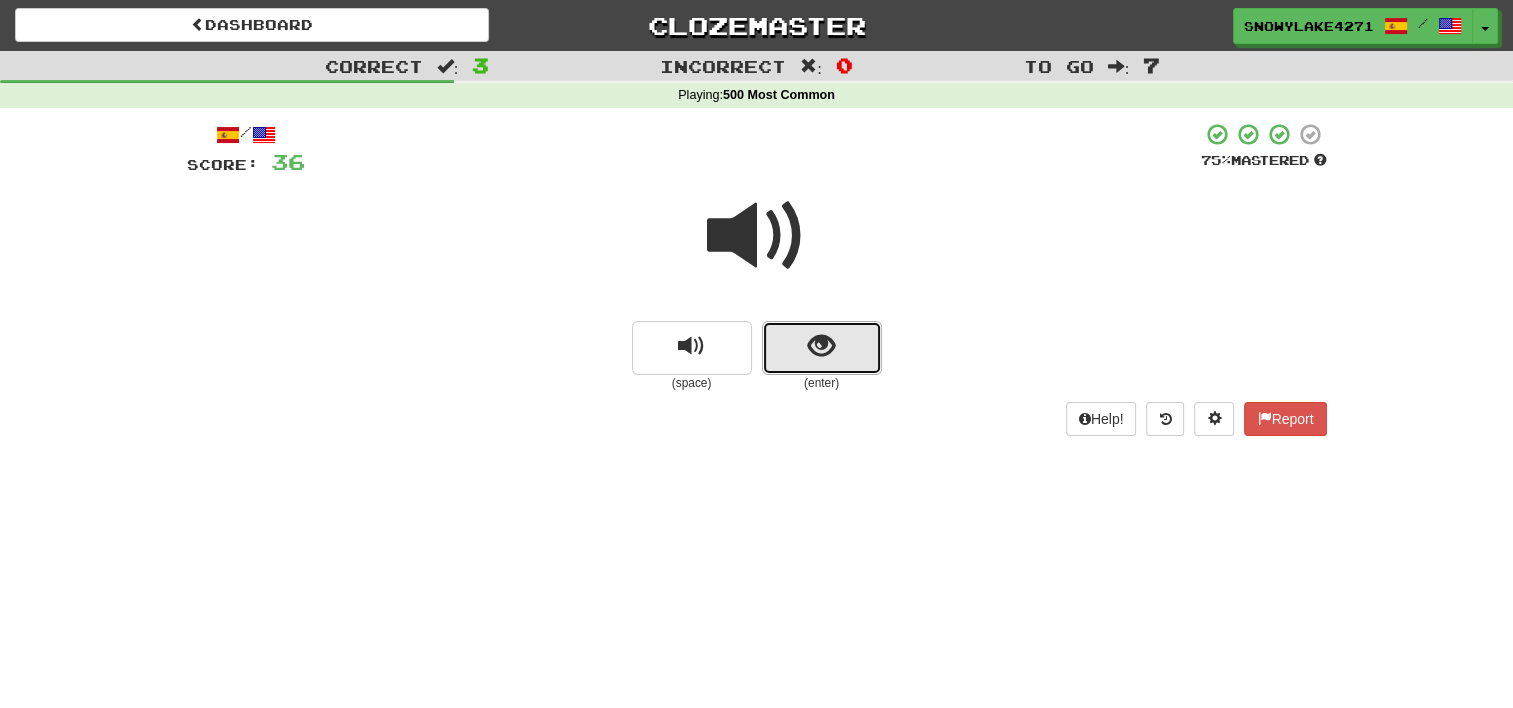 click at bounding box center [822, 348] 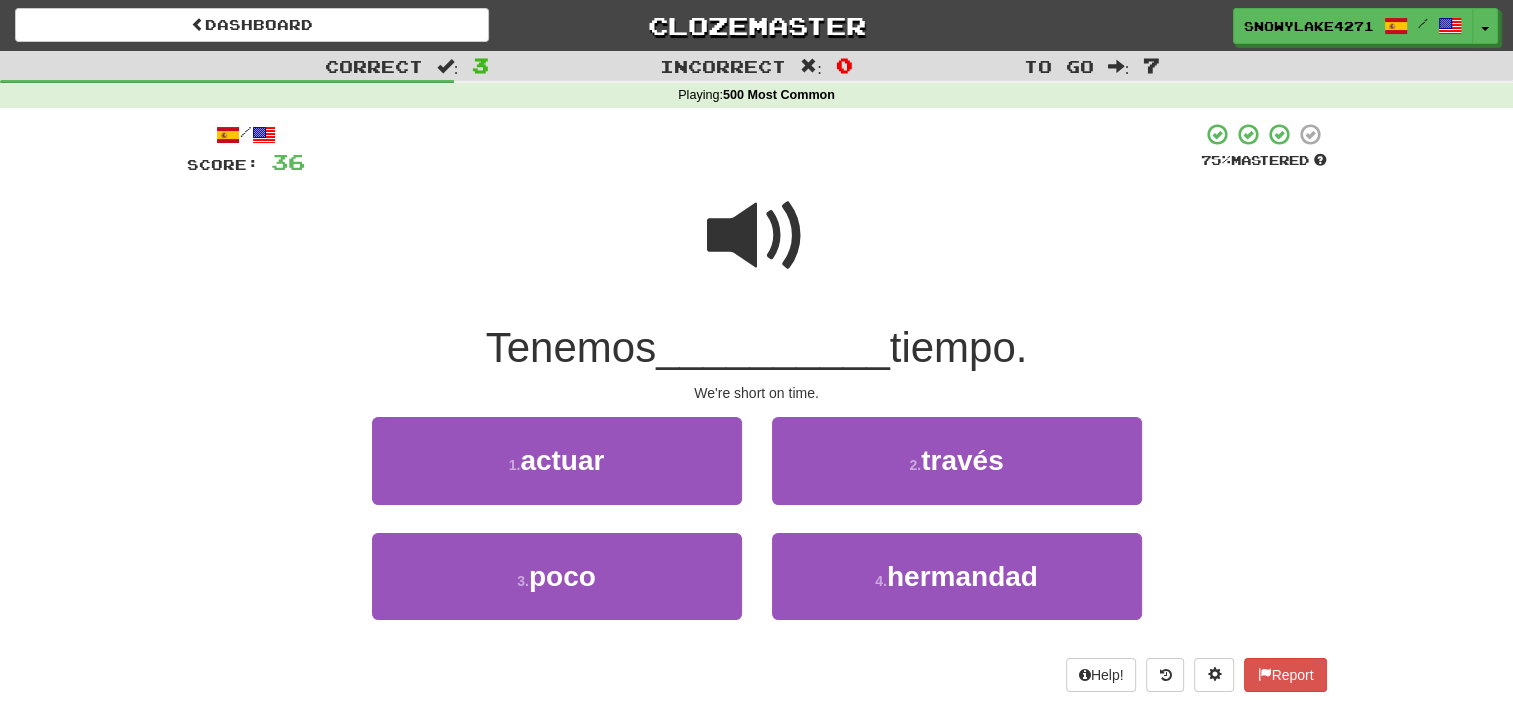 click at bounding box center (757, 236) 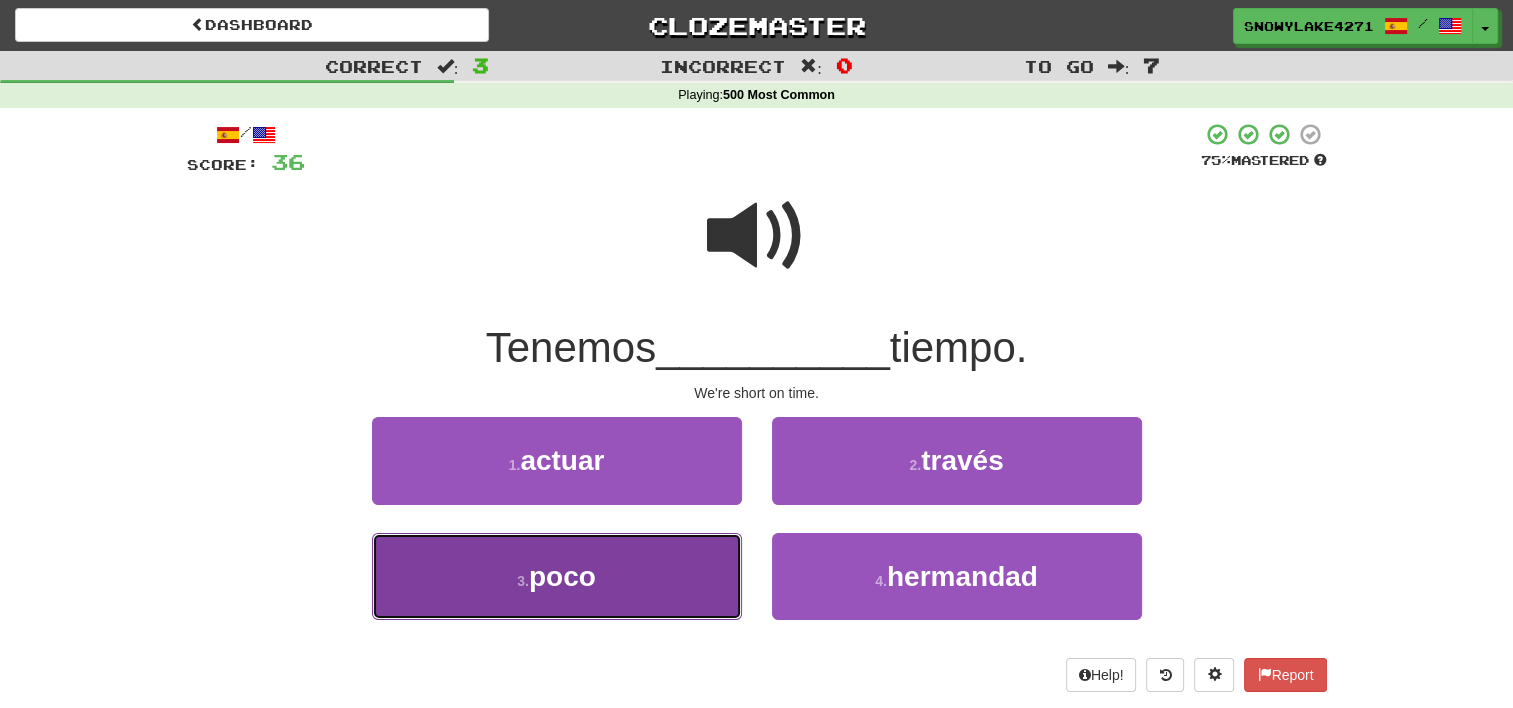 click on "3 .  poco" at bounding box center (557, 576) 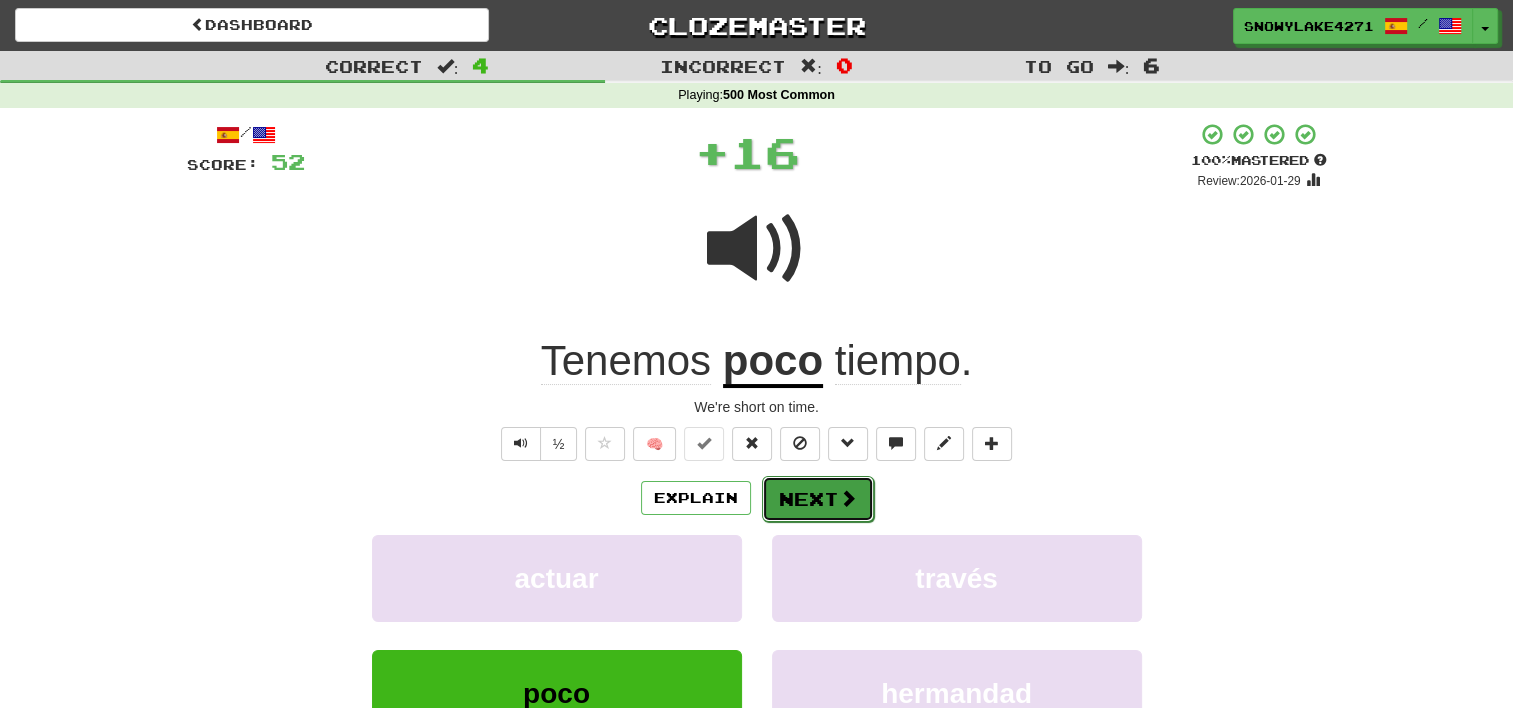 click on "Next" at bounding box center [818, 499] 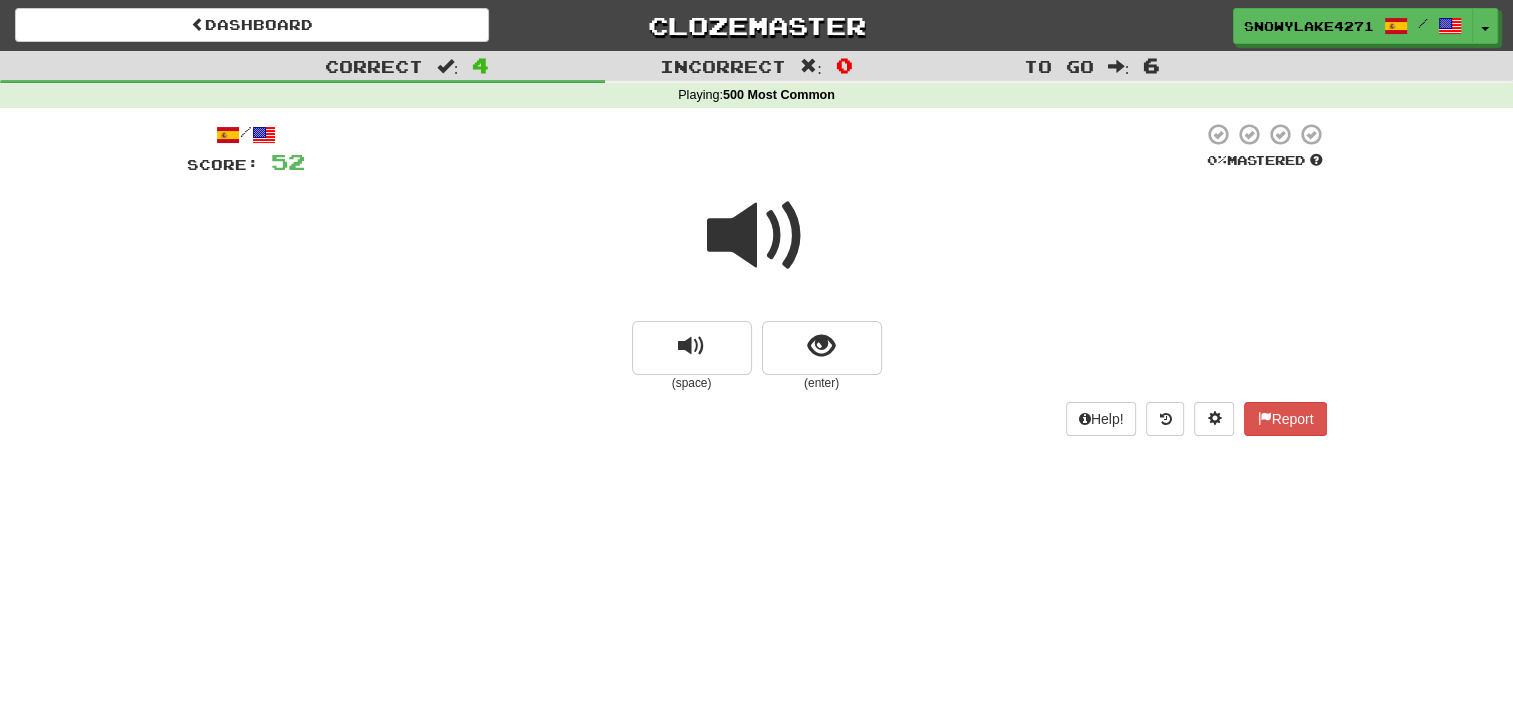 click at bounding box center [757, 236] 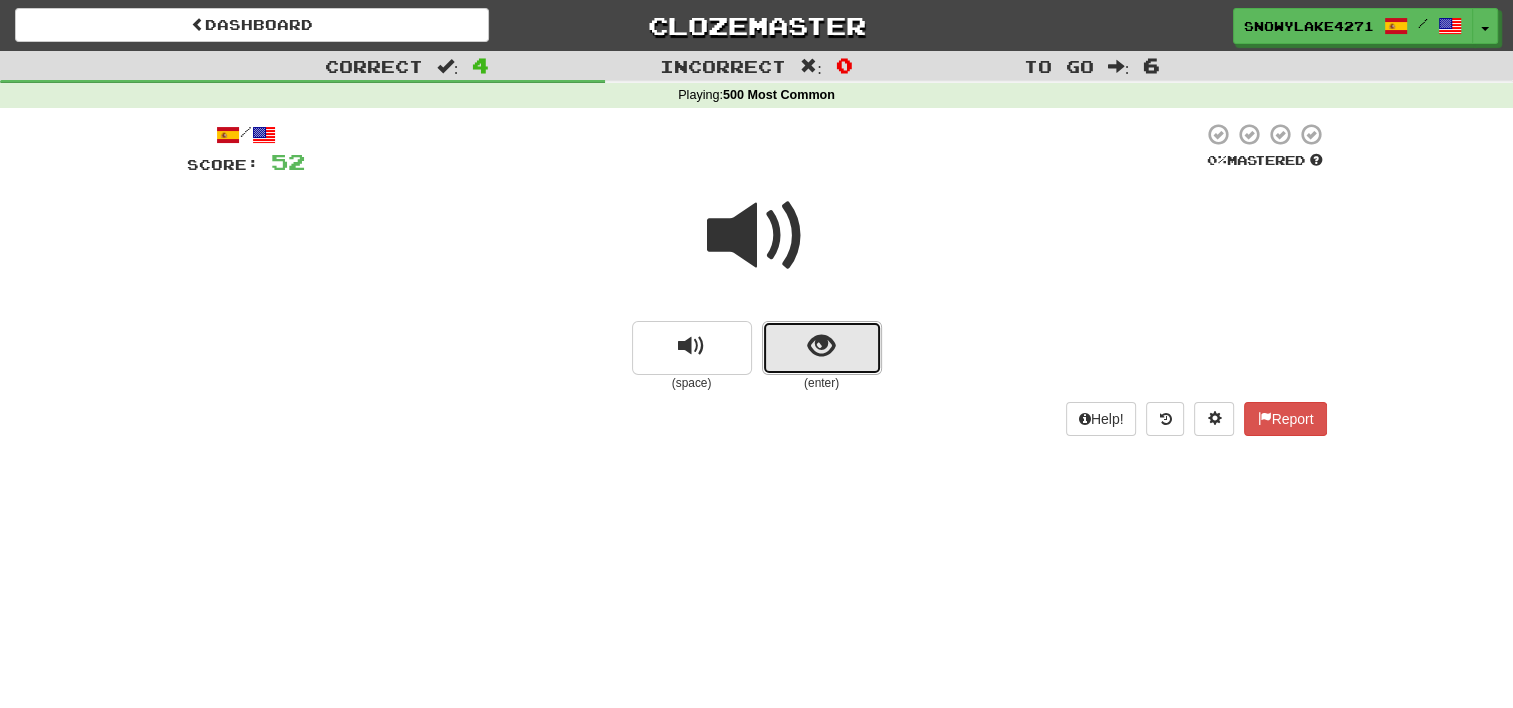 click at bounding box center [822, 348] 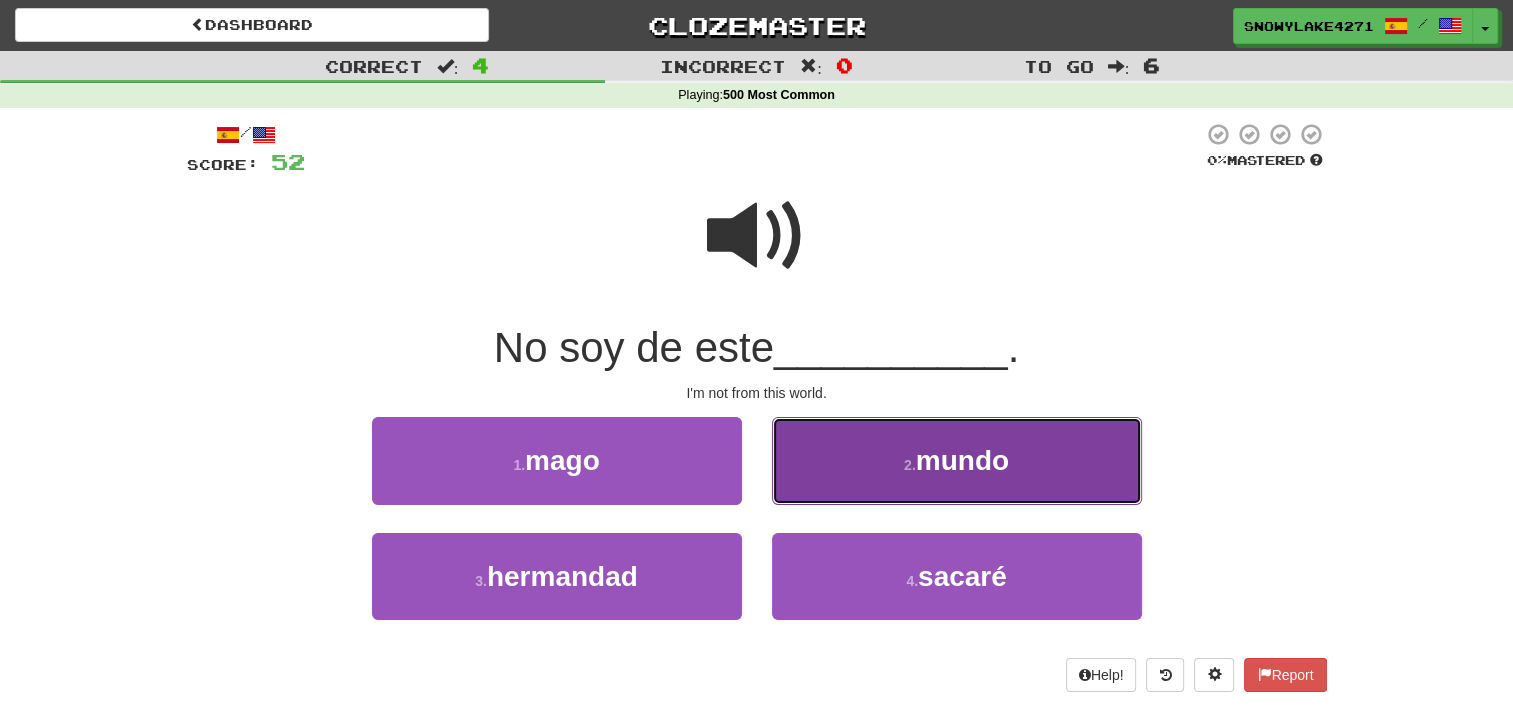 click on "2 .  mundo" at bounding box center (957, 460) 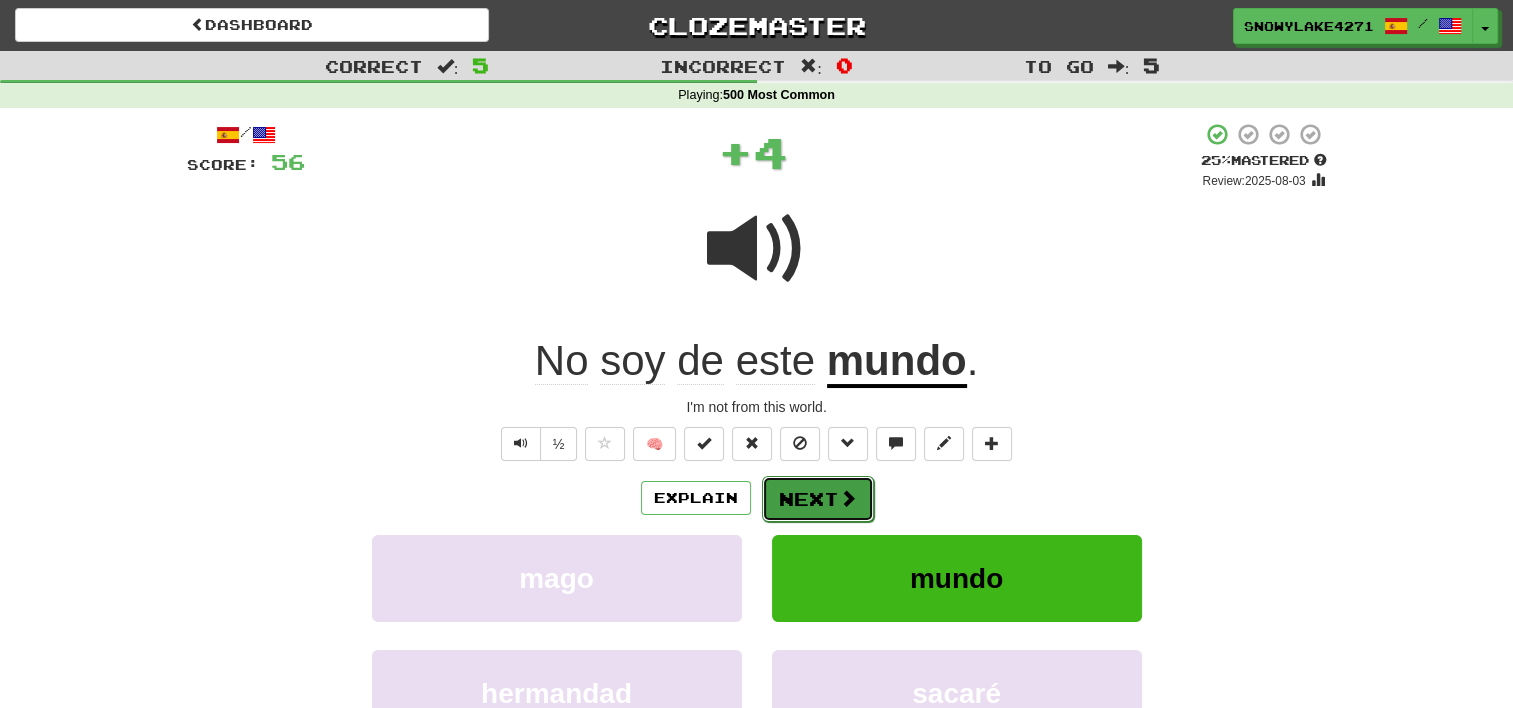 click on "Next" at bounding box center [818, 499] 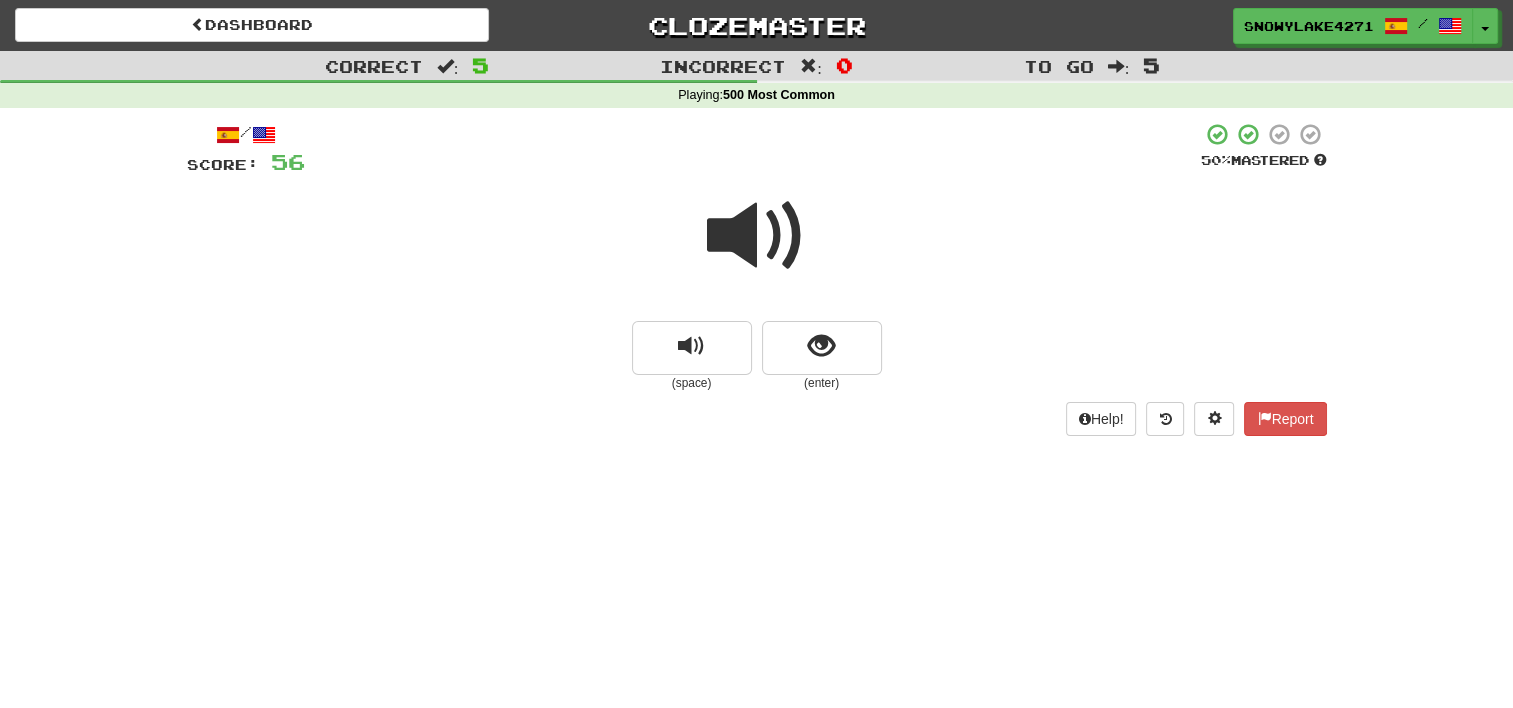 click at bounding box center [757, 236] 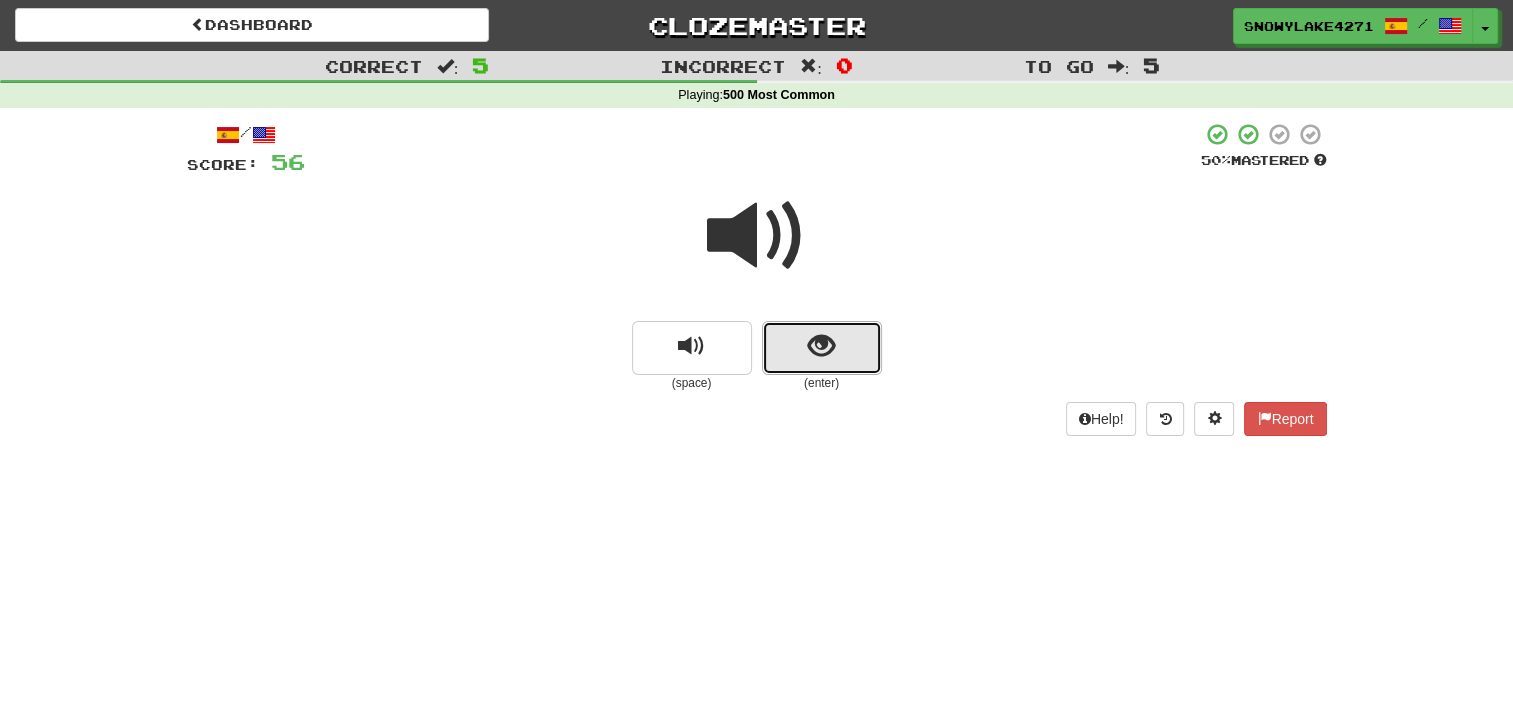 click at bounding box center [821, 346] 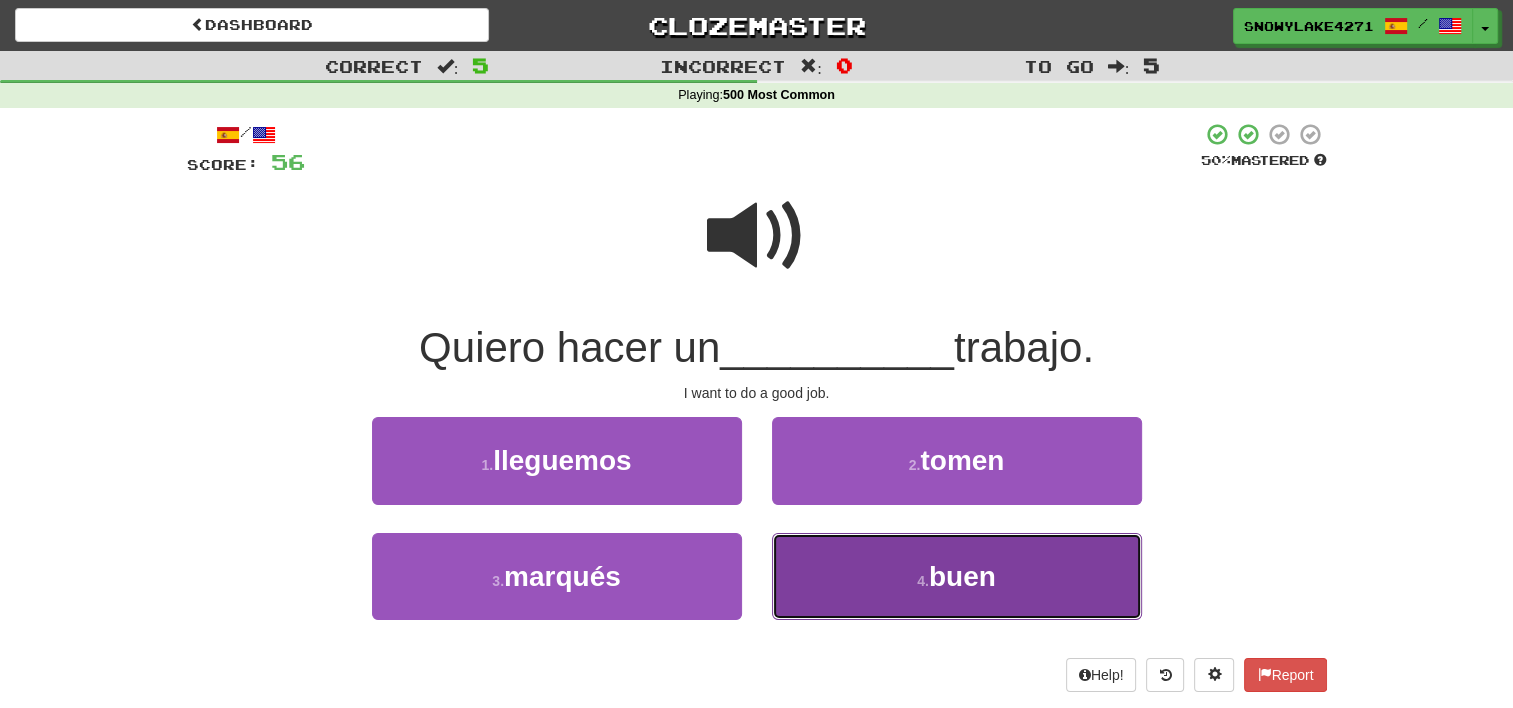 click on "4 .  buen" at bounding box center (957, 576) 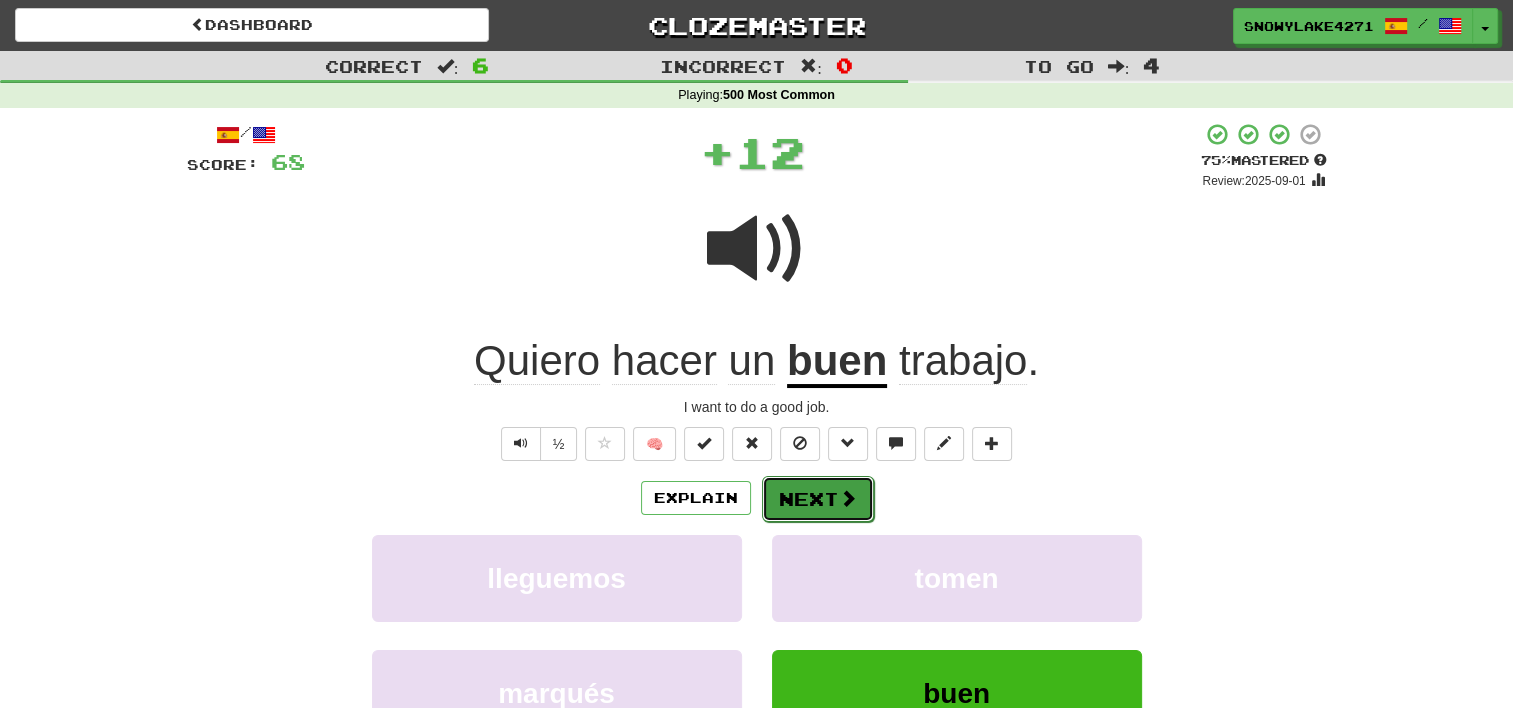 click on "Next" at bounding box center (818, 499) 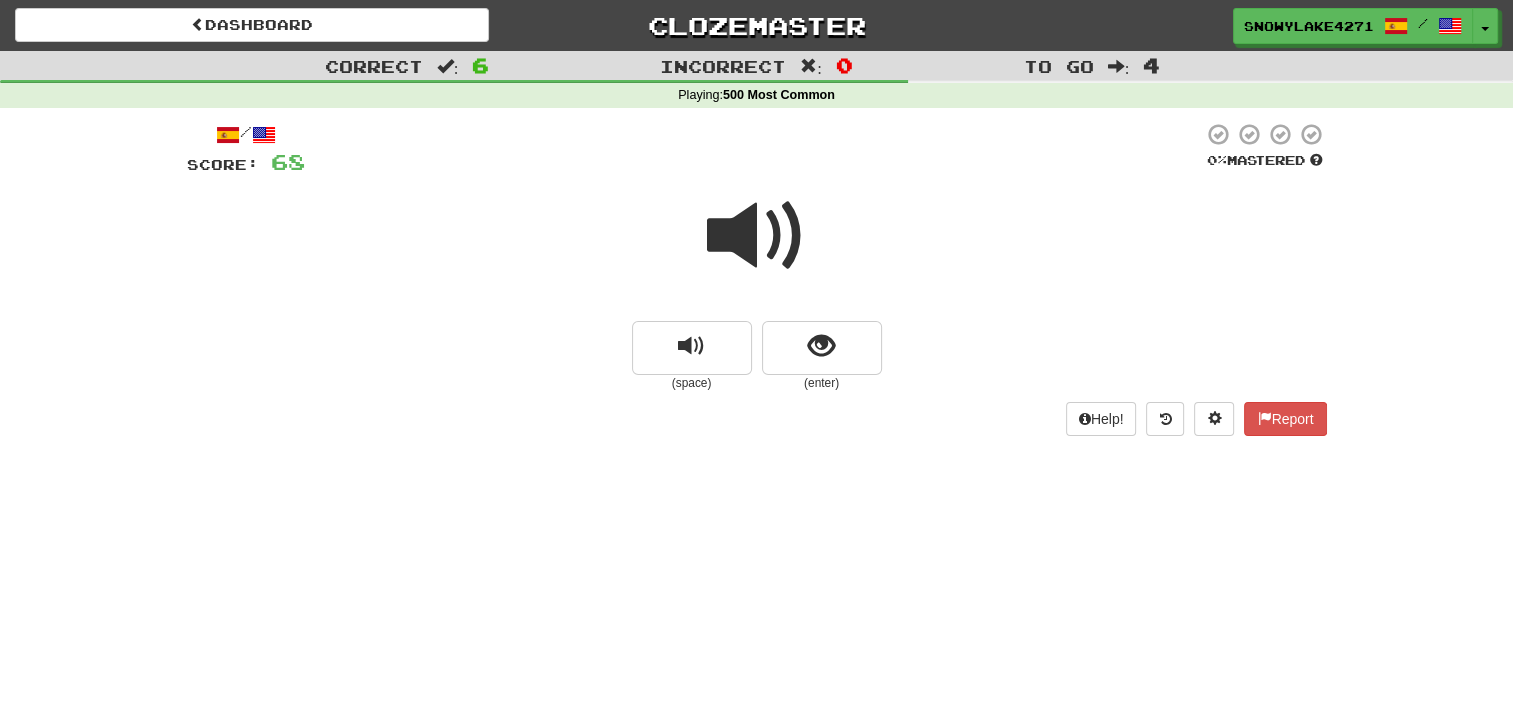 click on "Dashboard
Clozemaster
[USERNAME]
/
Toggle Dropdown
Dashboard
Leaderboard
Activity Feed
Notifications
Profile
Discussions
Español
/
English
Streak:
1
Review:
50
Points Today: 160
Languages
Account
Logout
[USERNAME]
/
Toggle Dropdown
Dashboard
Leaderboard
Activity Feed
Notifications
Profile
Discussions
Español
/
English
Streak:
1
Review:
50
Points Today: 160
Languages
Account
Logout
clozemaster
Correct   :   6 Incorrect   :   0 To go   :   4 Playing :  500 Most Common  /  Score:   68 0 %  Mastered (space) (enter)  Help!  Report" at bounding box center [756, 354] 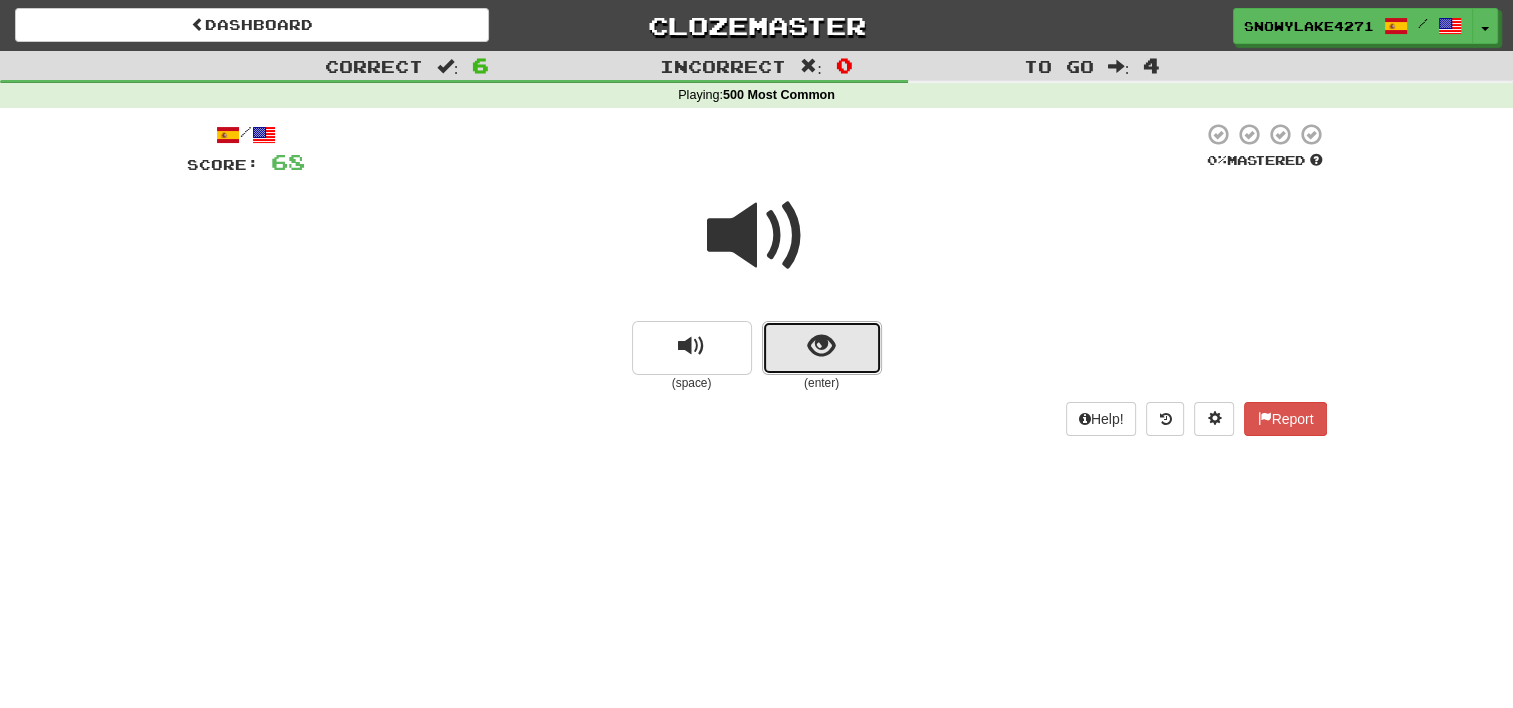 click at bounding box center [822, 348] 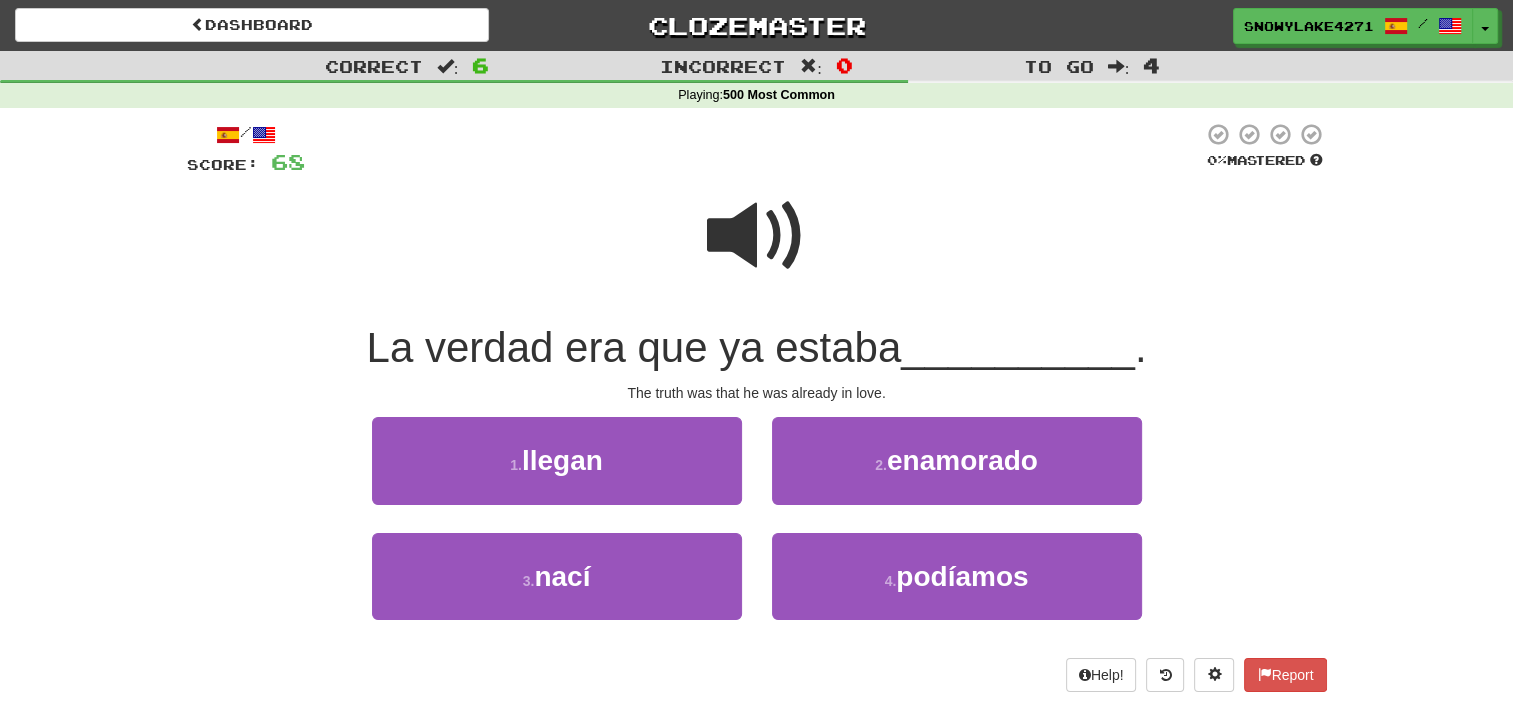 click at bounding box center [757, 236] 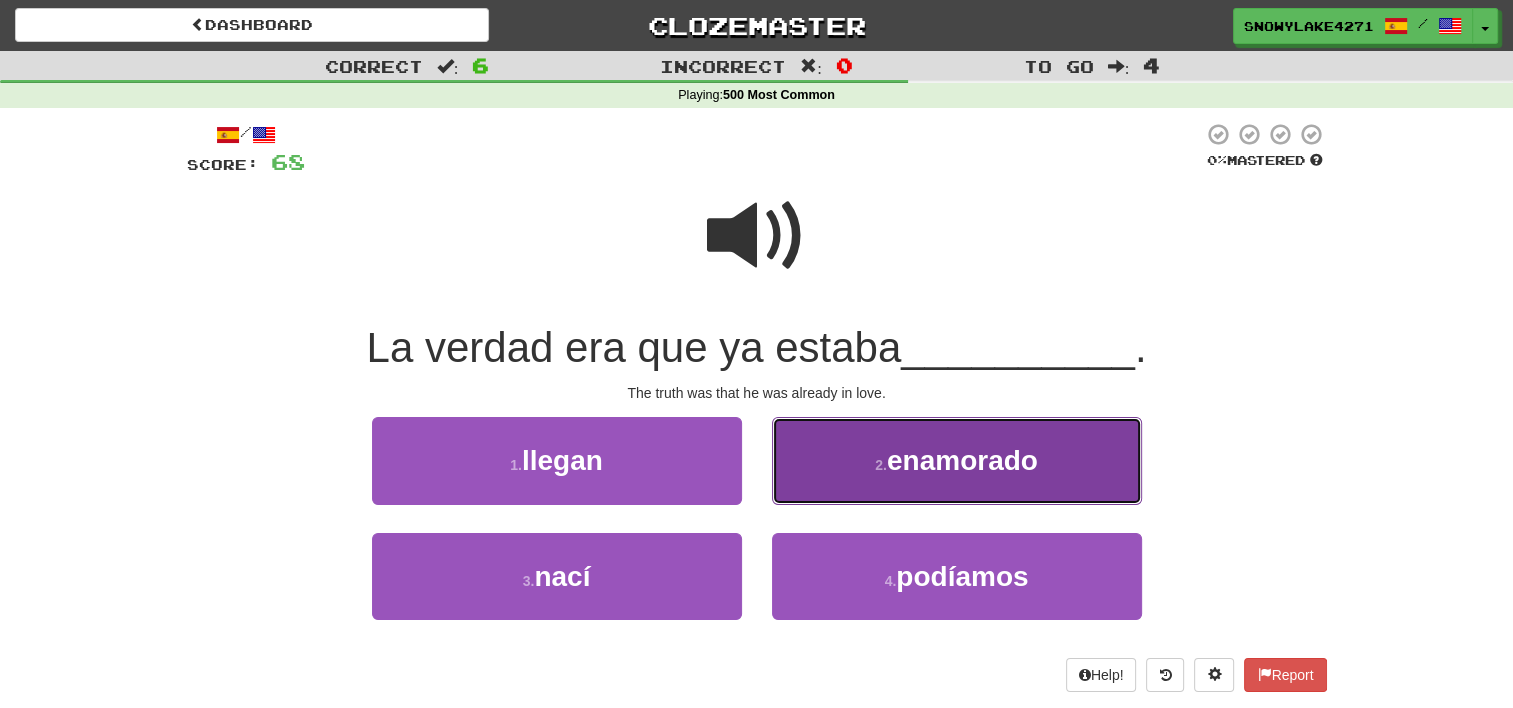 click on "enamorado" at bounding box center [962, 460] 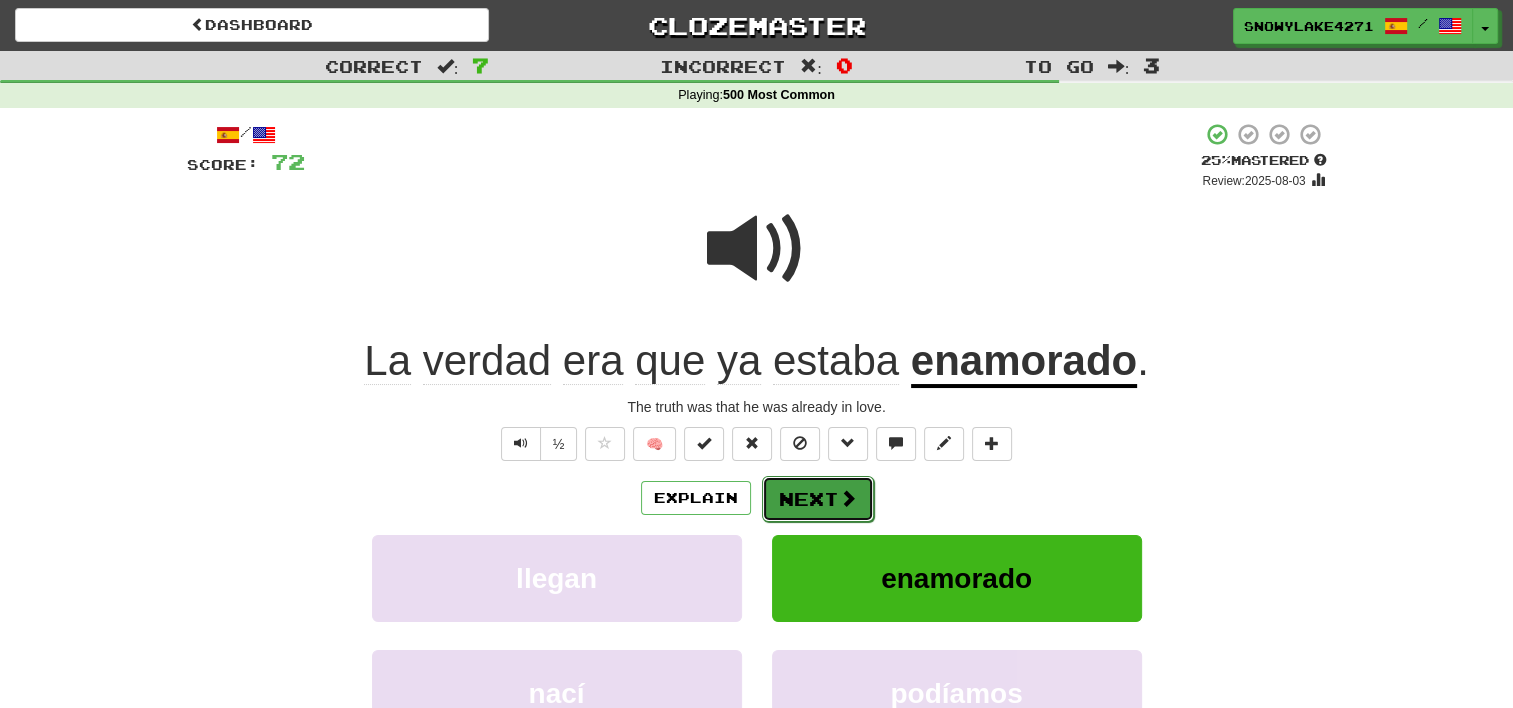 click on "Next" at bounding box center [818, 499] 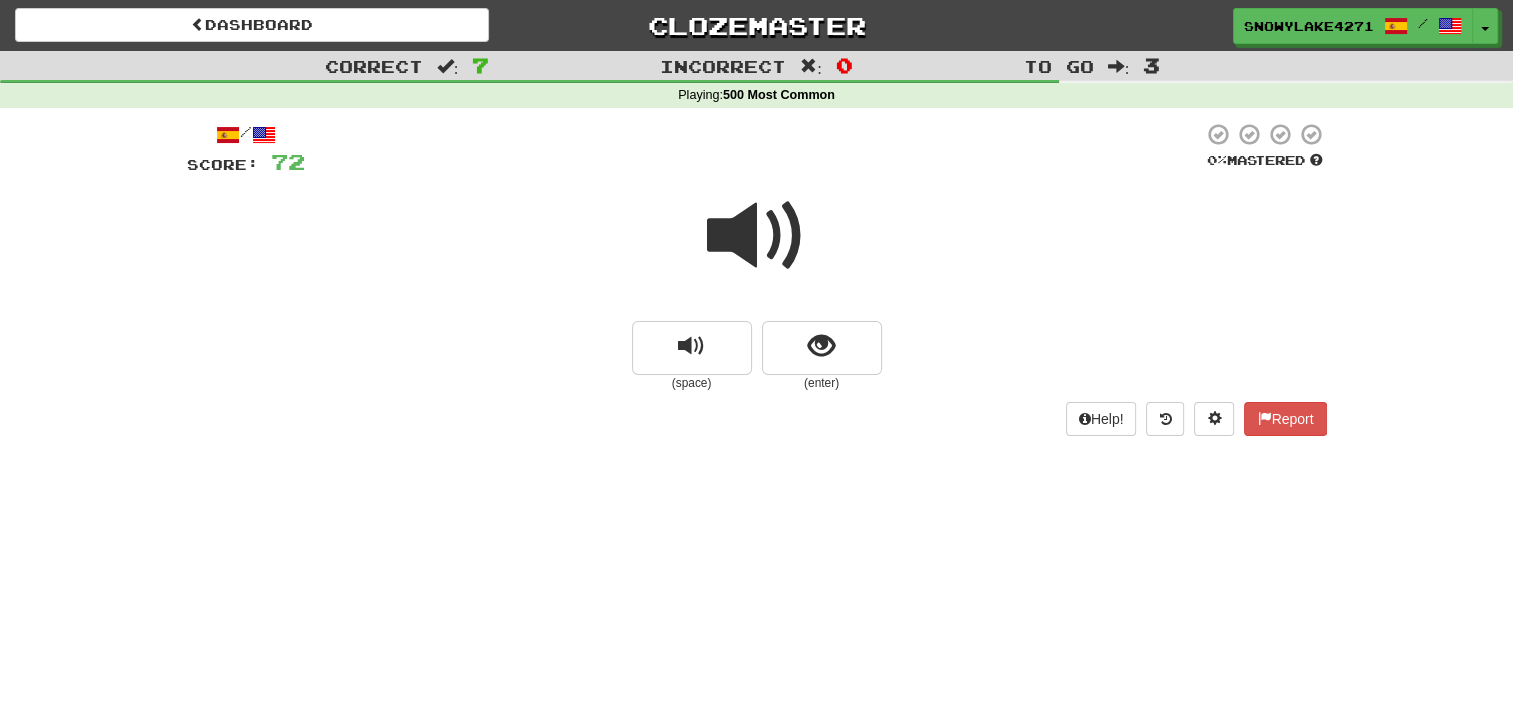 click at bounding box center [757, 236] 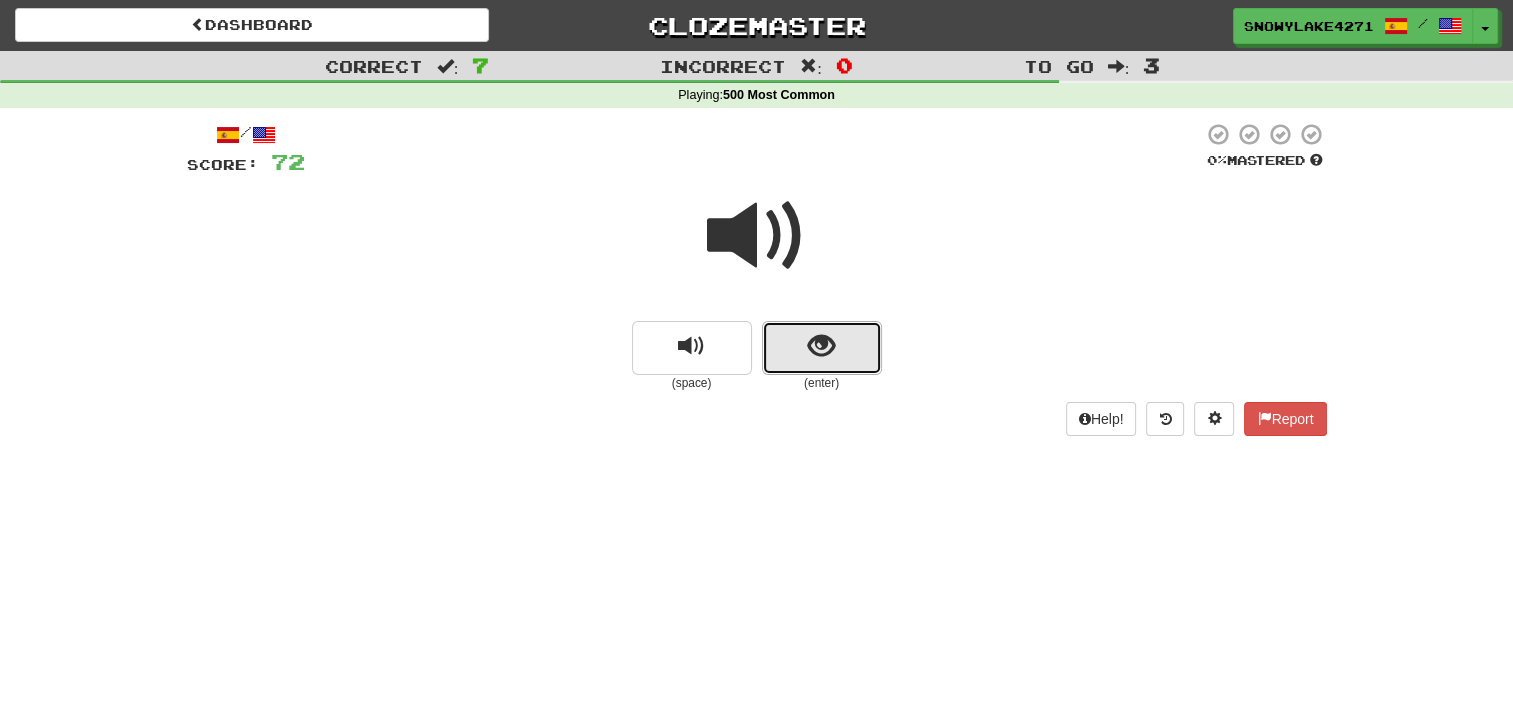 click at bounding box center [822, 348] 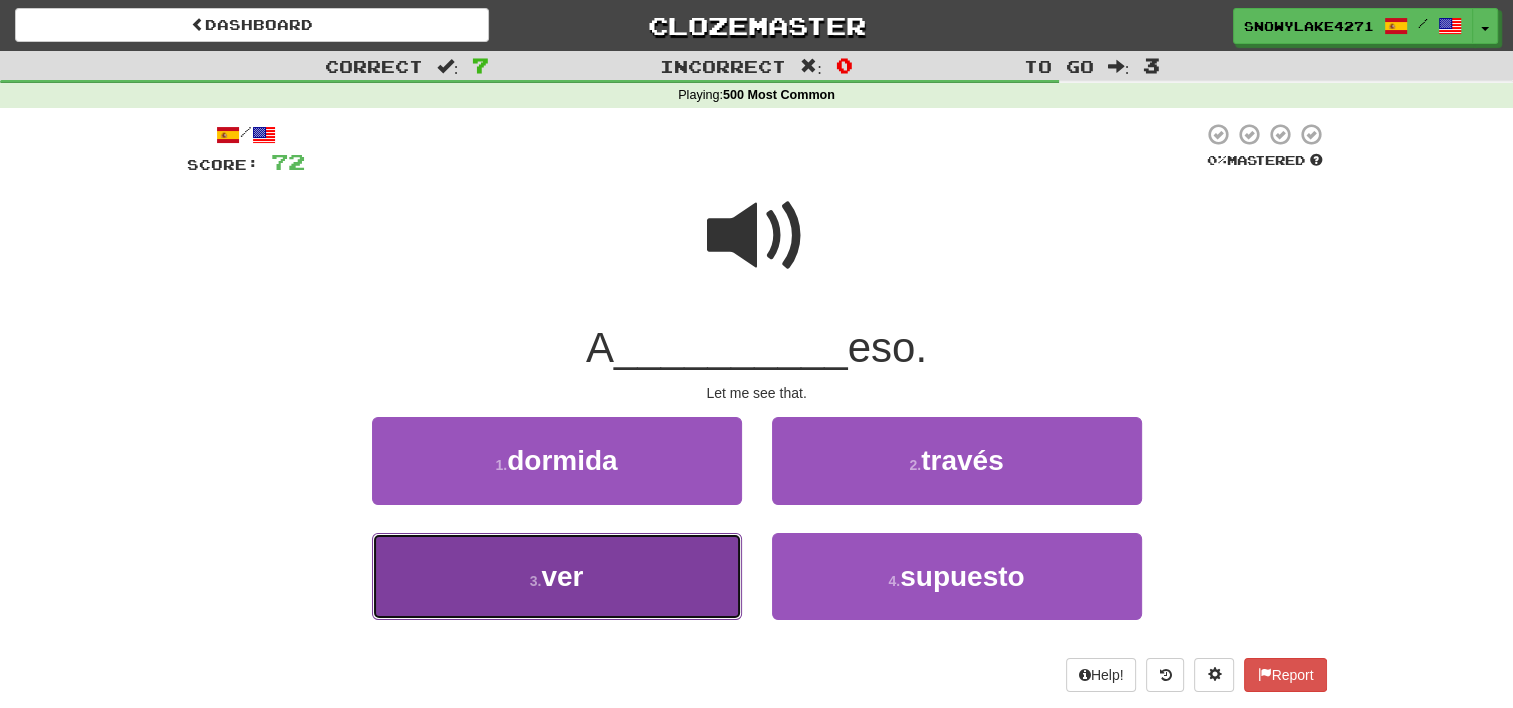 click on "3 .  ver" at bounding box center [557, 576] 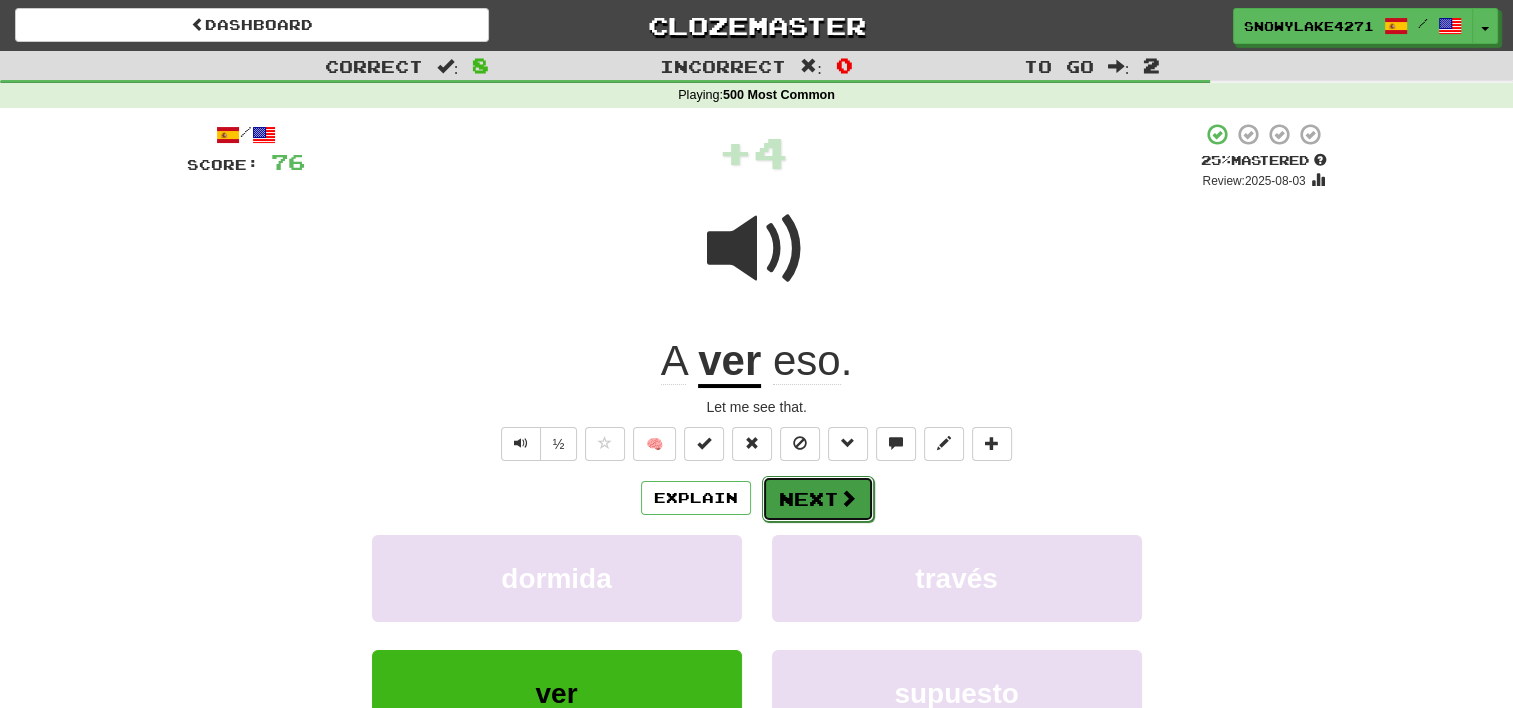 click on "Next" at bounding box center (818, 499) 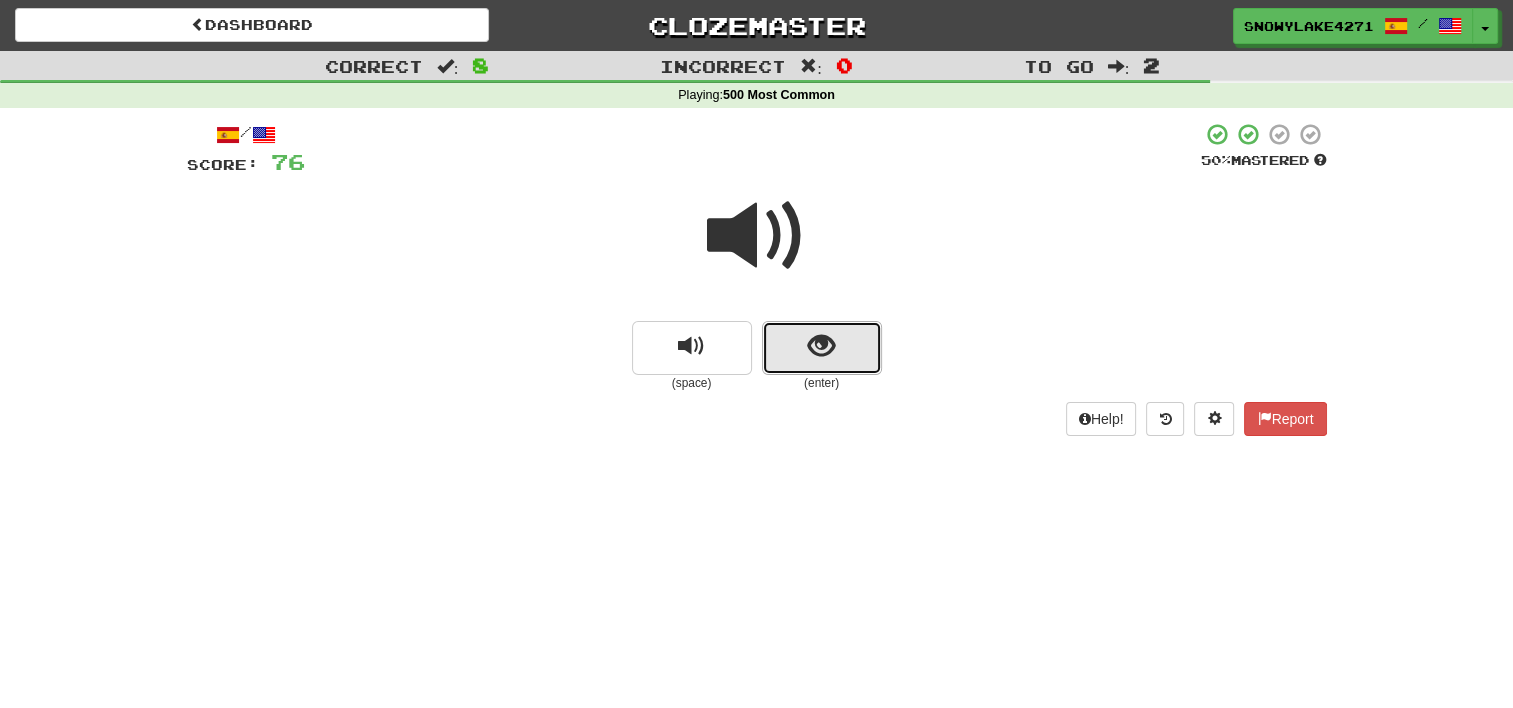 click at bounding box center [821, 346] 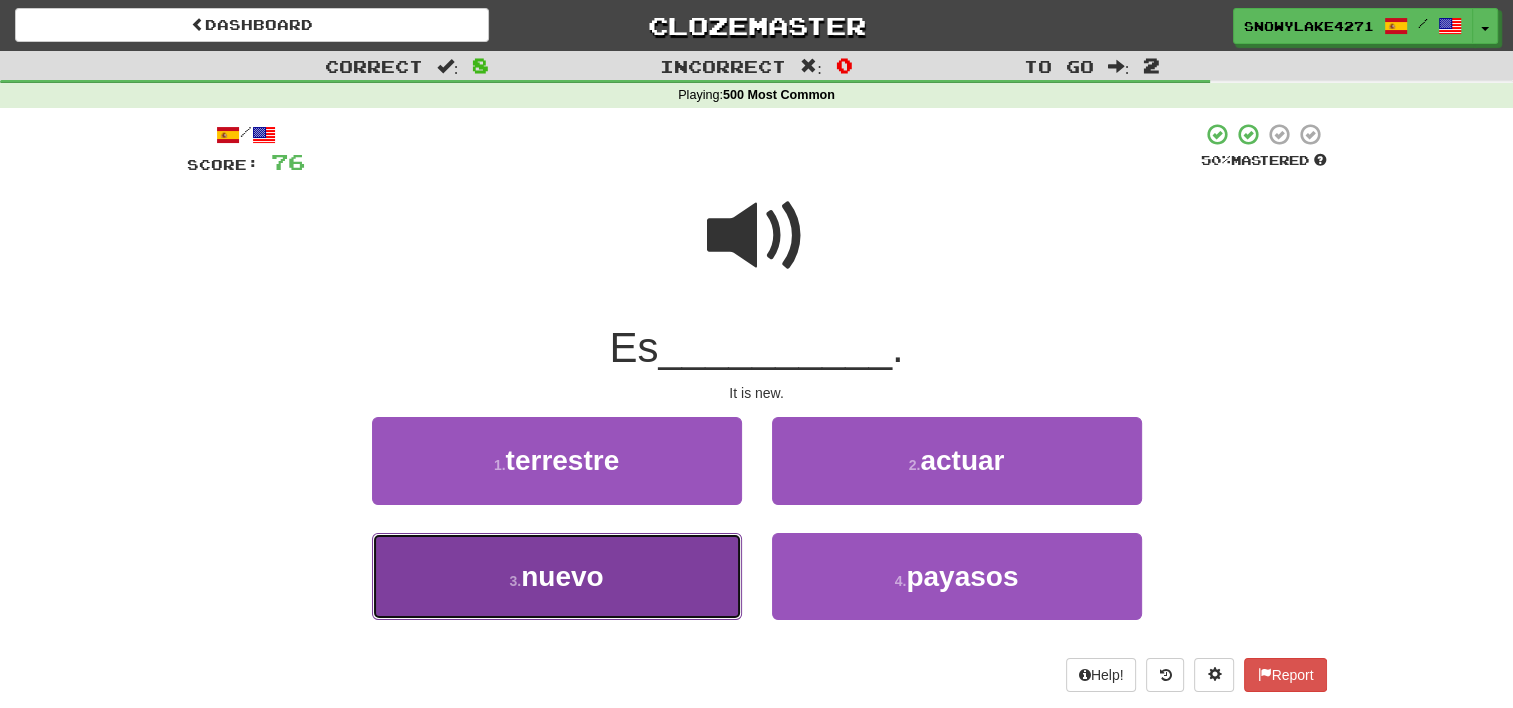 click on "3 .  nuevo" at bounding box center [557, 576] 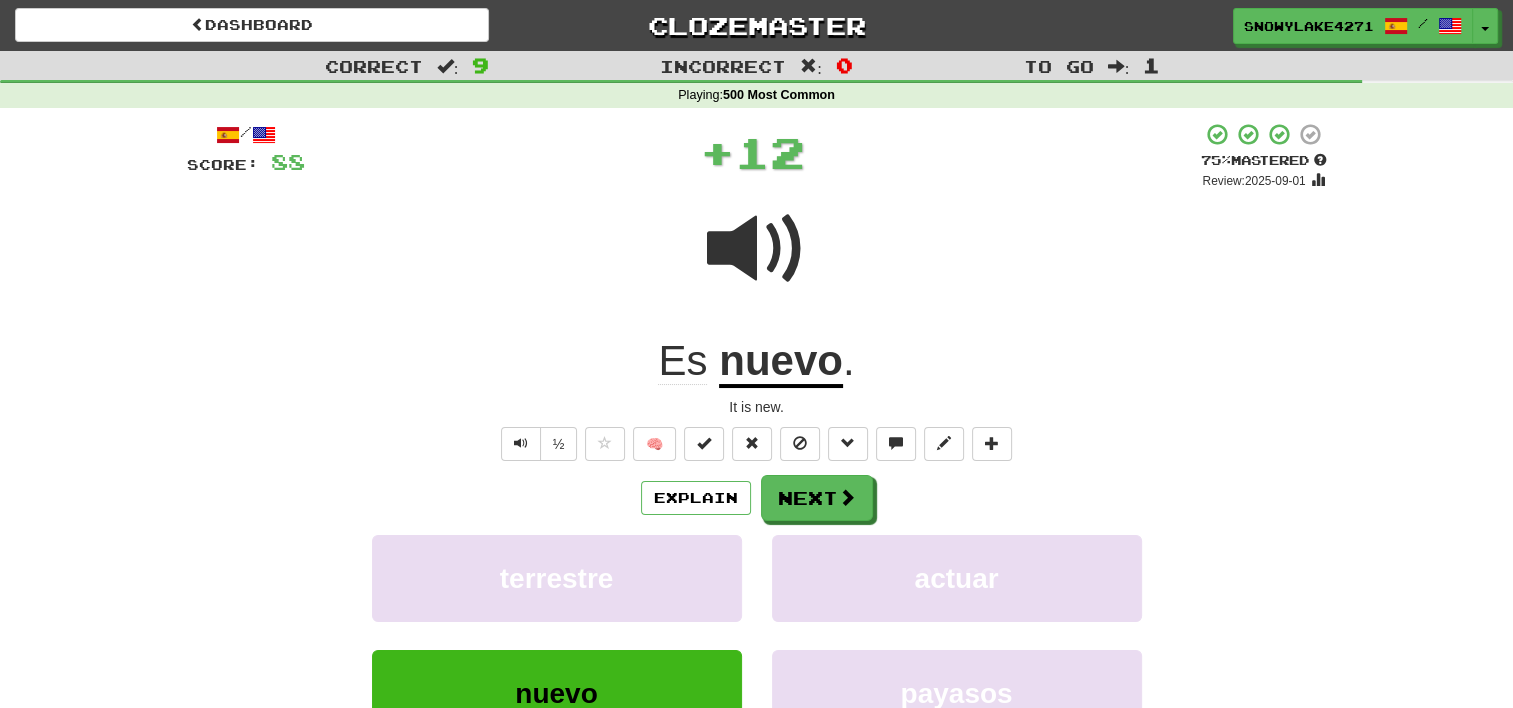 click at bounding box center (757, 249) 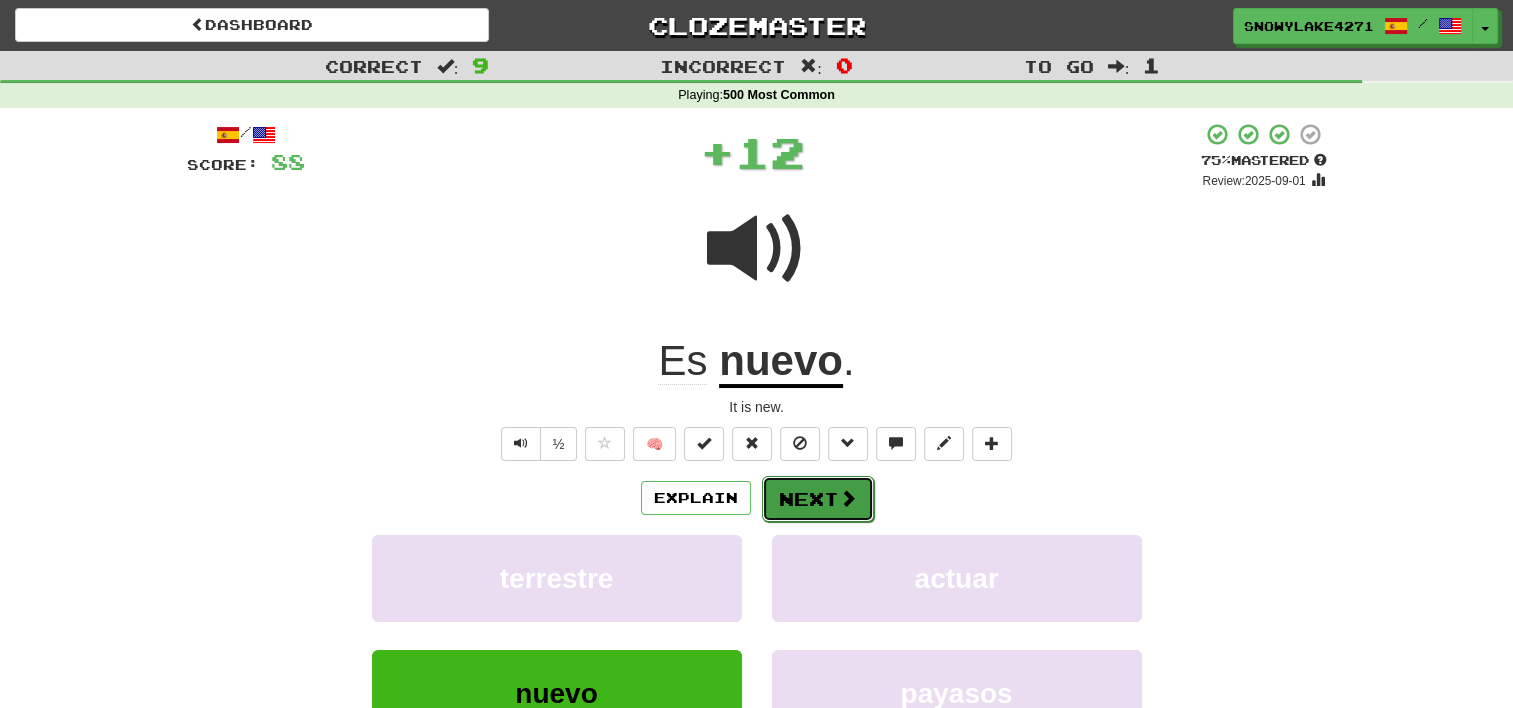 click on "Next" at bounding box center [818, 499] 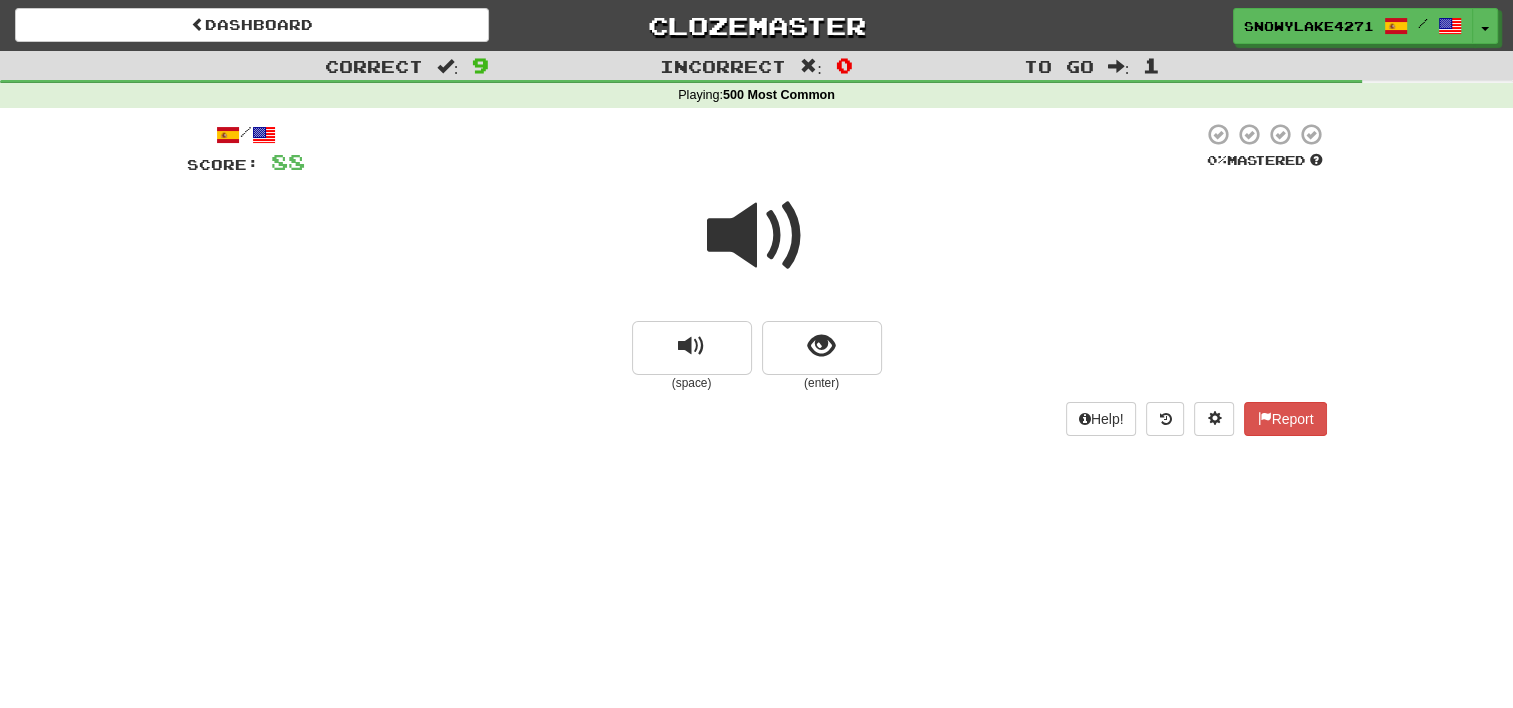 click at bounding box center (757, 236) 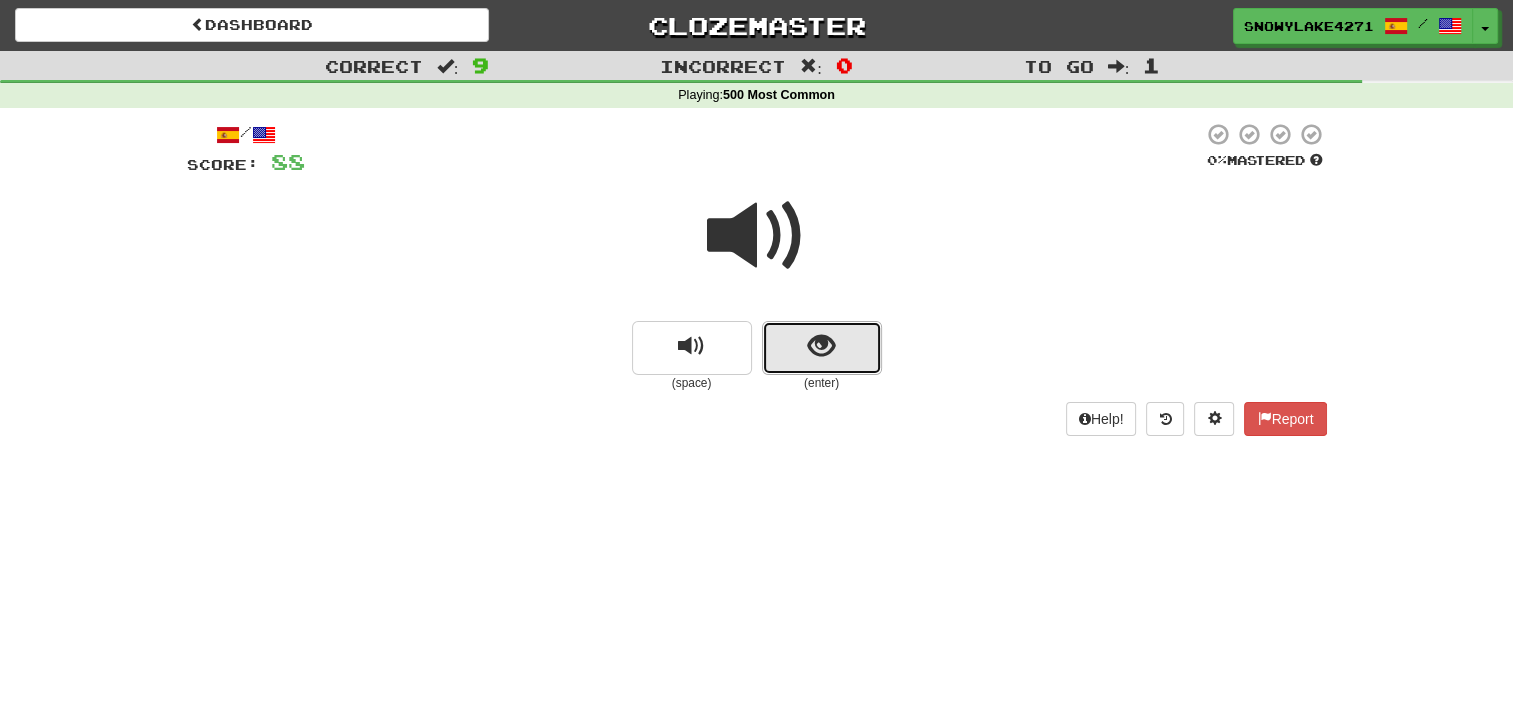 click at bounding box center (821, 346) 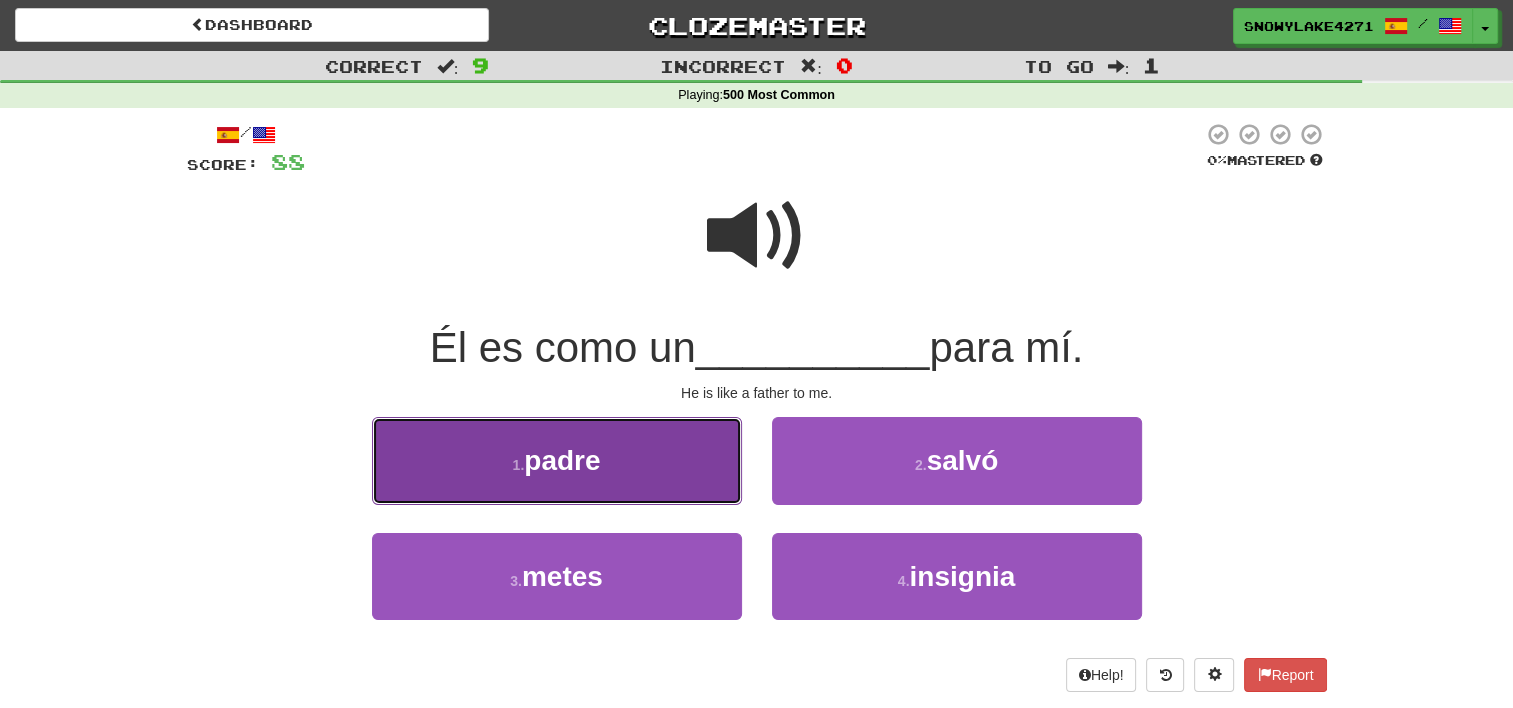 click on "1 .  padre" at bounding box center (557, 460) 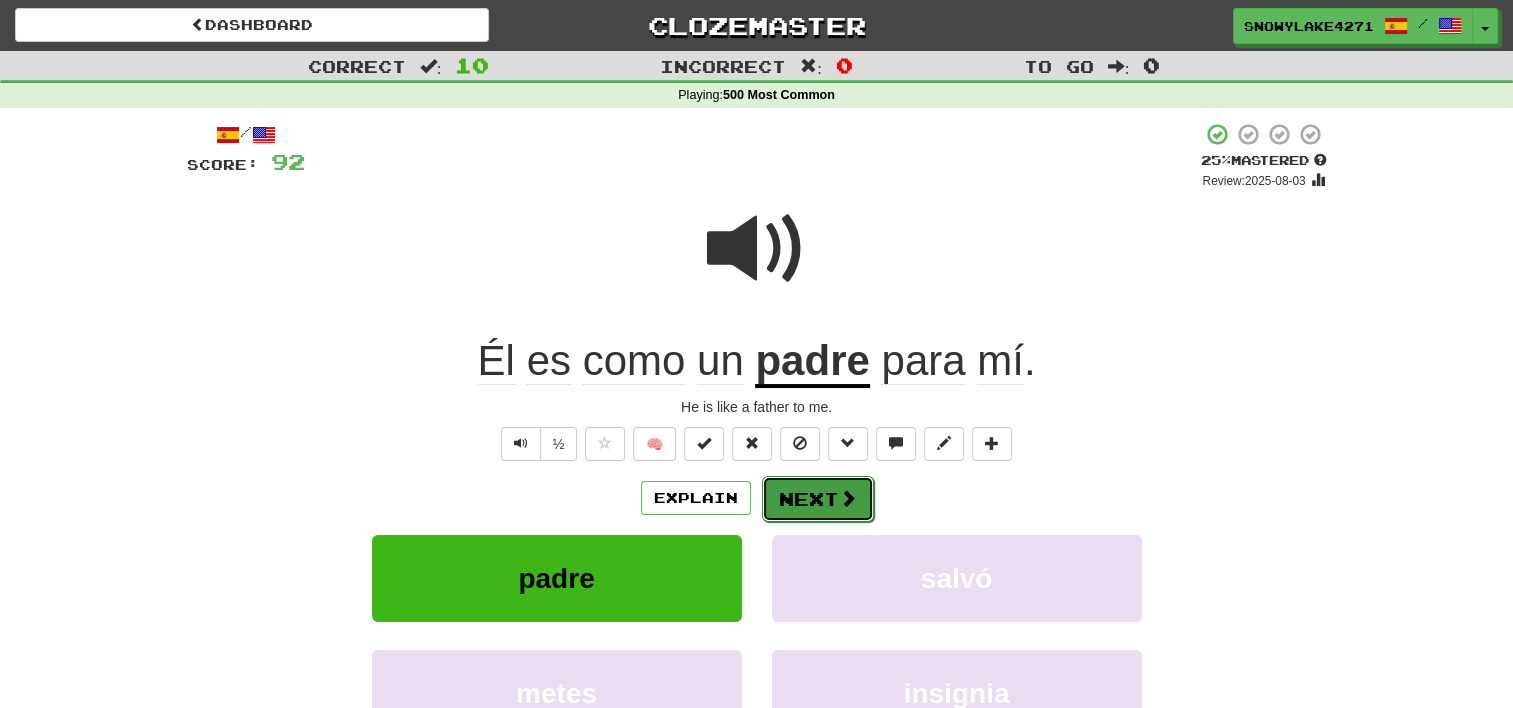 click on "Next" at bounding box center (818, 499) 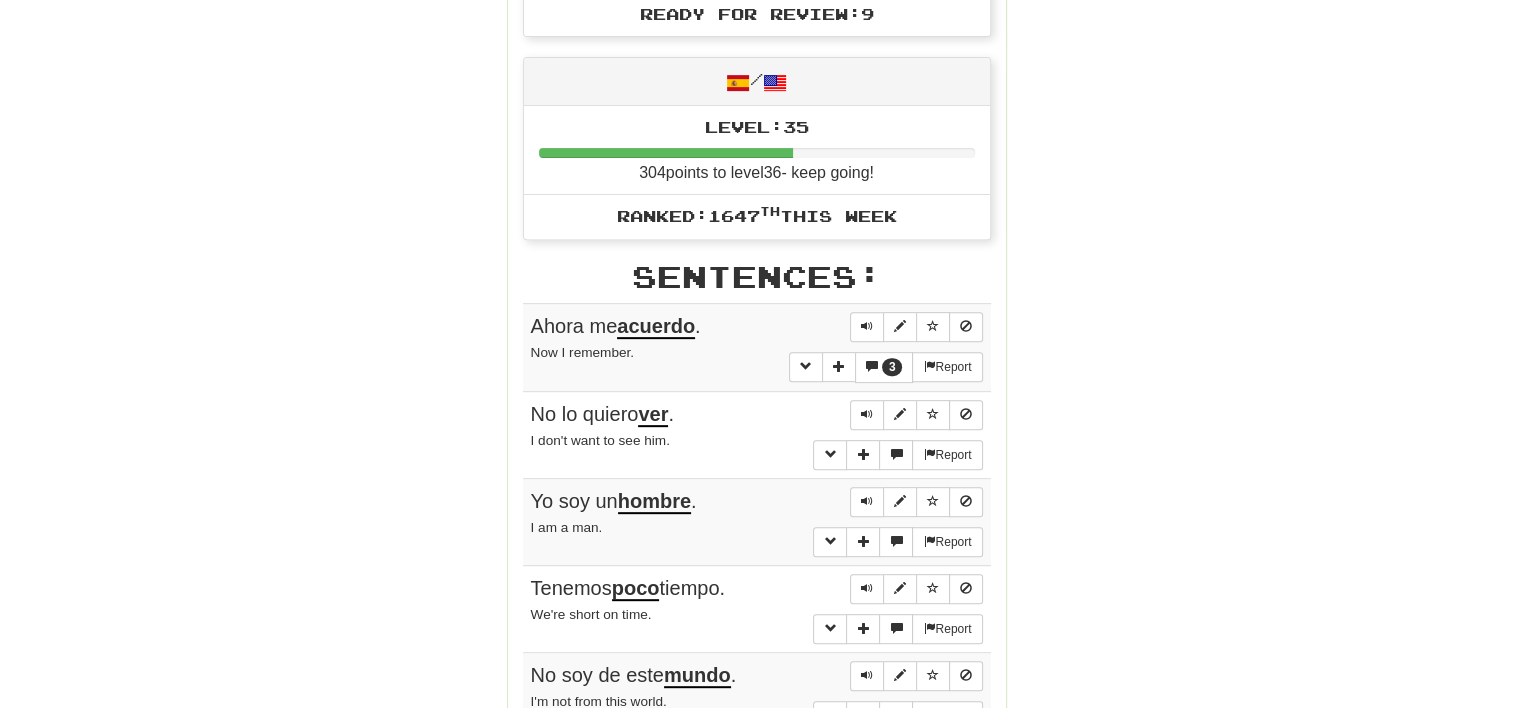 scroll, scrollTop: 800, scrollLeft: 0, axis: vertical 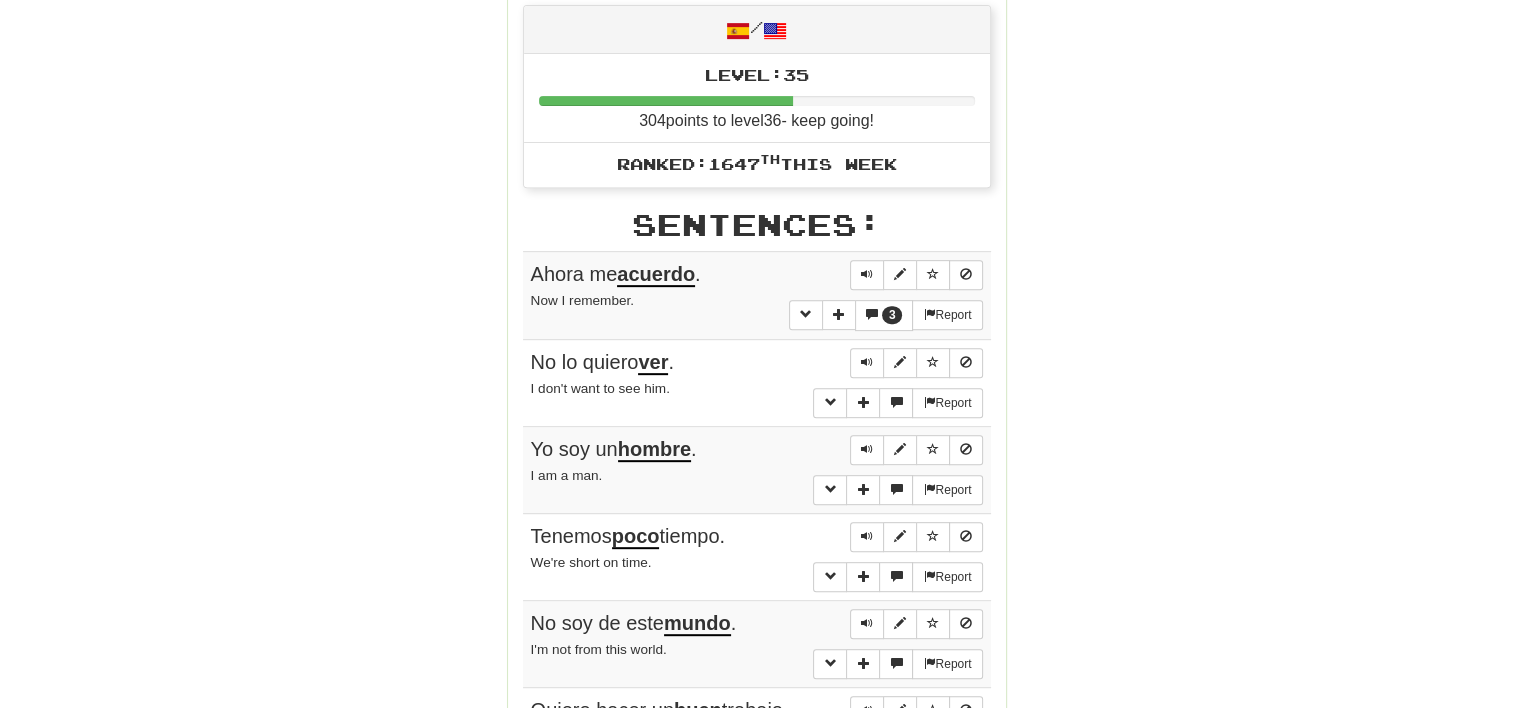 click on "acuerdo" at bounding box center [656, 275] 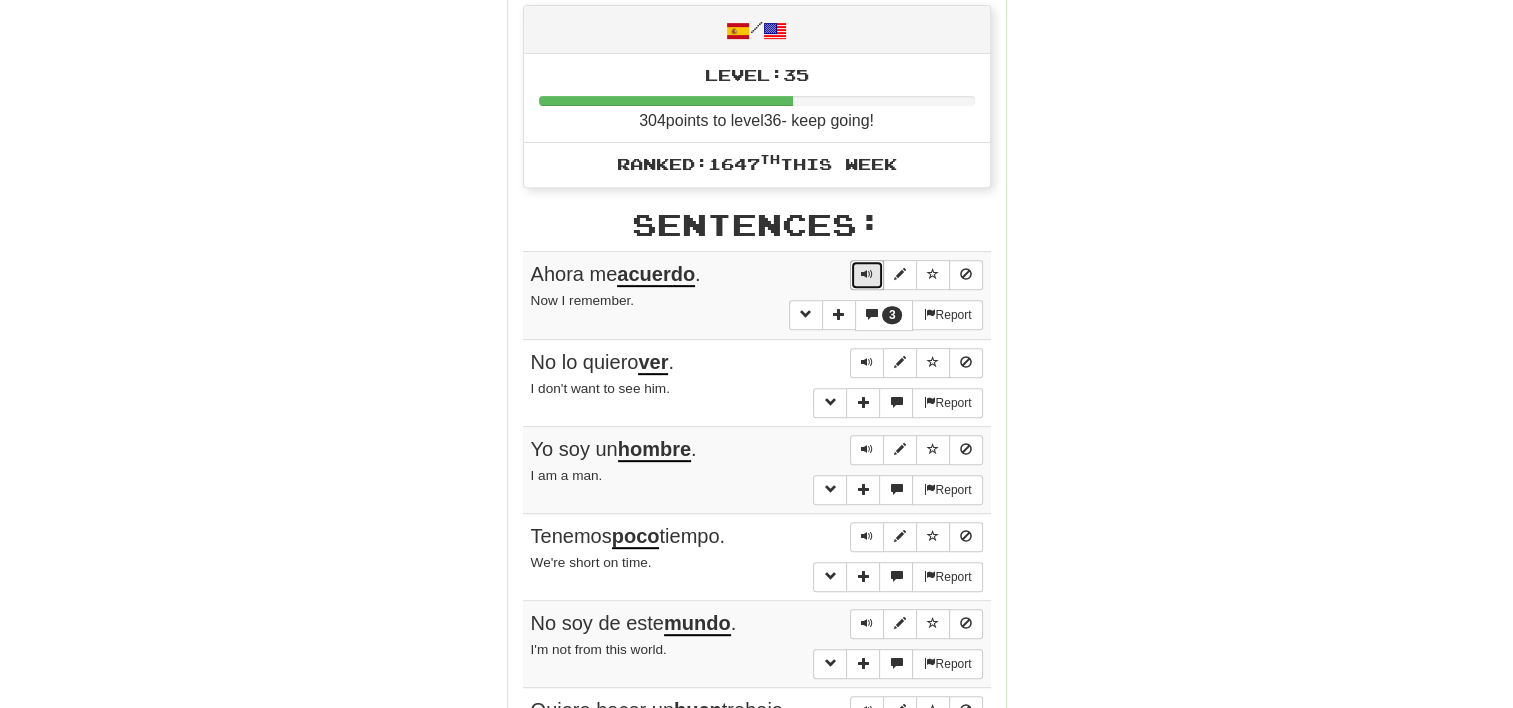 click at bounding box center (867, 274) 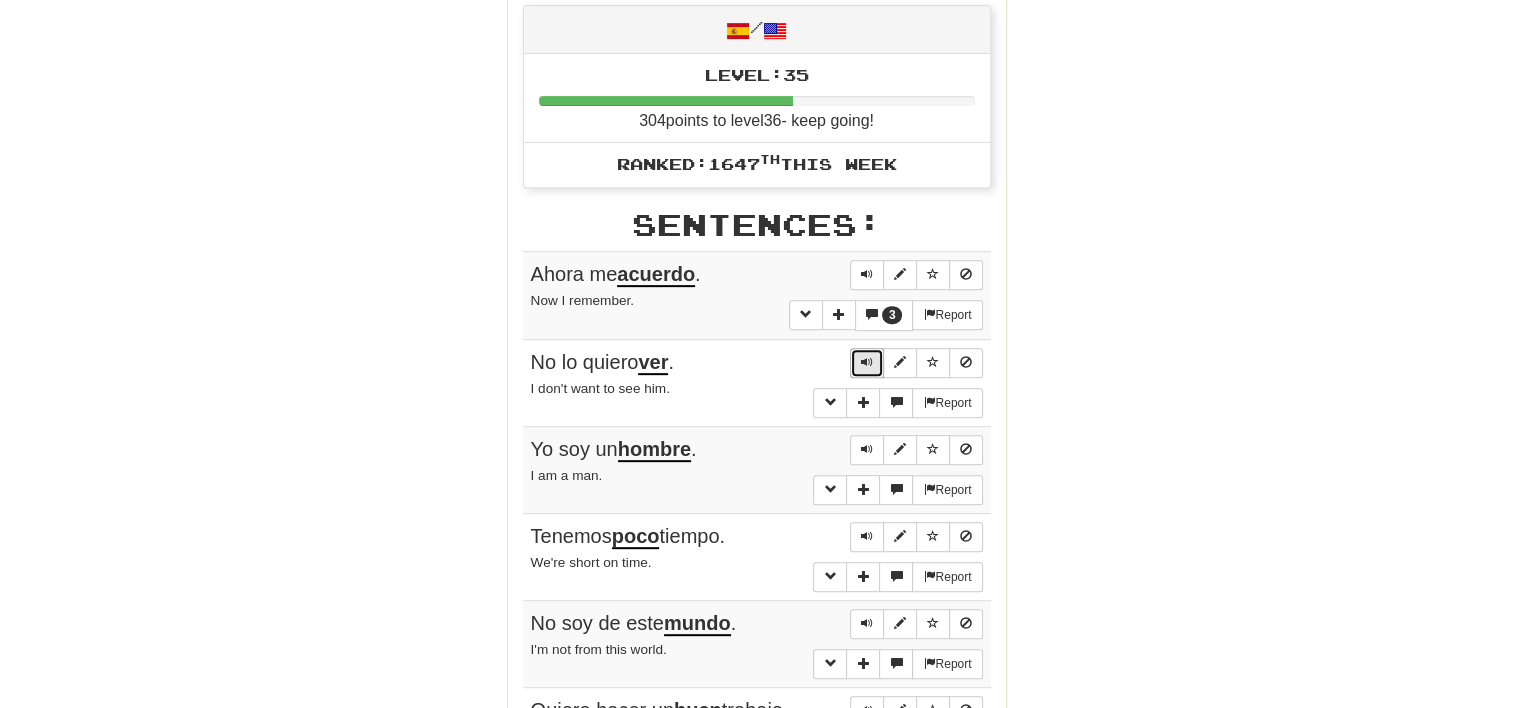 click at bounding box center (867, 362) 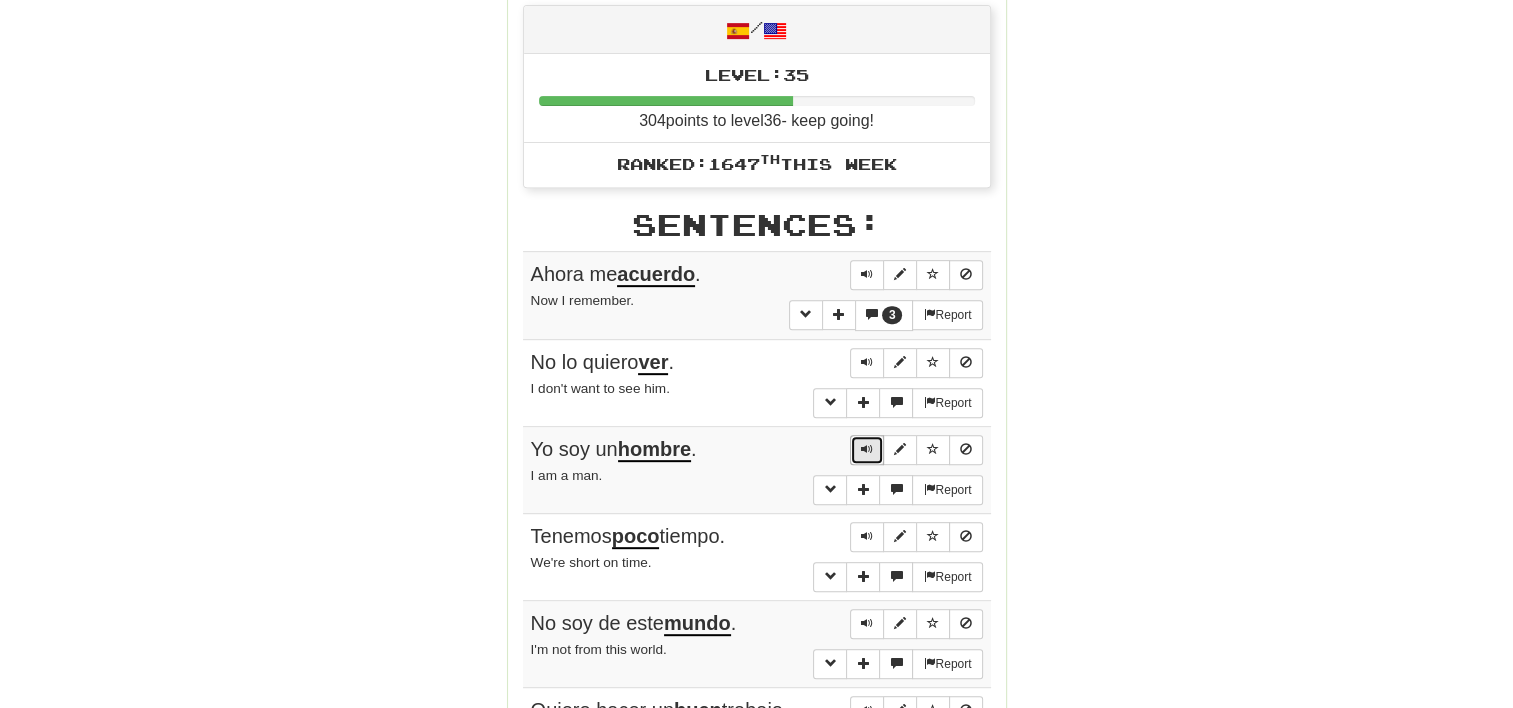 click at bounding box center [867, 449] 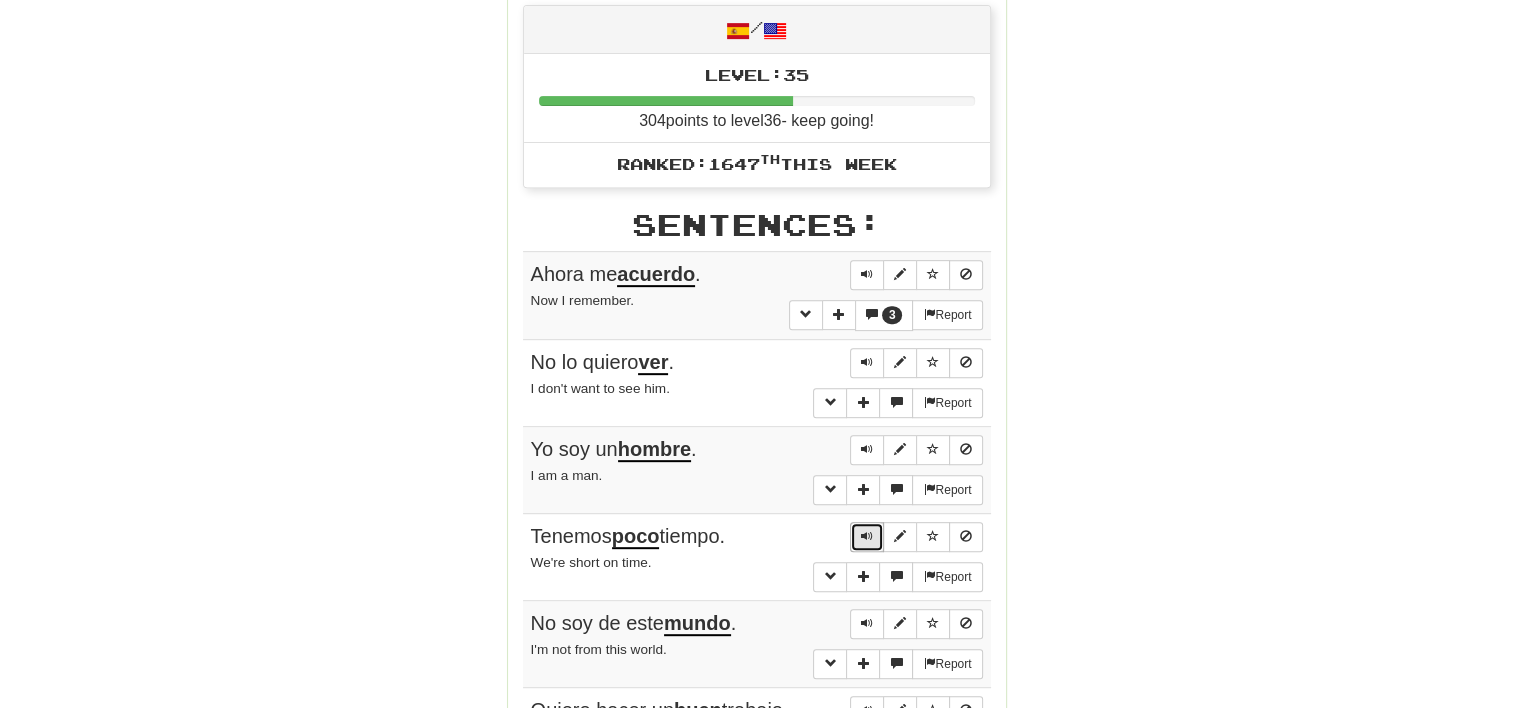 click at bounding box center (867, 537) 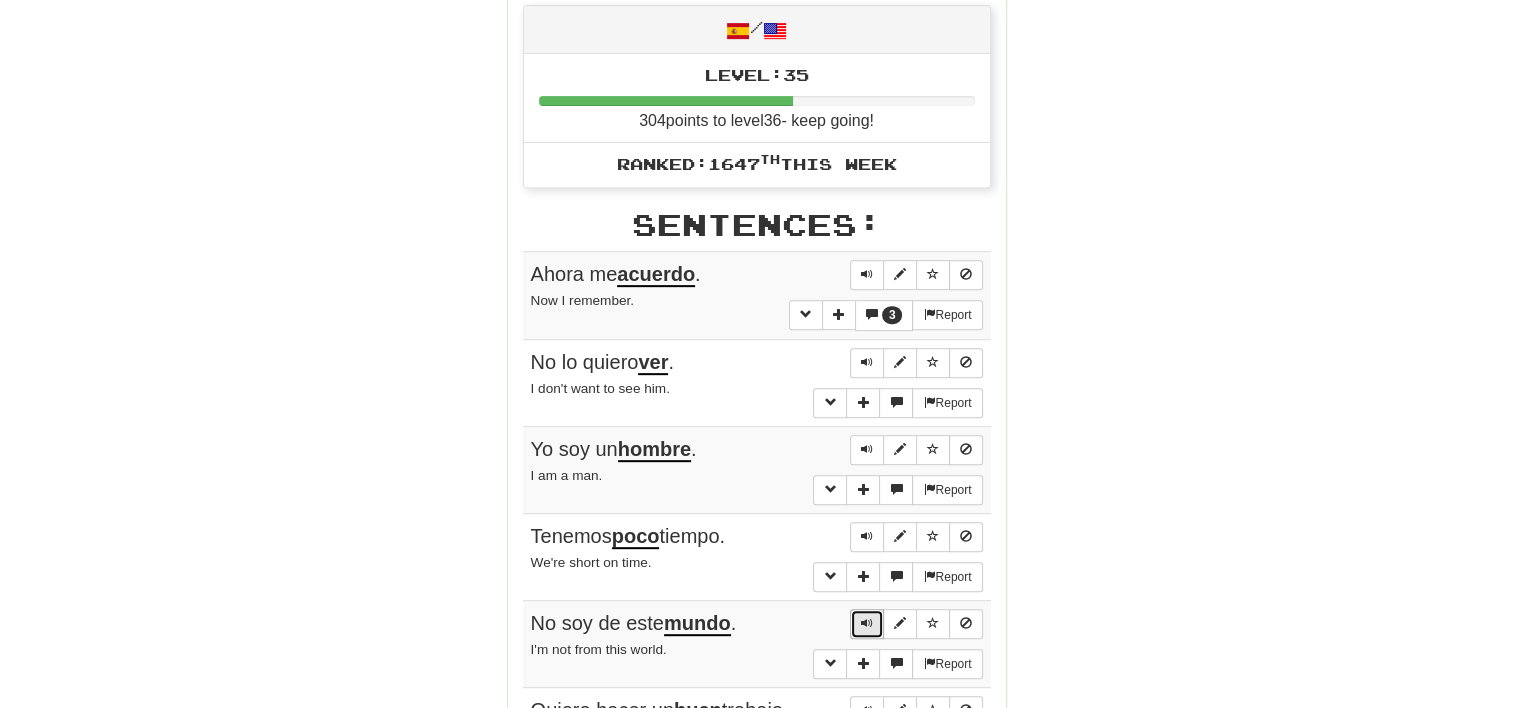 click at bounding box center [867, 623] 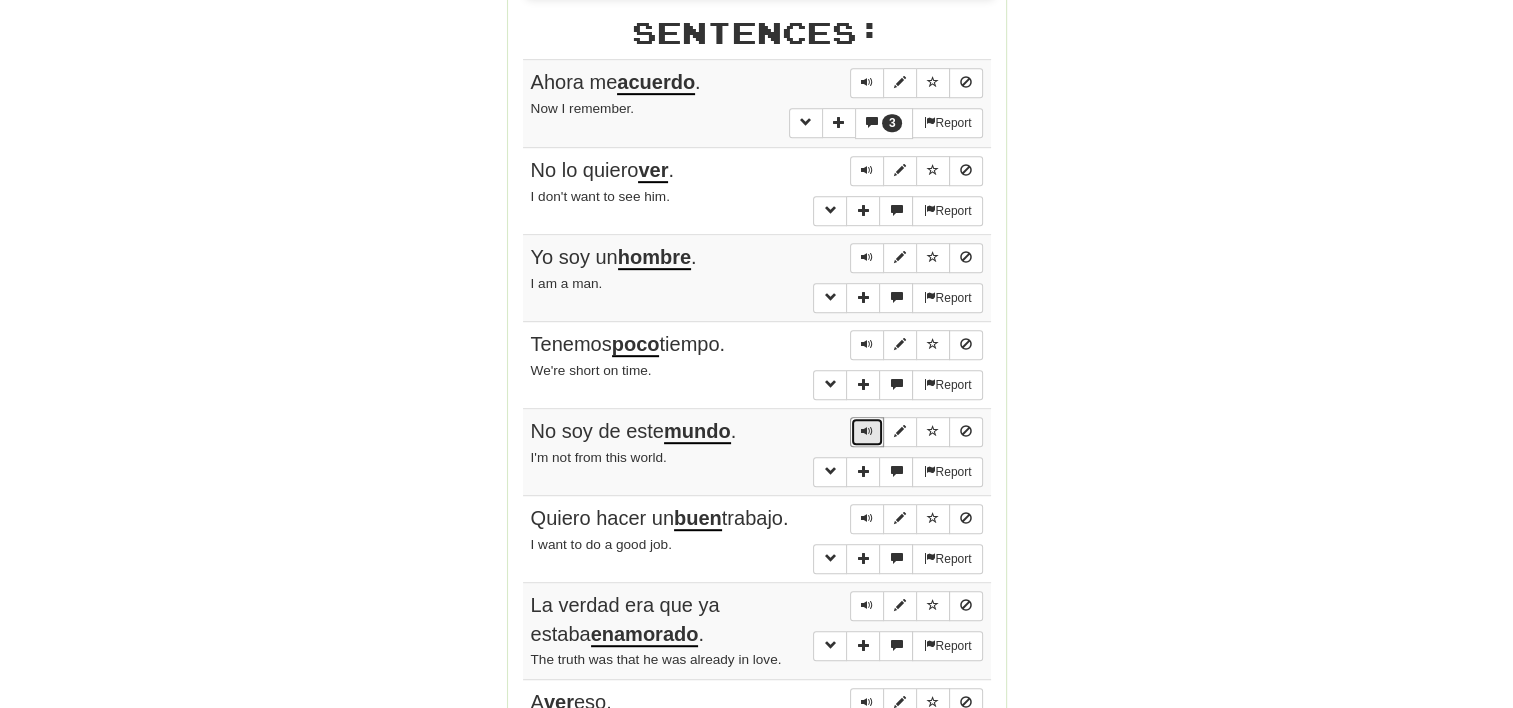 scroll, scrollTop: 1000, scrollLeft: 0, axis: vertical 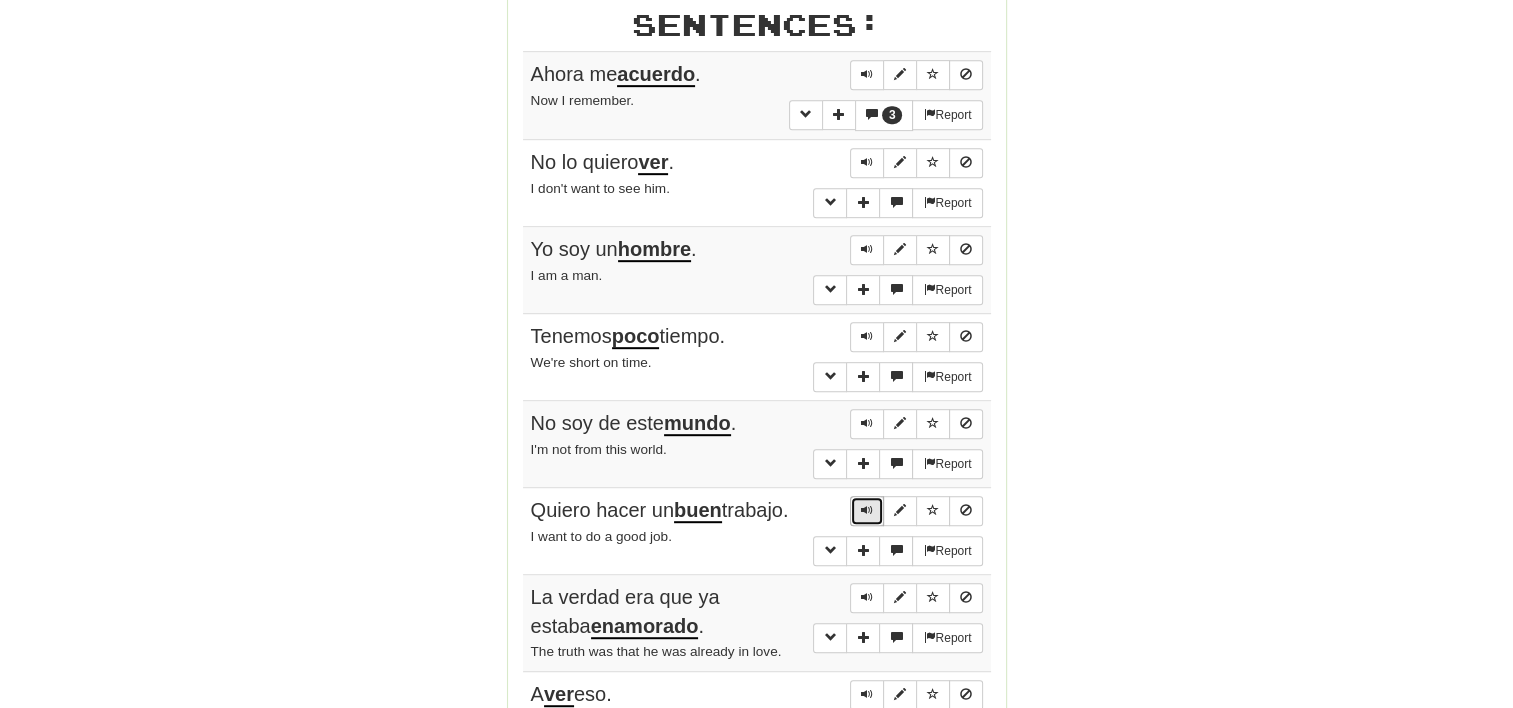 click at bounding box center (867, 511) 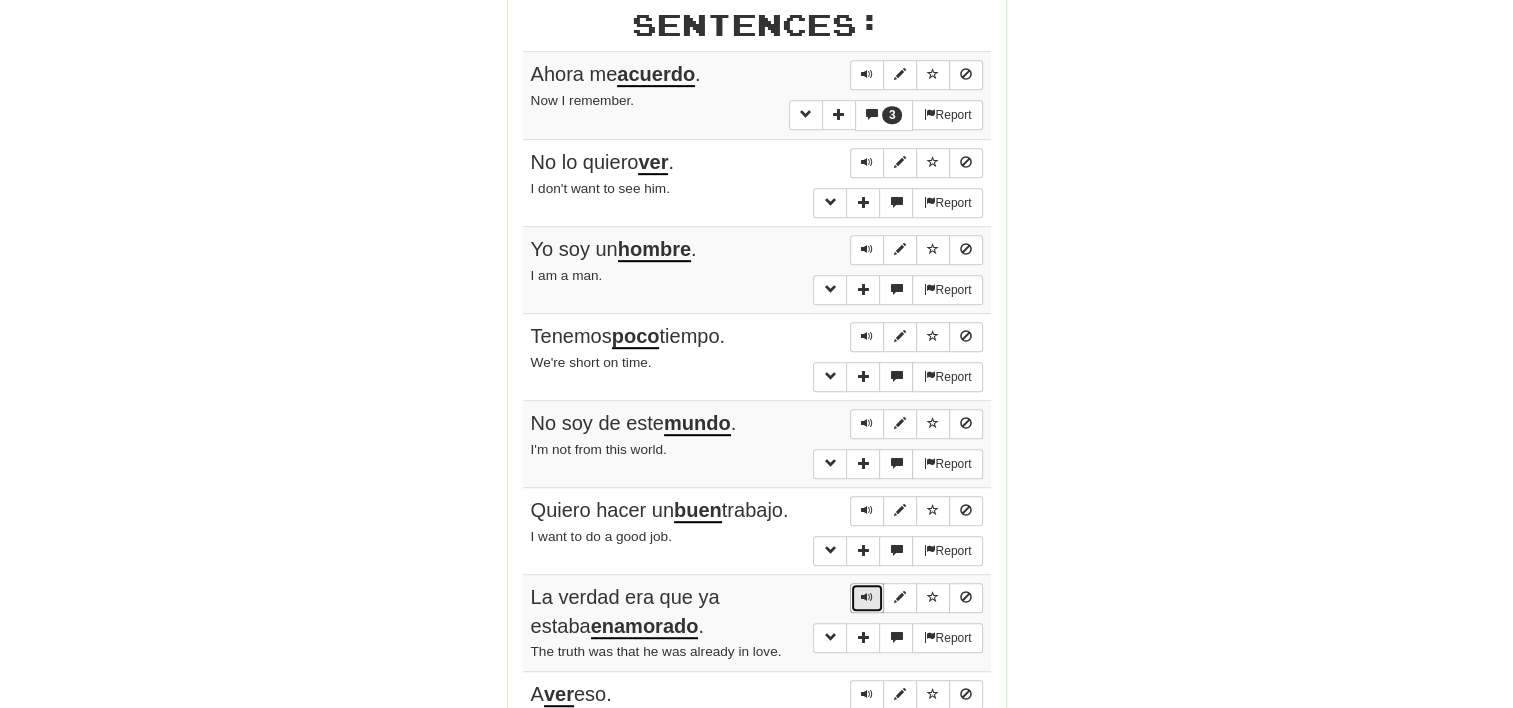 click at bounding box center [867, 597] 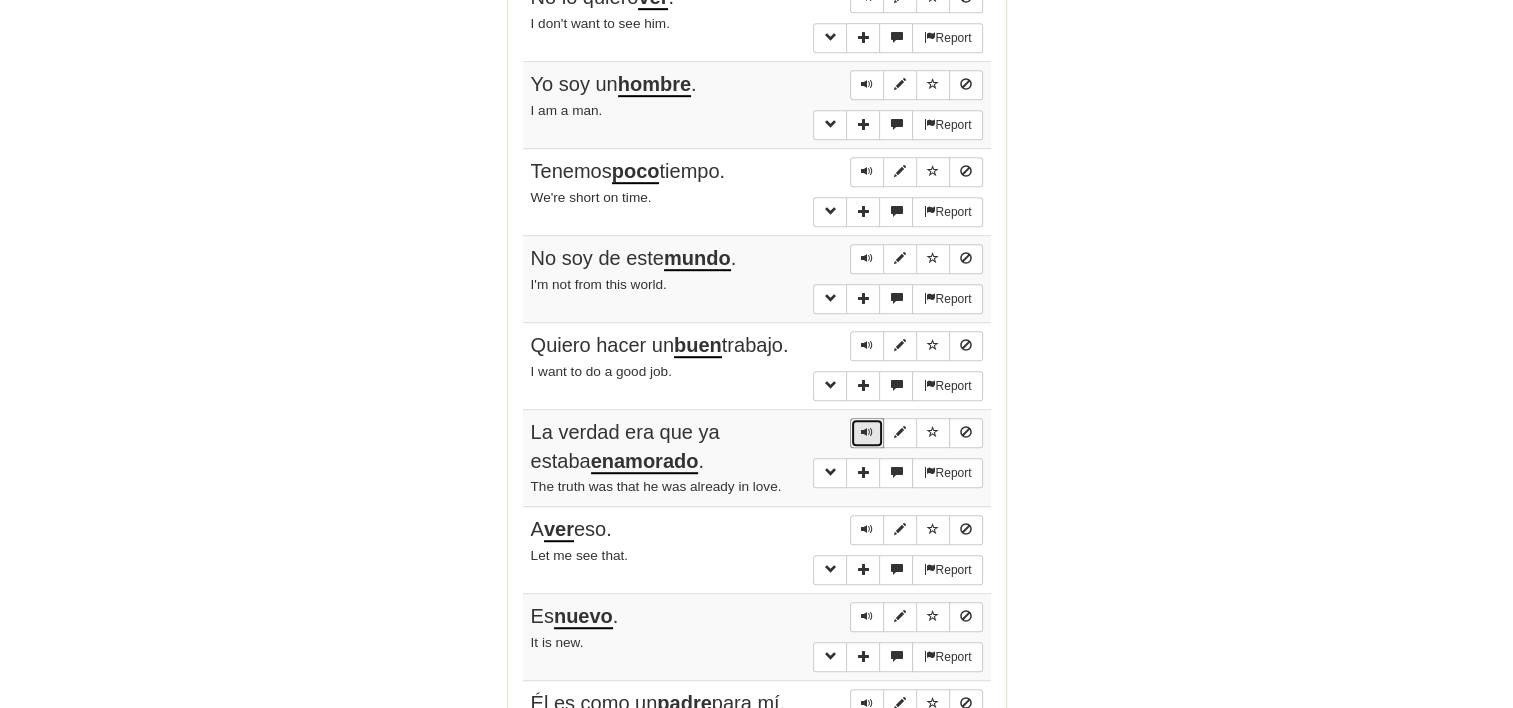 scroll, scrollTop: 1200, scrollLeft: 0, axis: vertical 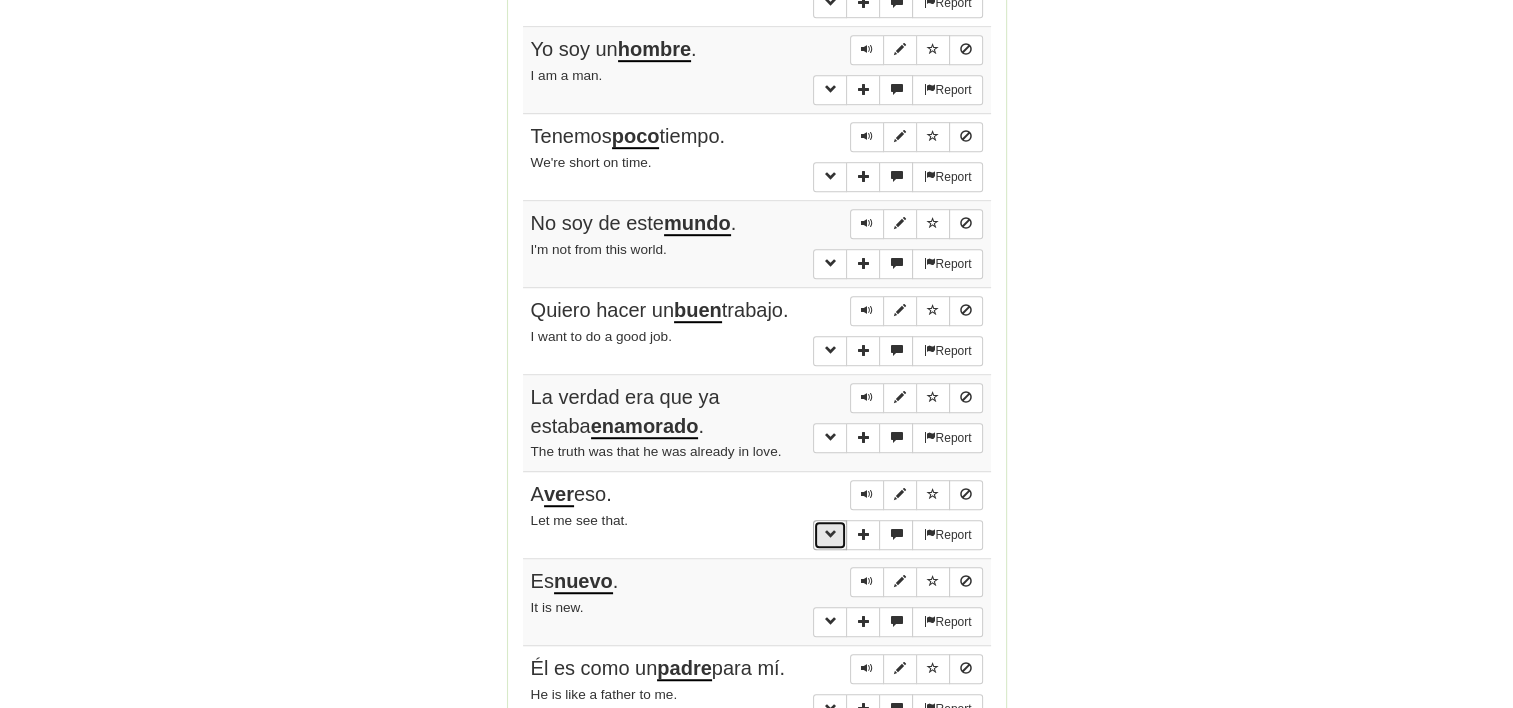 click at bounding box center [830, 535] 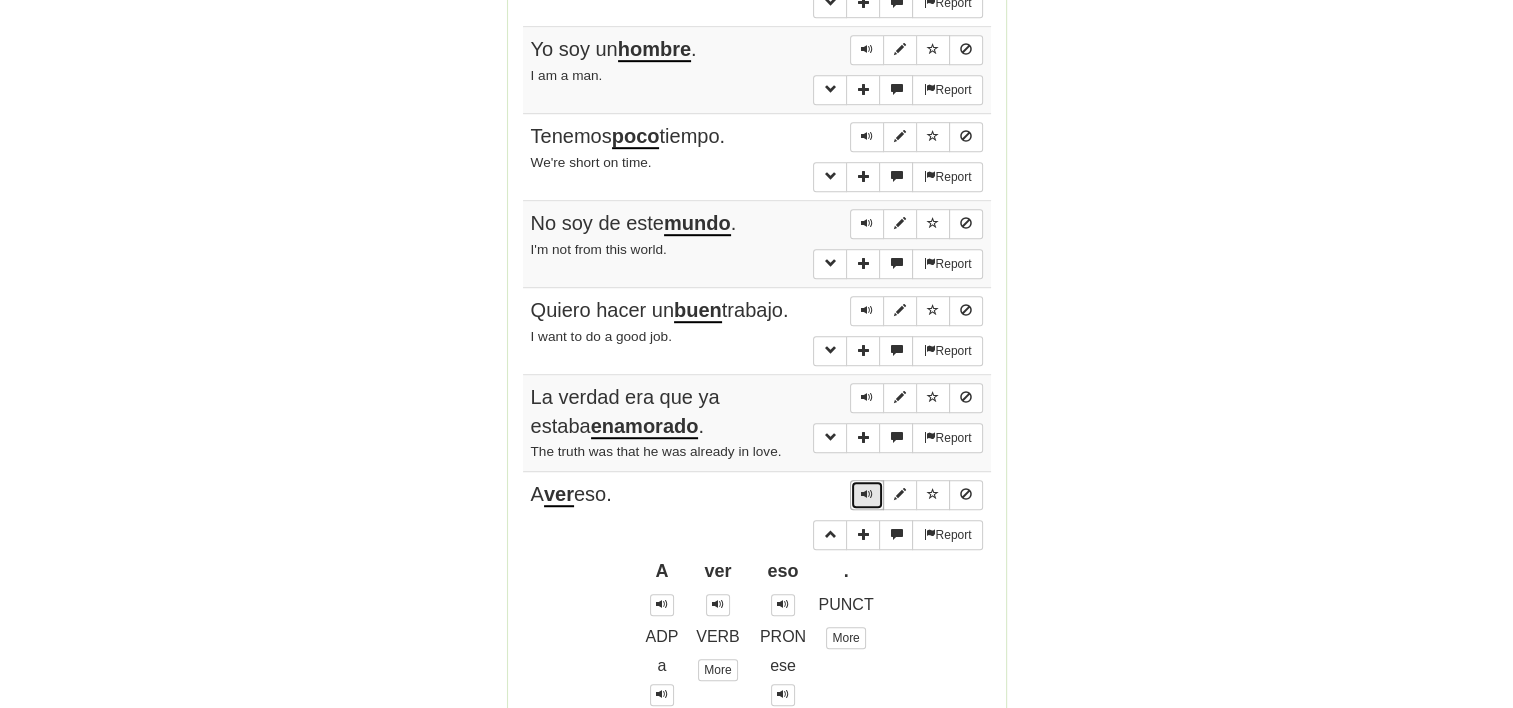 click at bounding box center [867, 494] 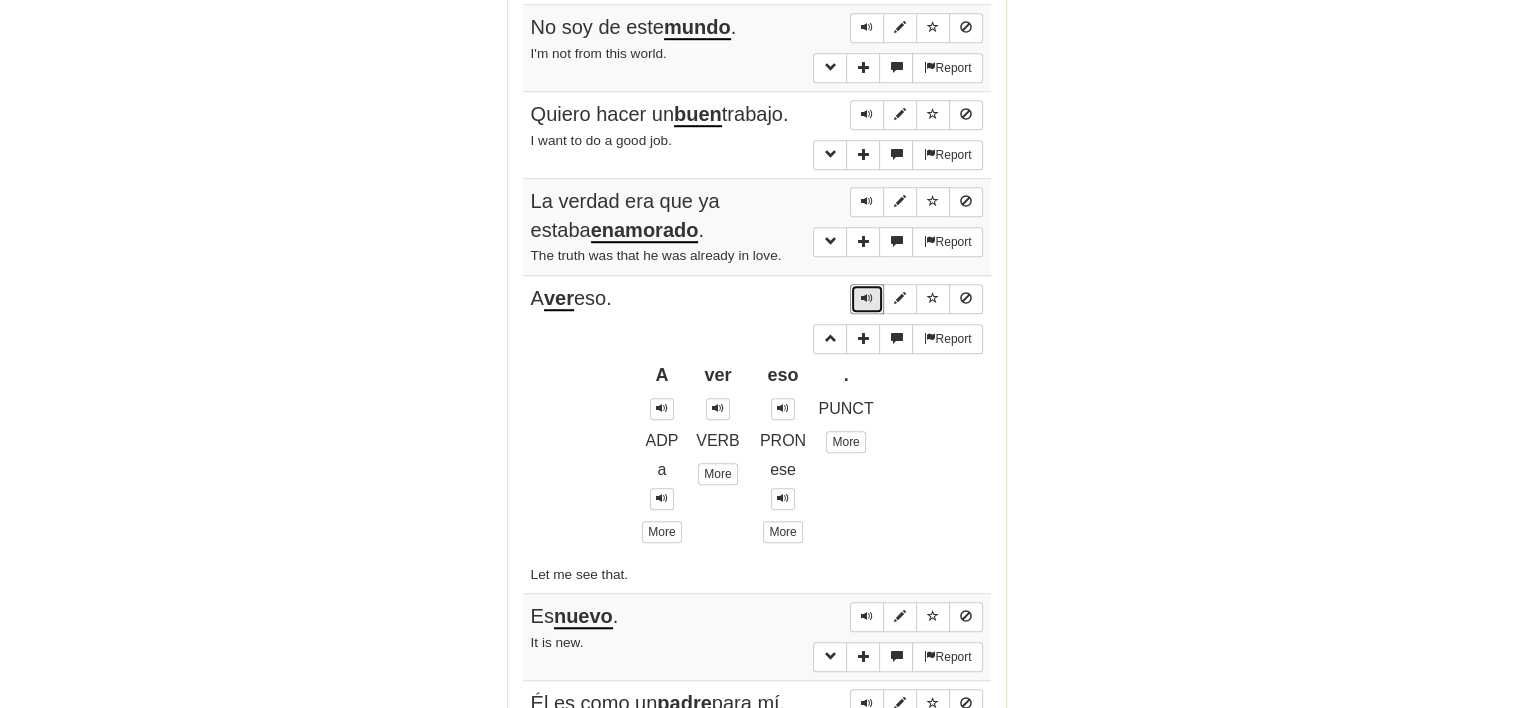 scroll, scrollTop: 1400, scrollLeft: 0, axis: vertical 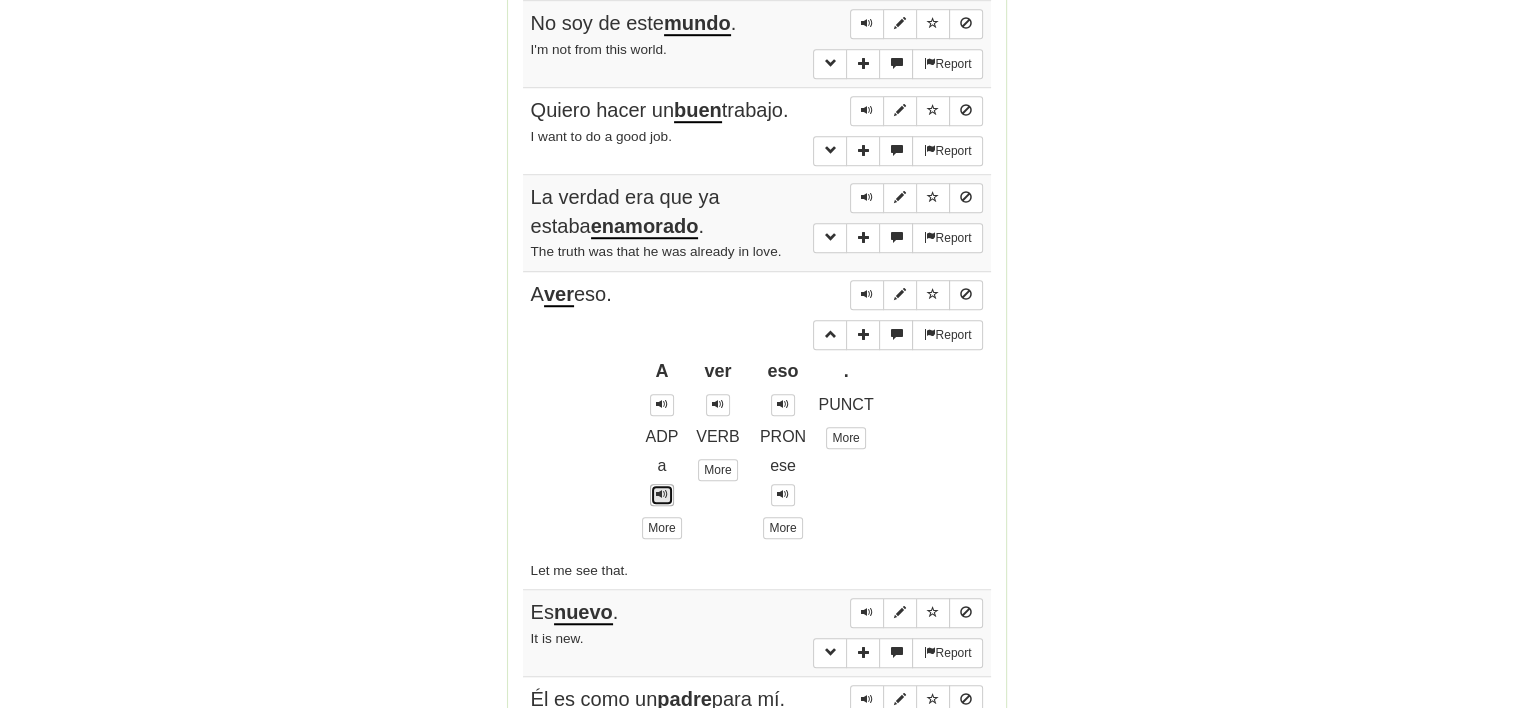 click at bounding box center [662, 495] 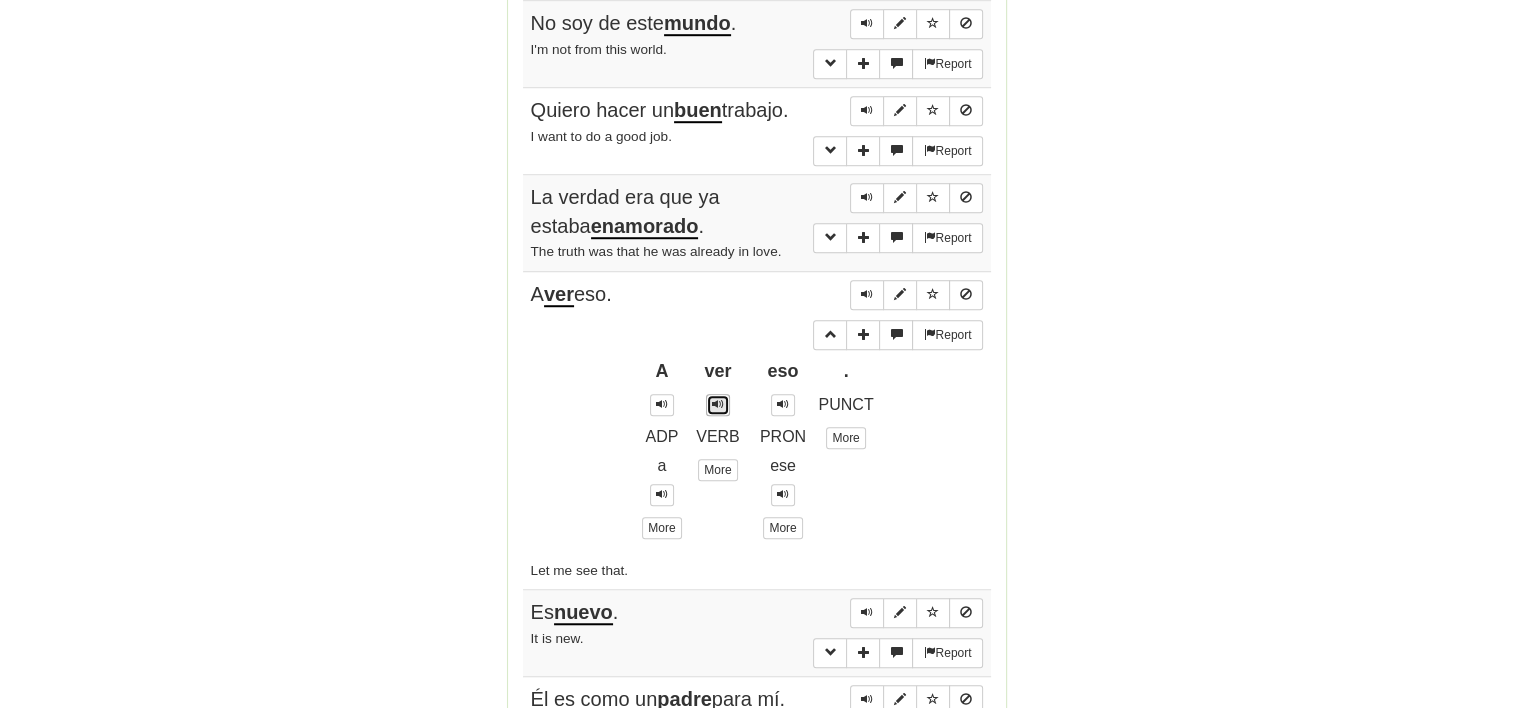 click at bounding box center (718, 404) 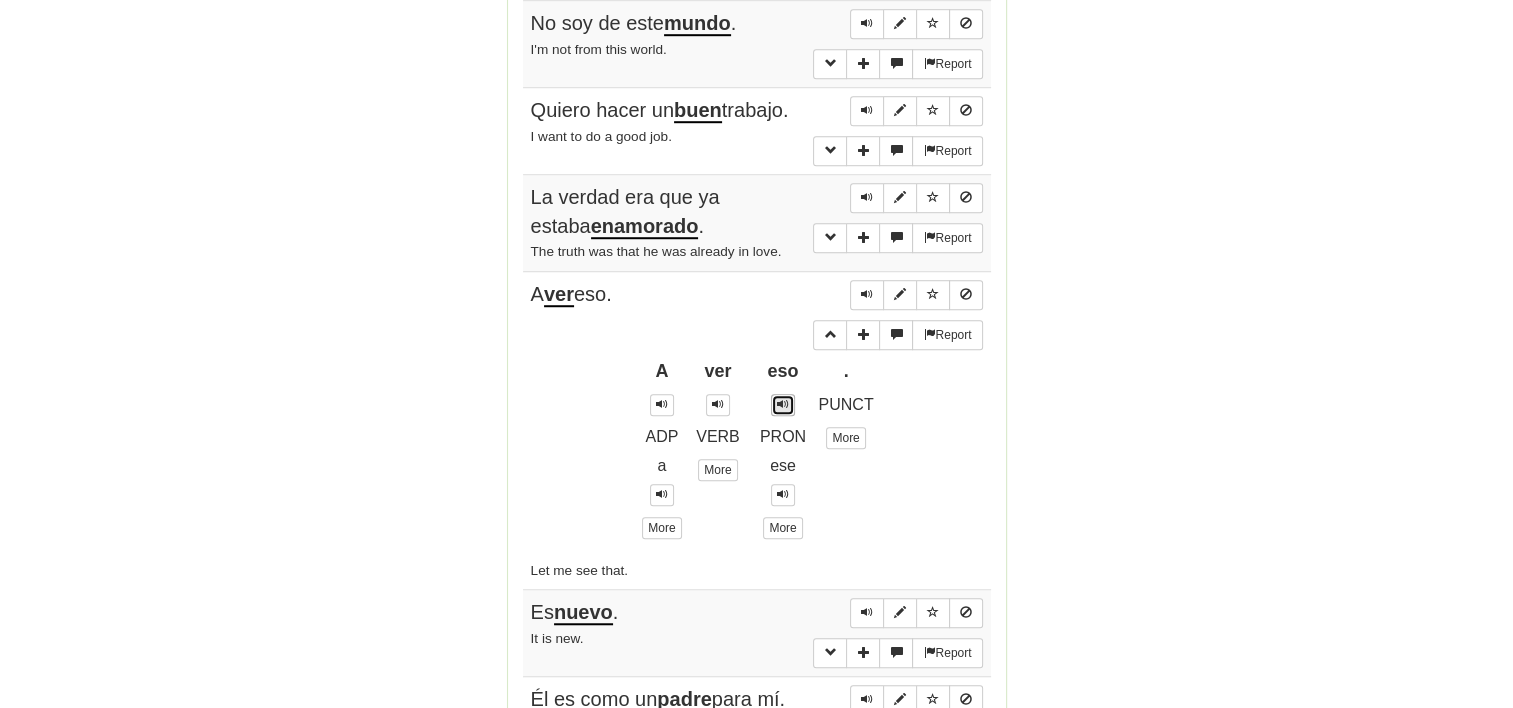 click at bounding box center [783, 404] 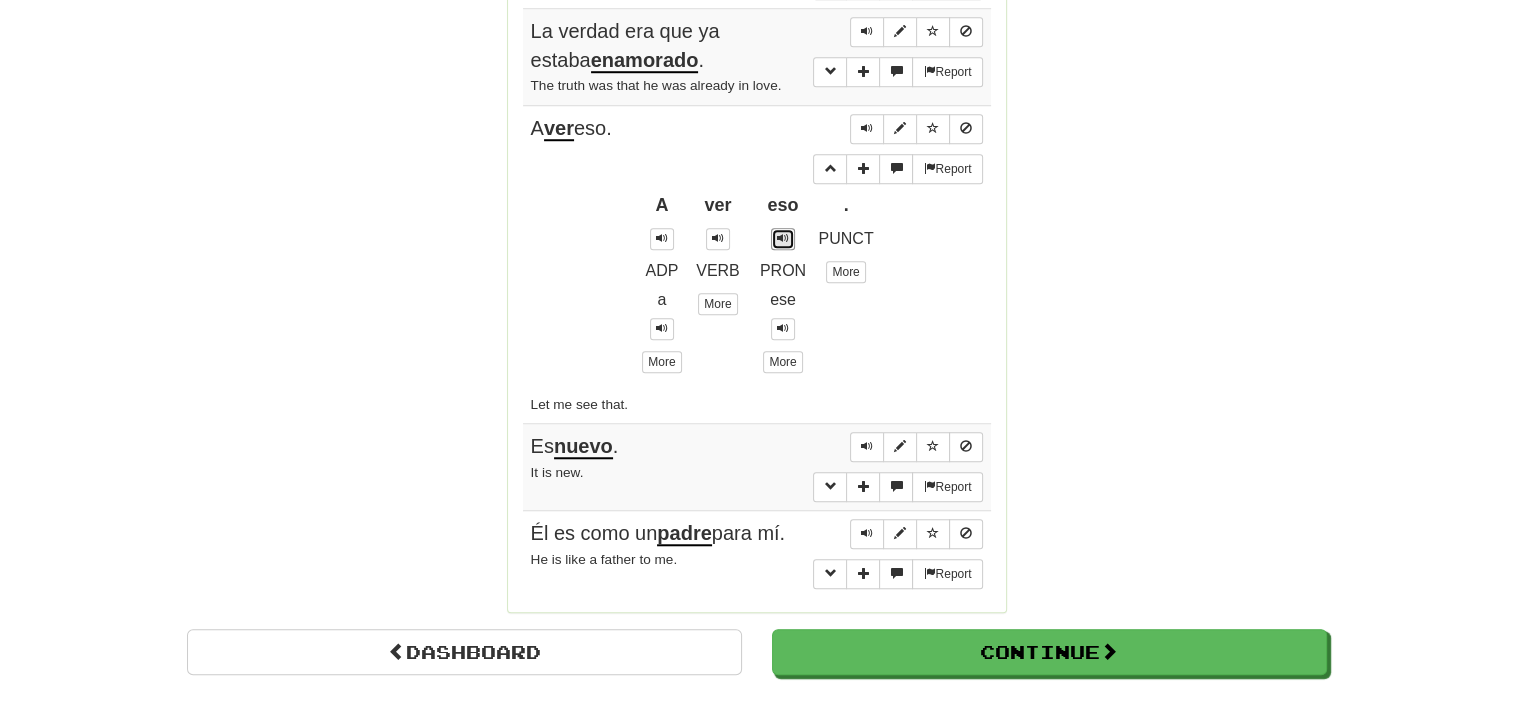 scroll, scrollTop: 1600, scrollLeft: 0, axis: vertical 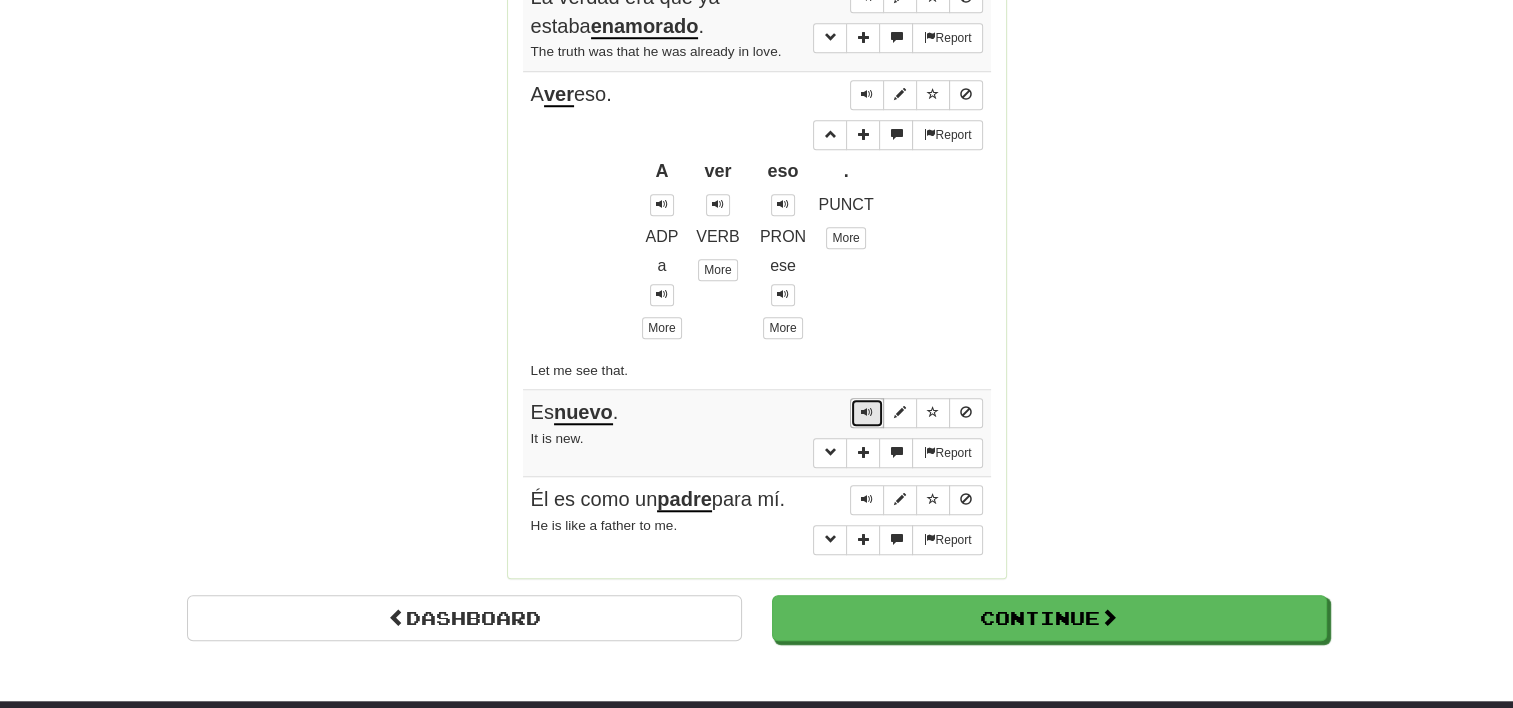 click at bounding box center (867, 412) 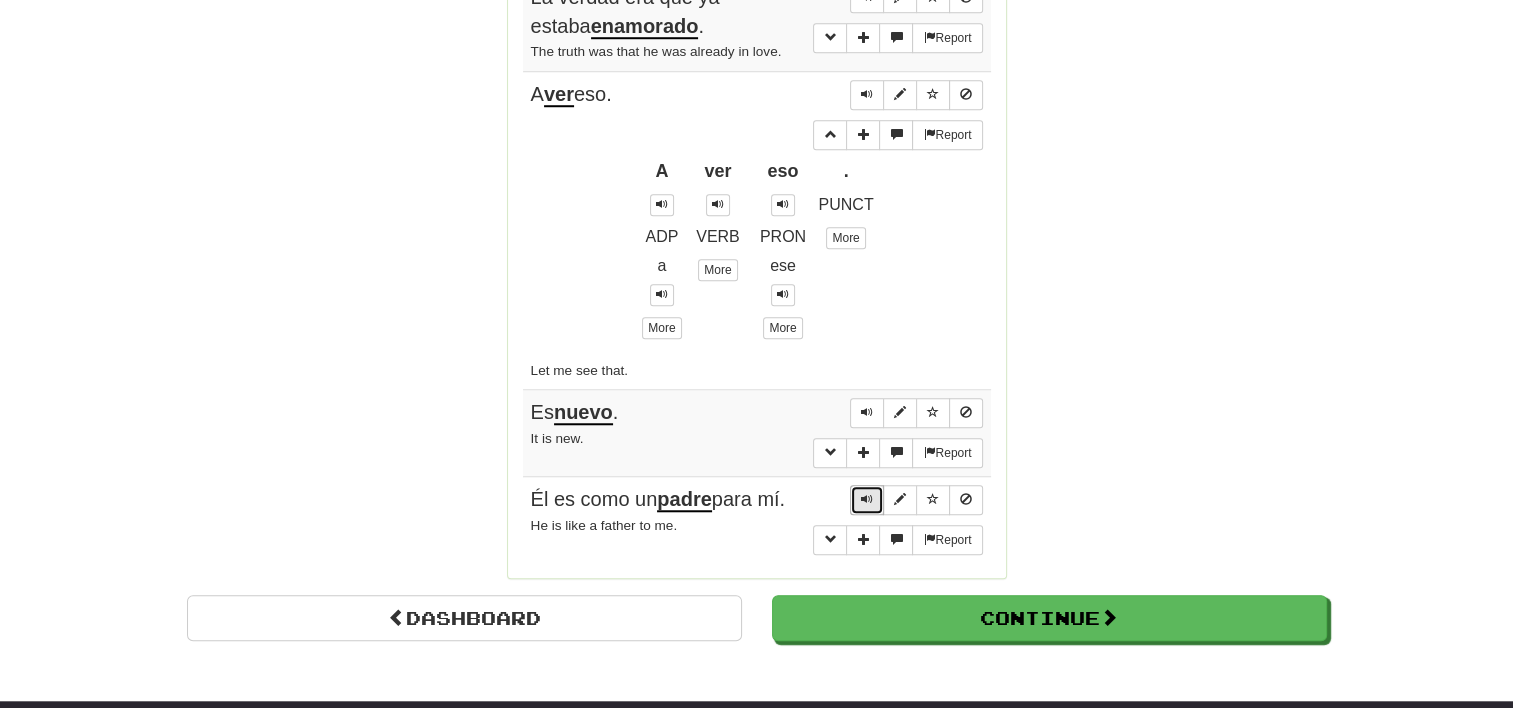 click at bounding box center (867, 499) 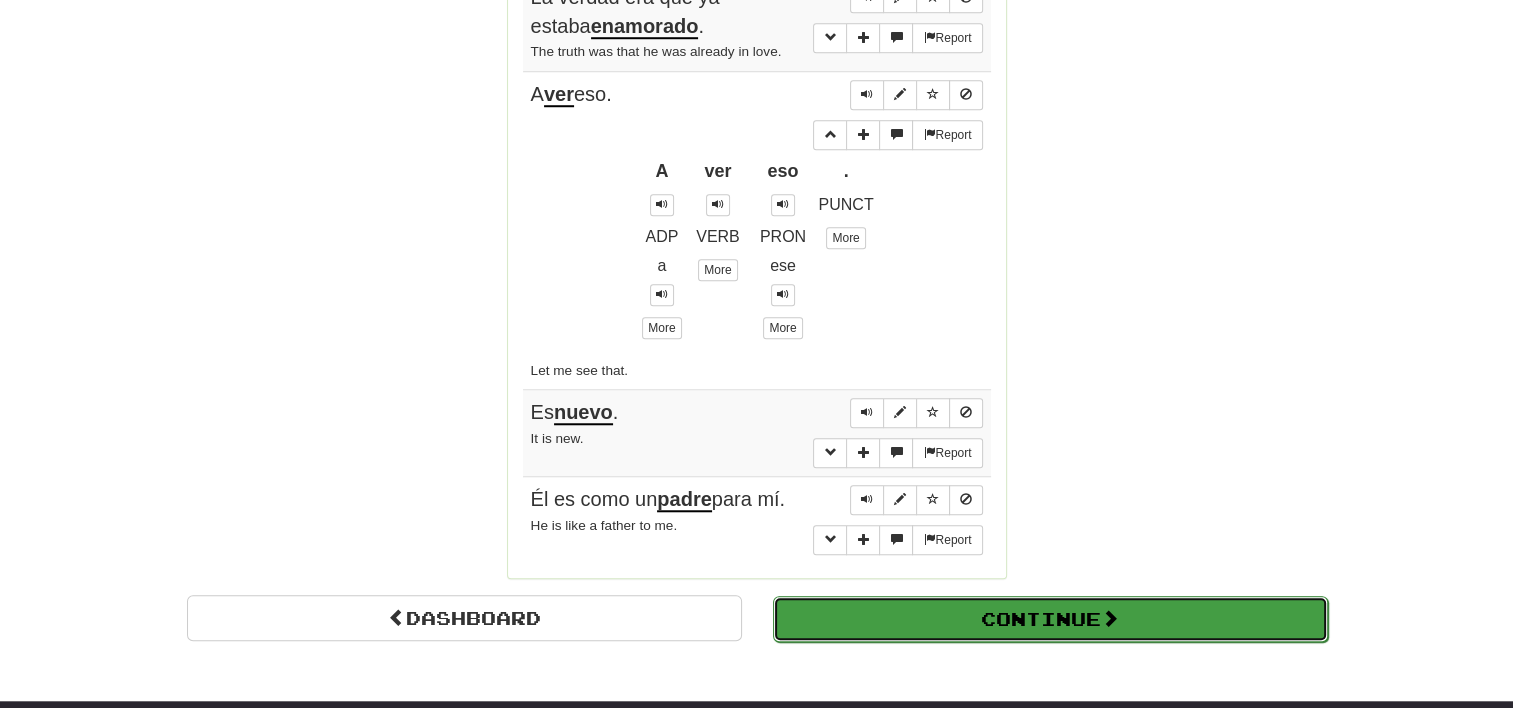 click on "Continue" at bounding box center (1050, 619) 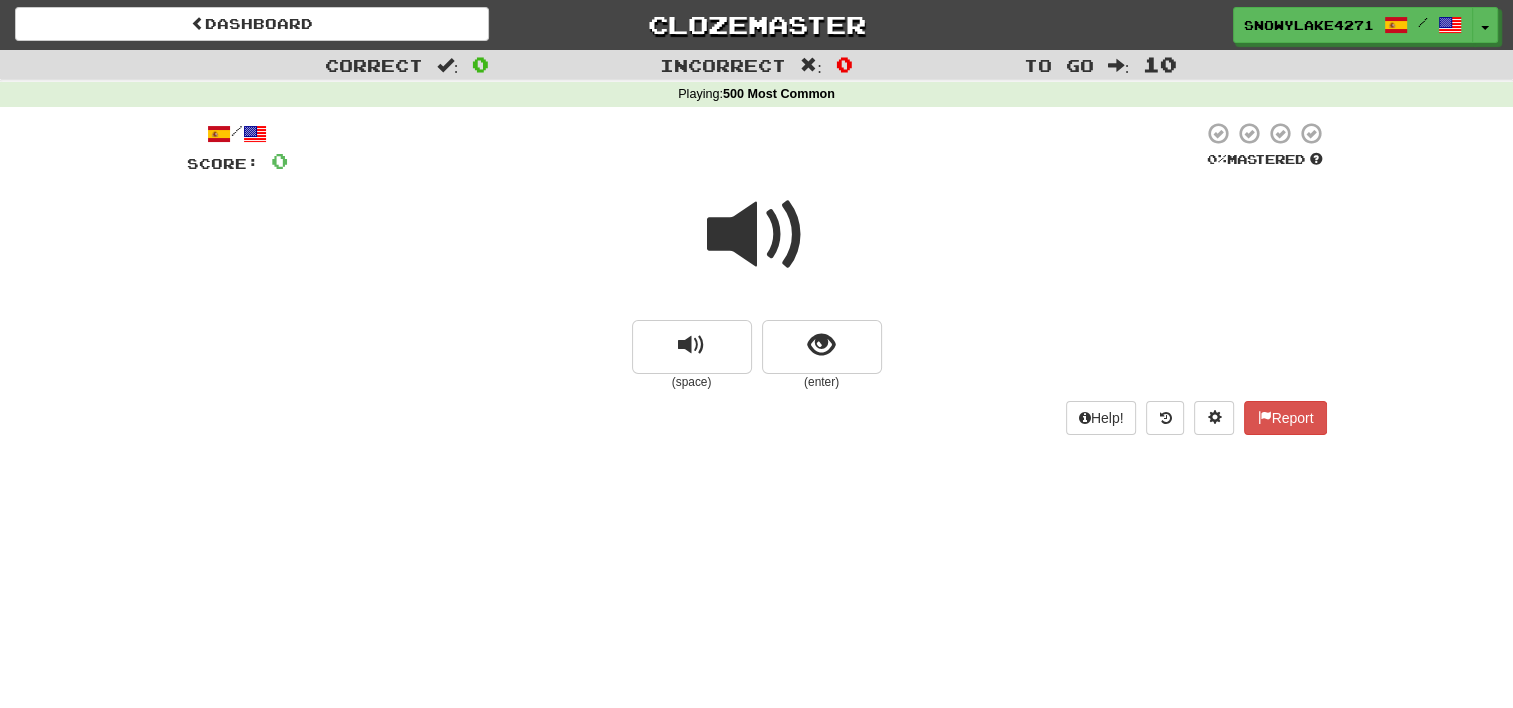 scroll, scrollTop: 0, scrollLeft: 0, axis: both 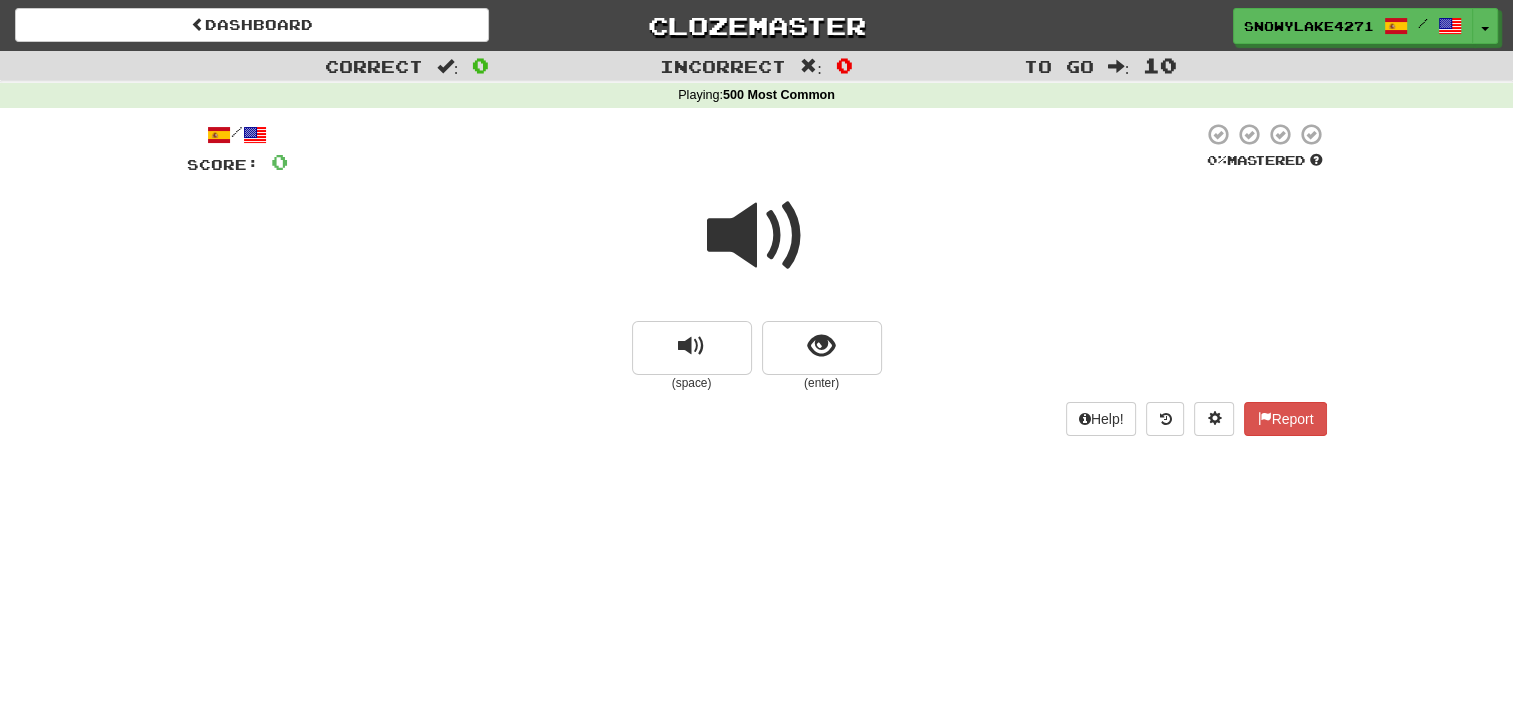 click at bounding box center [757, 236] 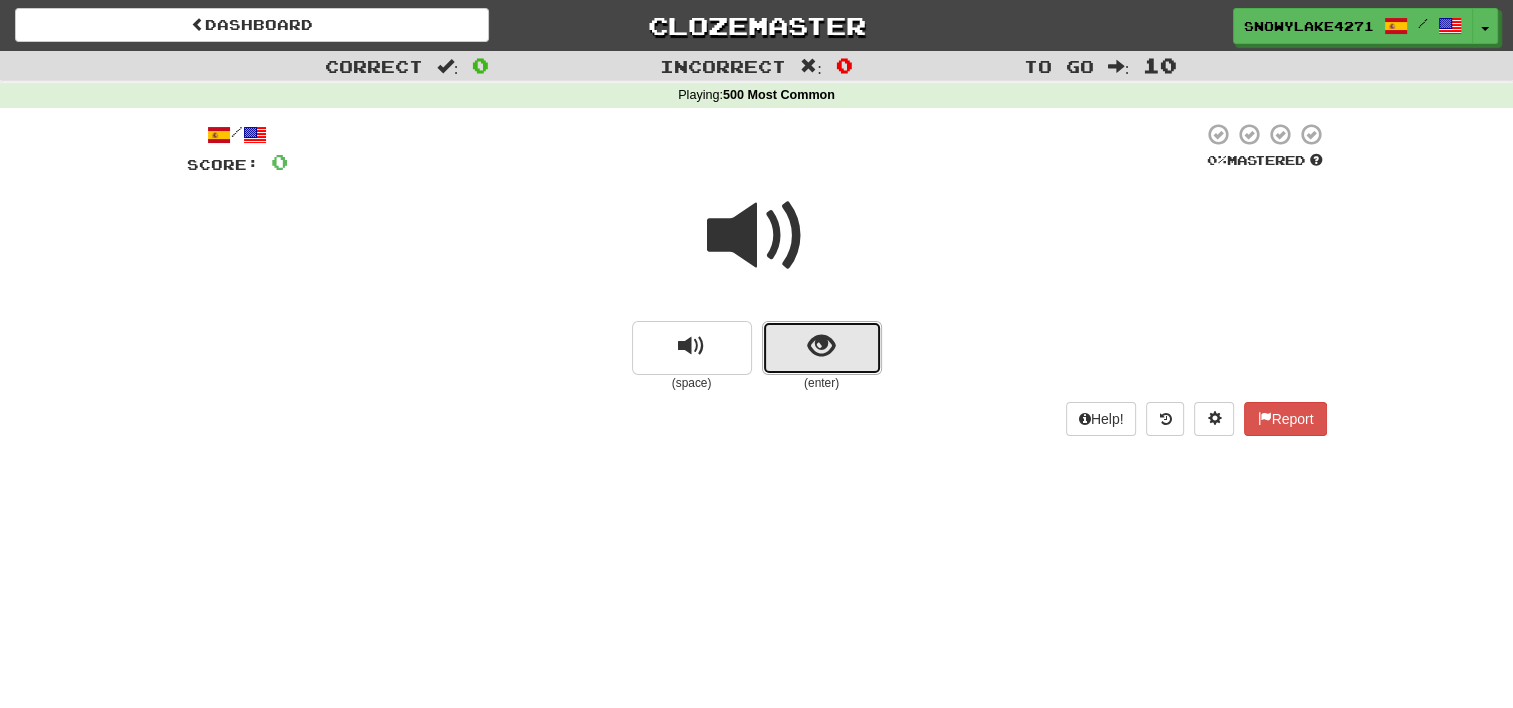 click at bounding box center [822, 348] 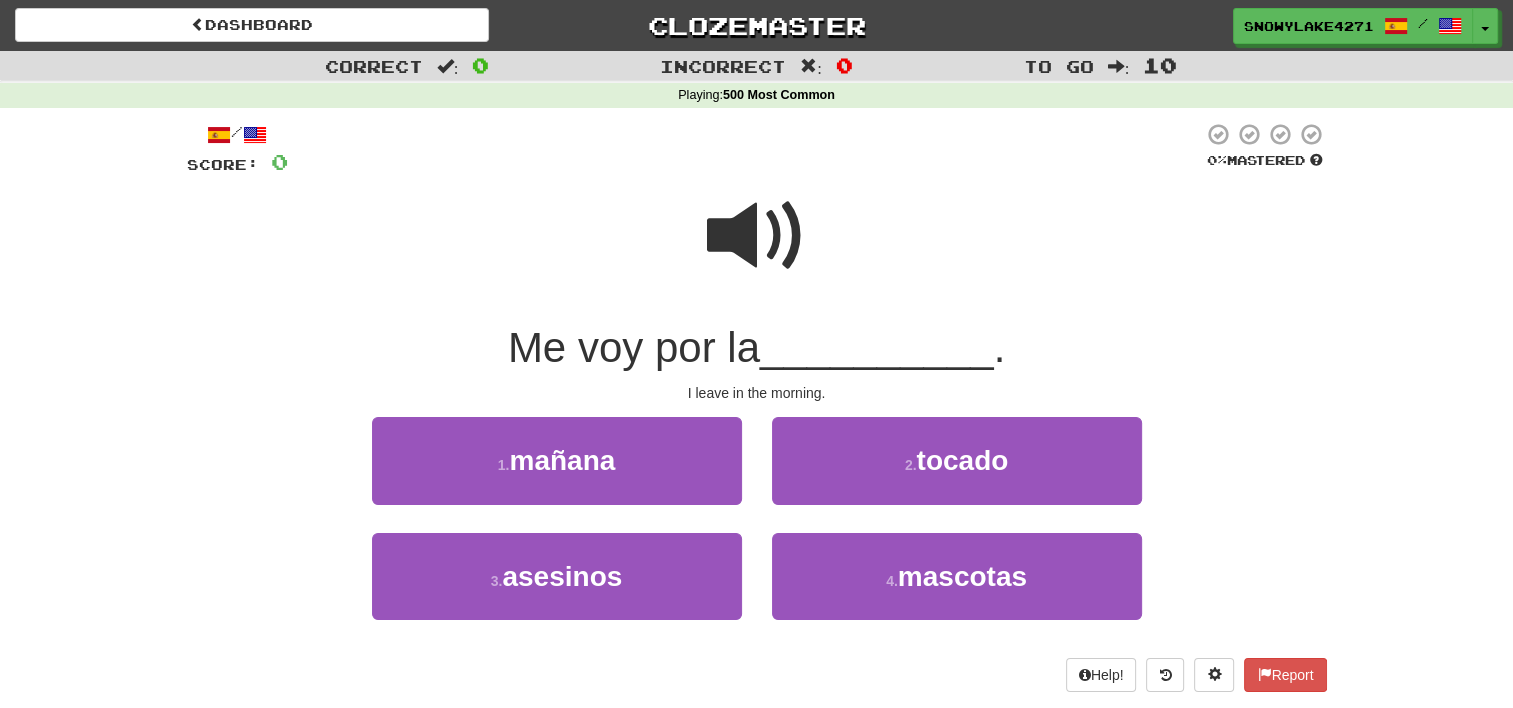click on "/  Score:   0 0 %  Mastered Me voy por la  __________ . I leave in the morning. 1 .  mañana 2 .  tocado 3 .  asesinos 4 .  mascotas  Help!  Report" at bounding box center (757, 407) 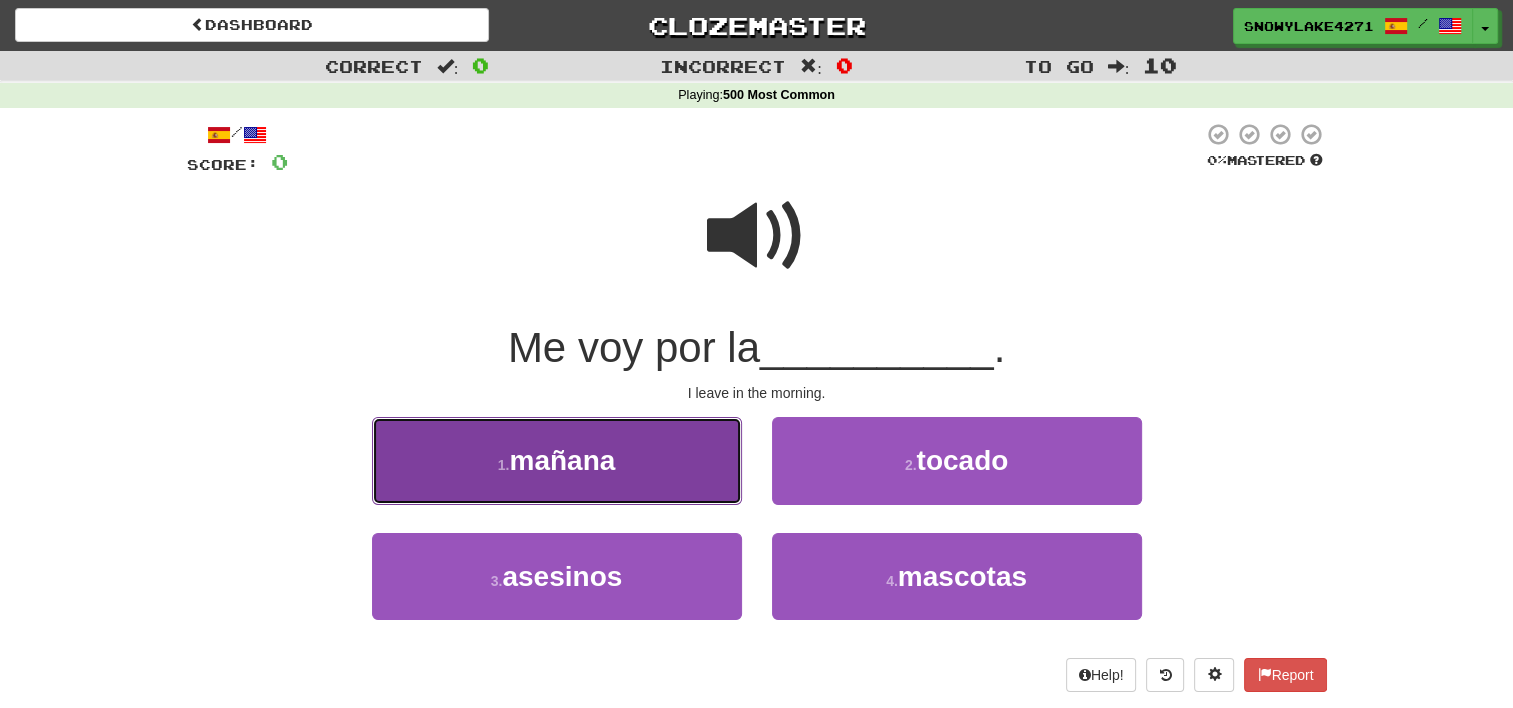 click on "1 .  mañana" at bounding box center [557, 460] 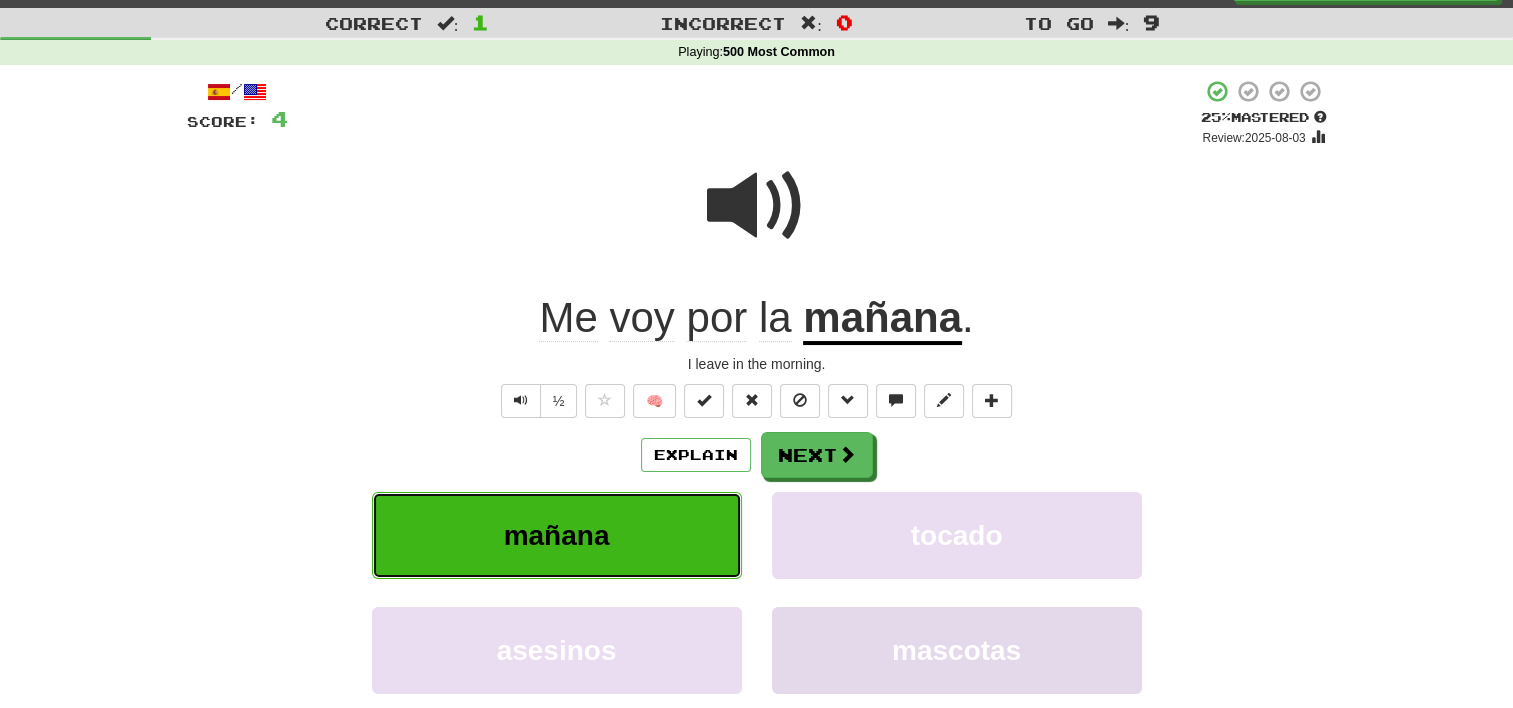 scroll, scrollTop: 0, scrollLeft: 0, axis: both 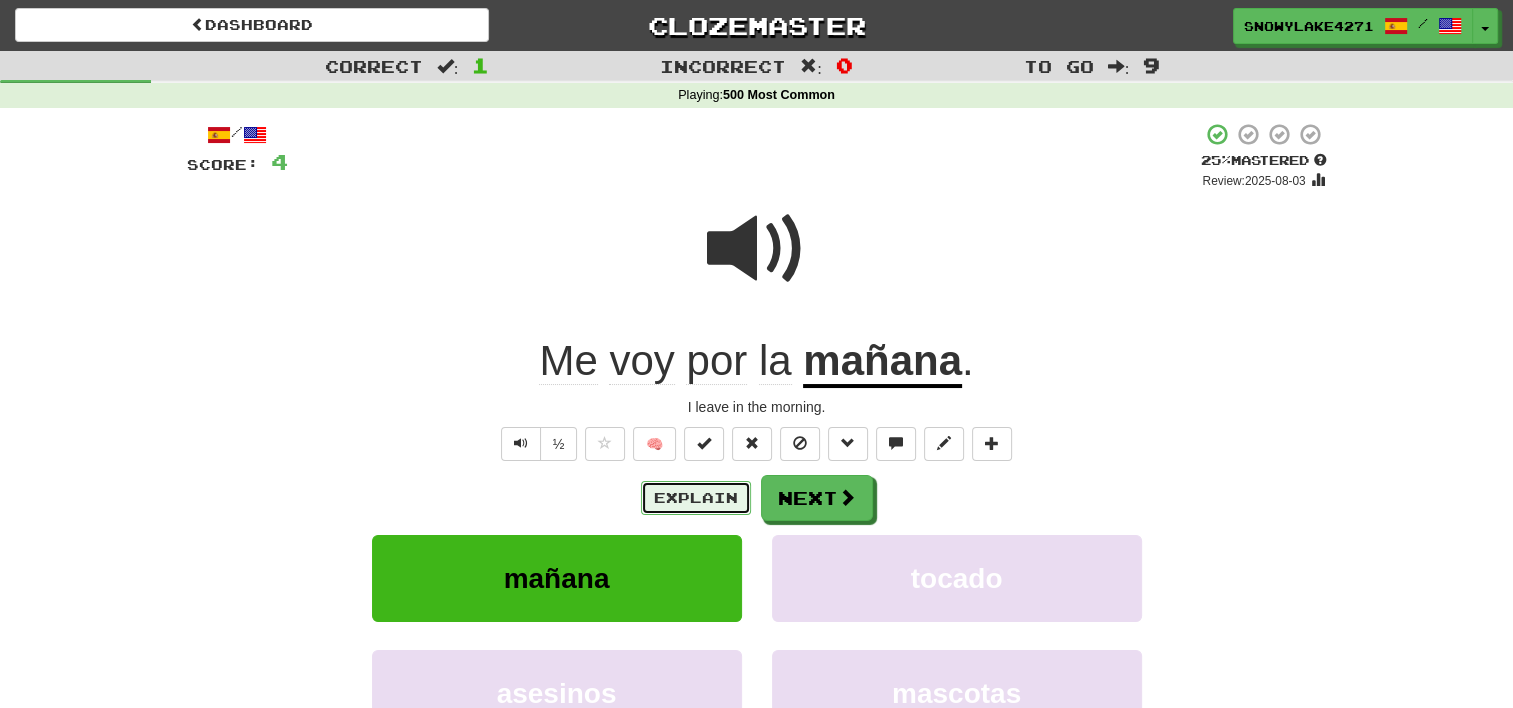 click on "Explain" at bounding box center [696, 498] 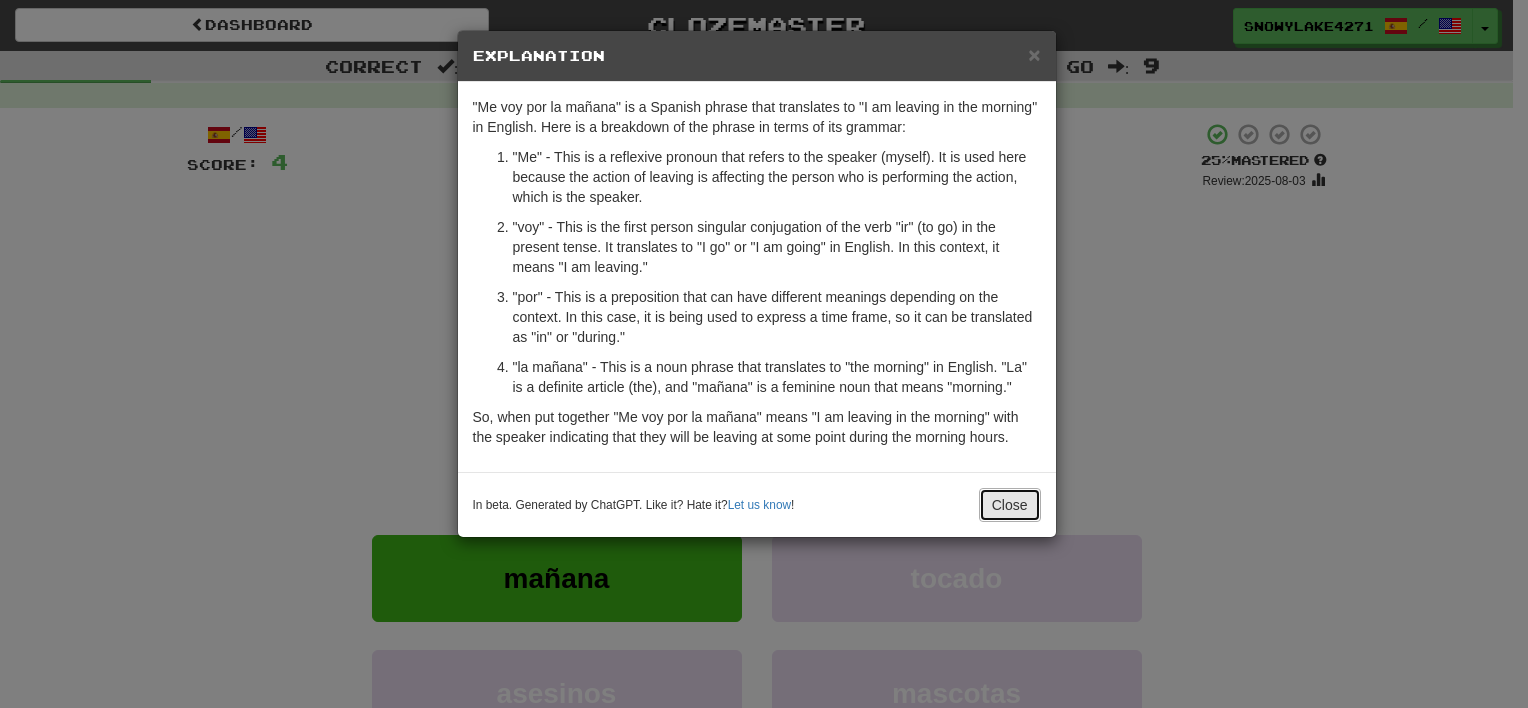 click on "Close" at bounding box center (1010, 505) 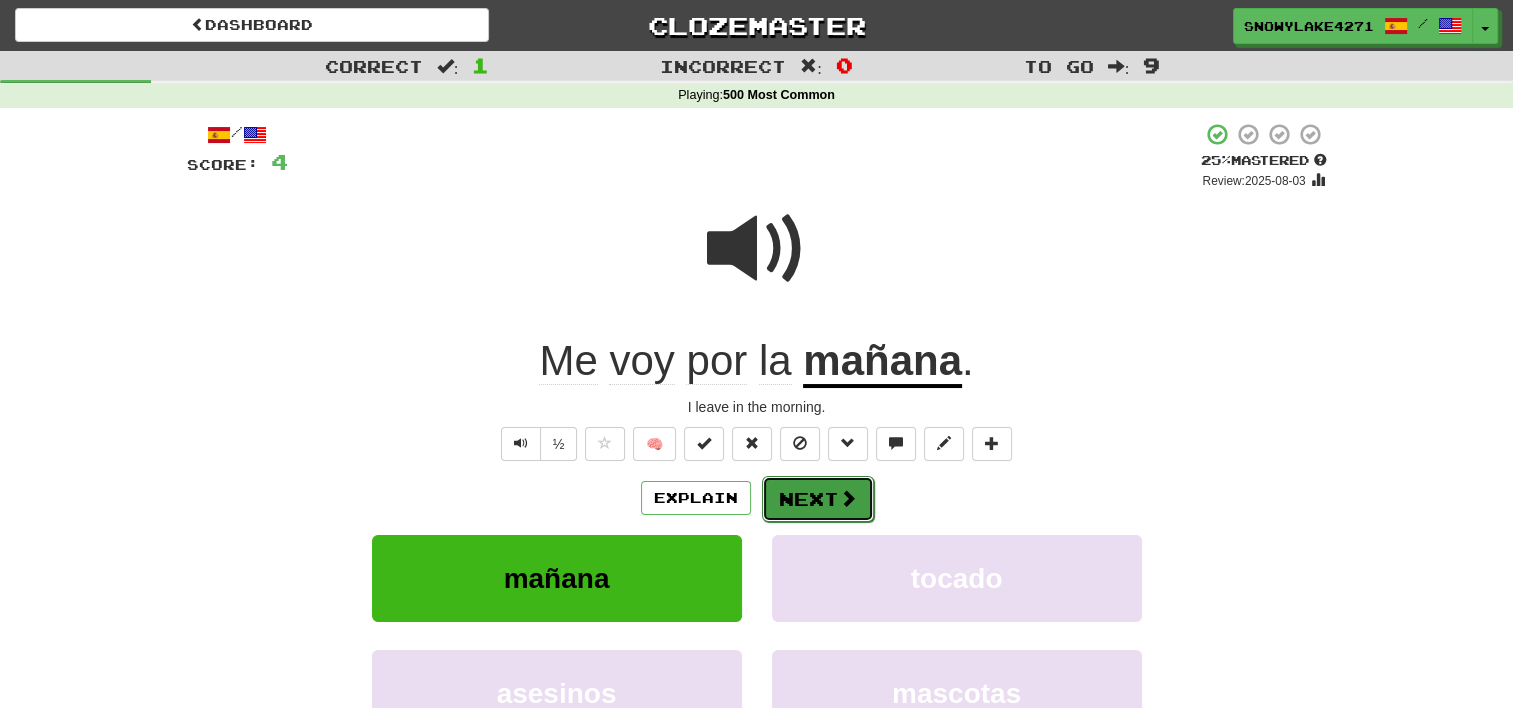 click on "Next" at bounding box center [818, 499] 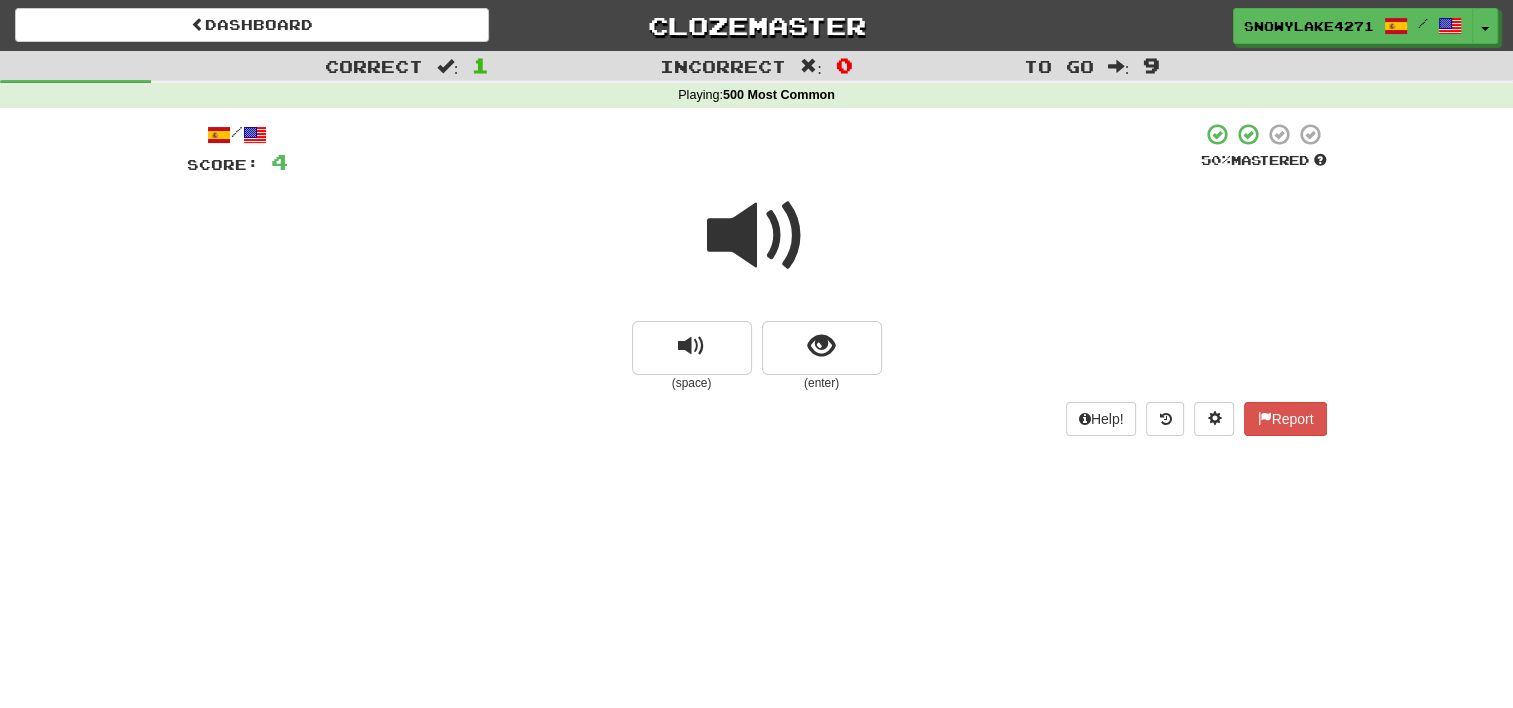 click at bounding box center (757, 236) 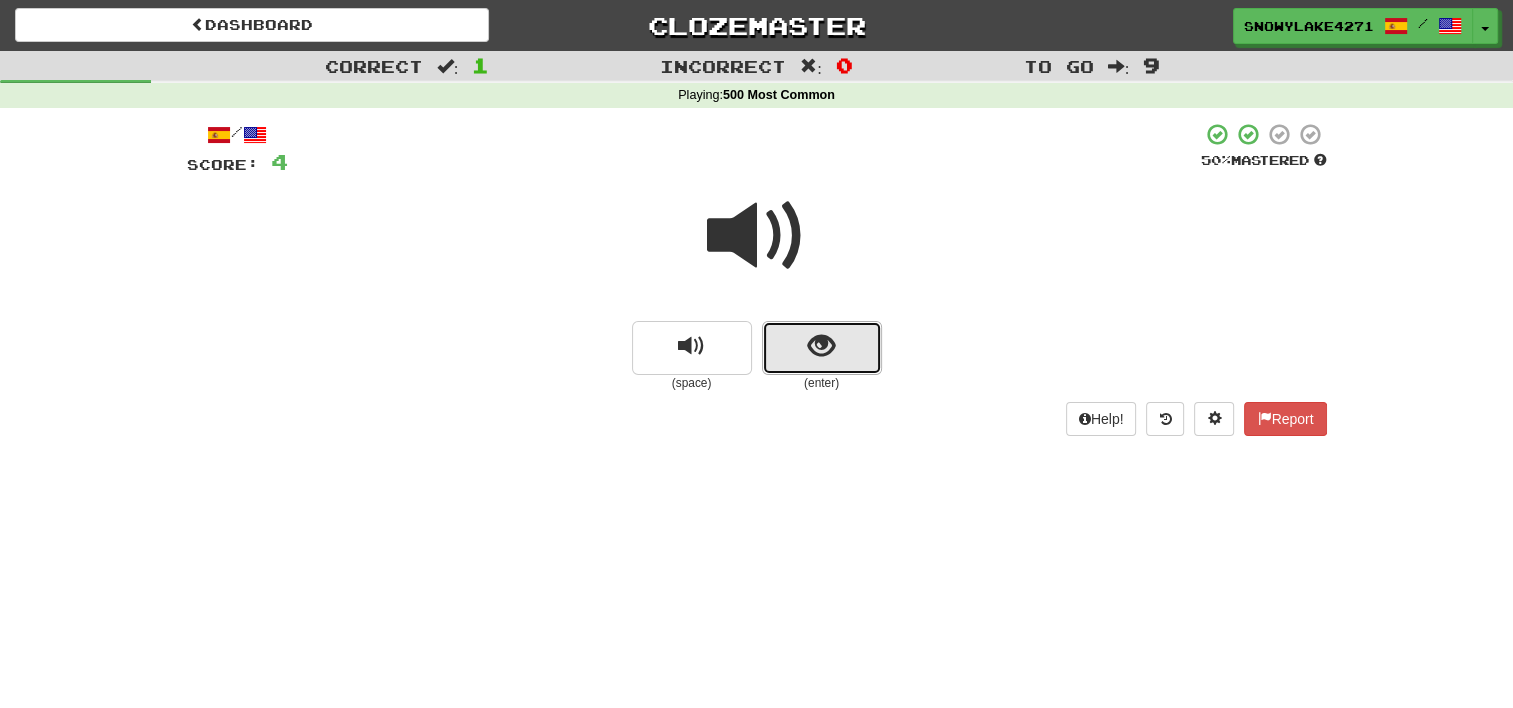 click at bounding box center (822, 348) 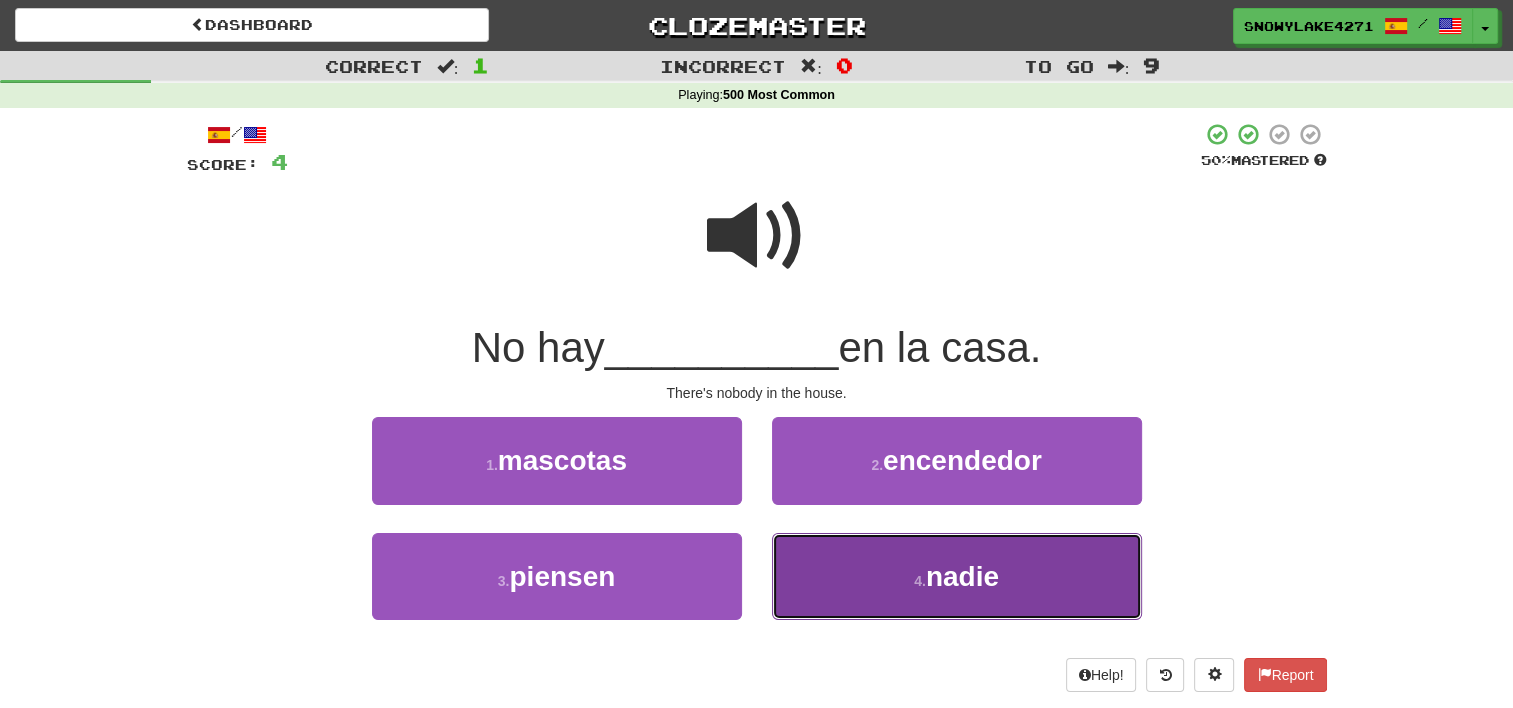 click on "4 .  nadie" at bounding box center [957, 576] 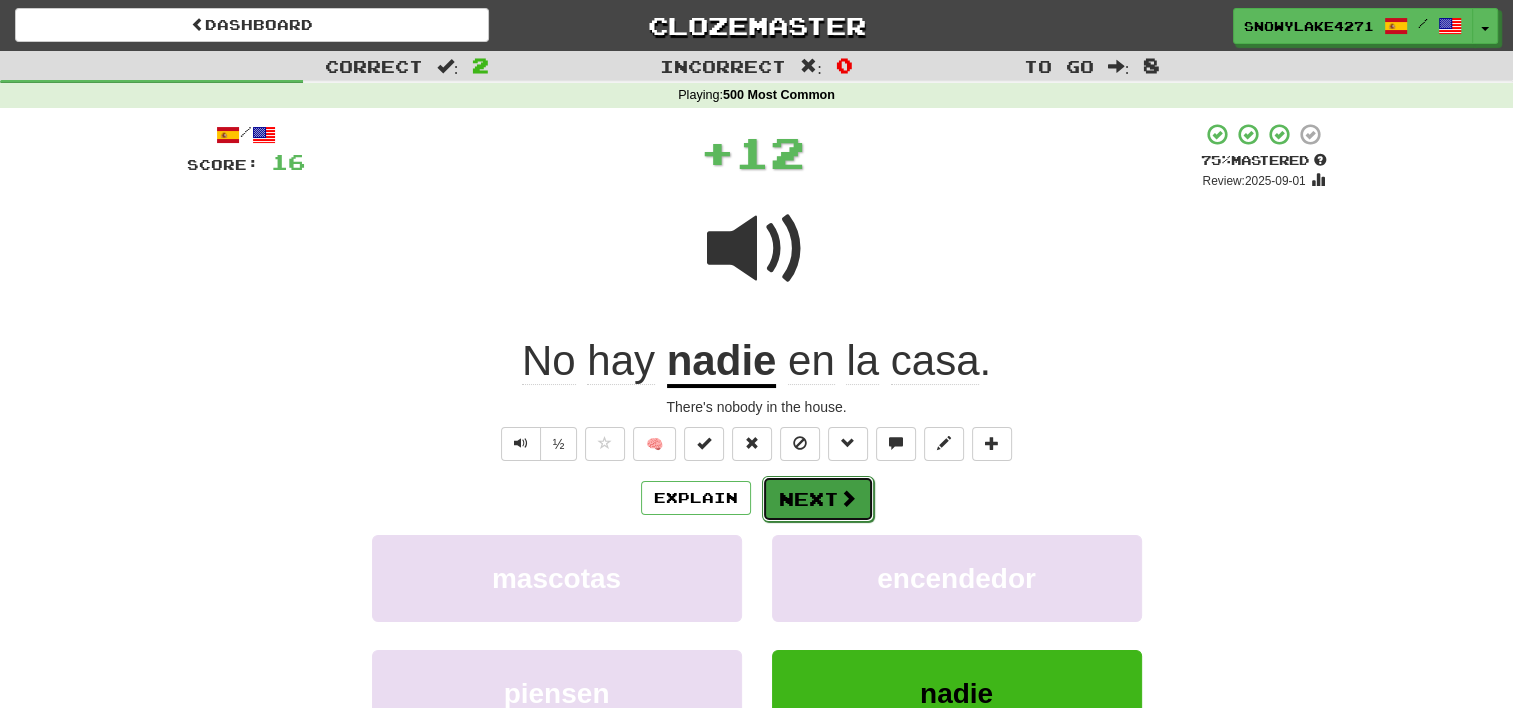 click on "Next" at bounding box center [818, 499] 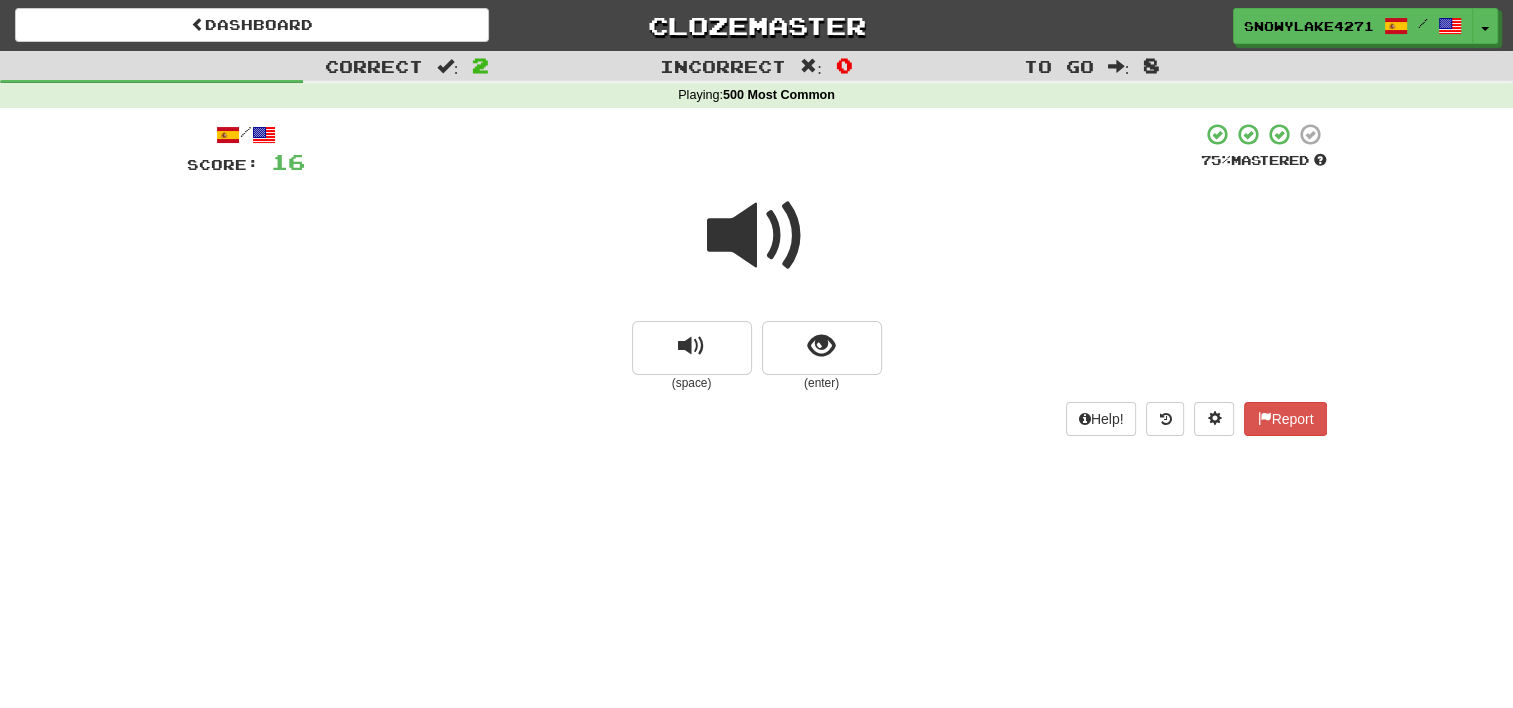click at bounding box center (757, 236) 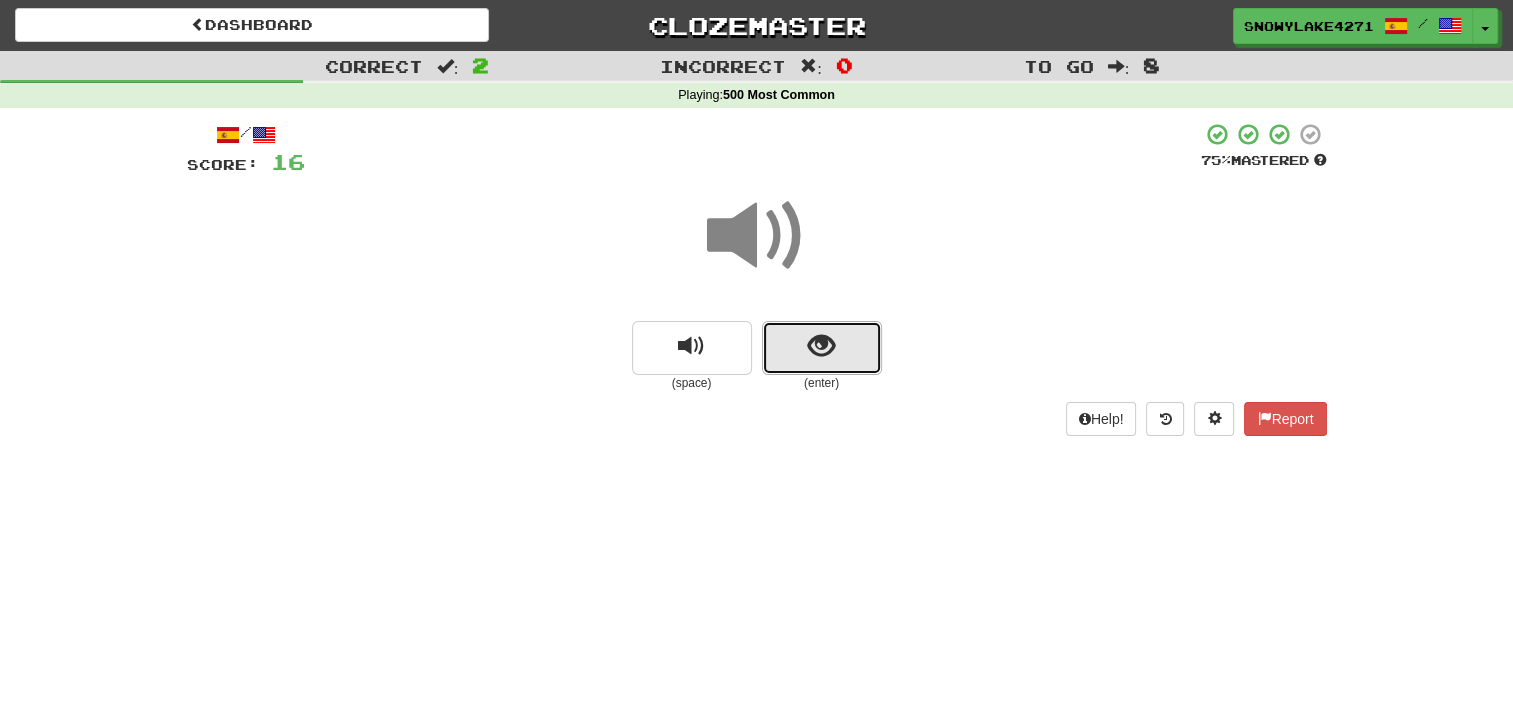 click at bounding box center [822, 348] 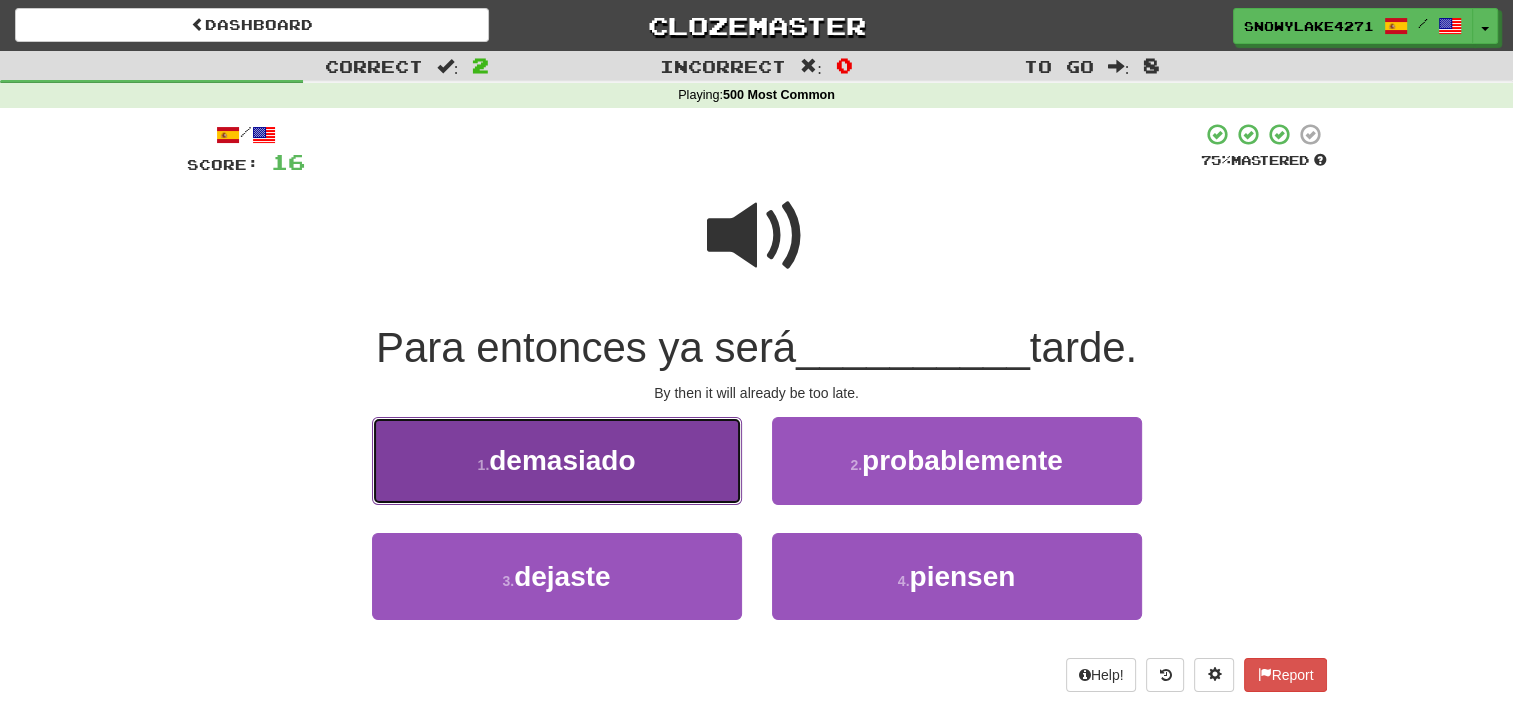 click on "1 .  demasiado" at bounding box center (557, 460) 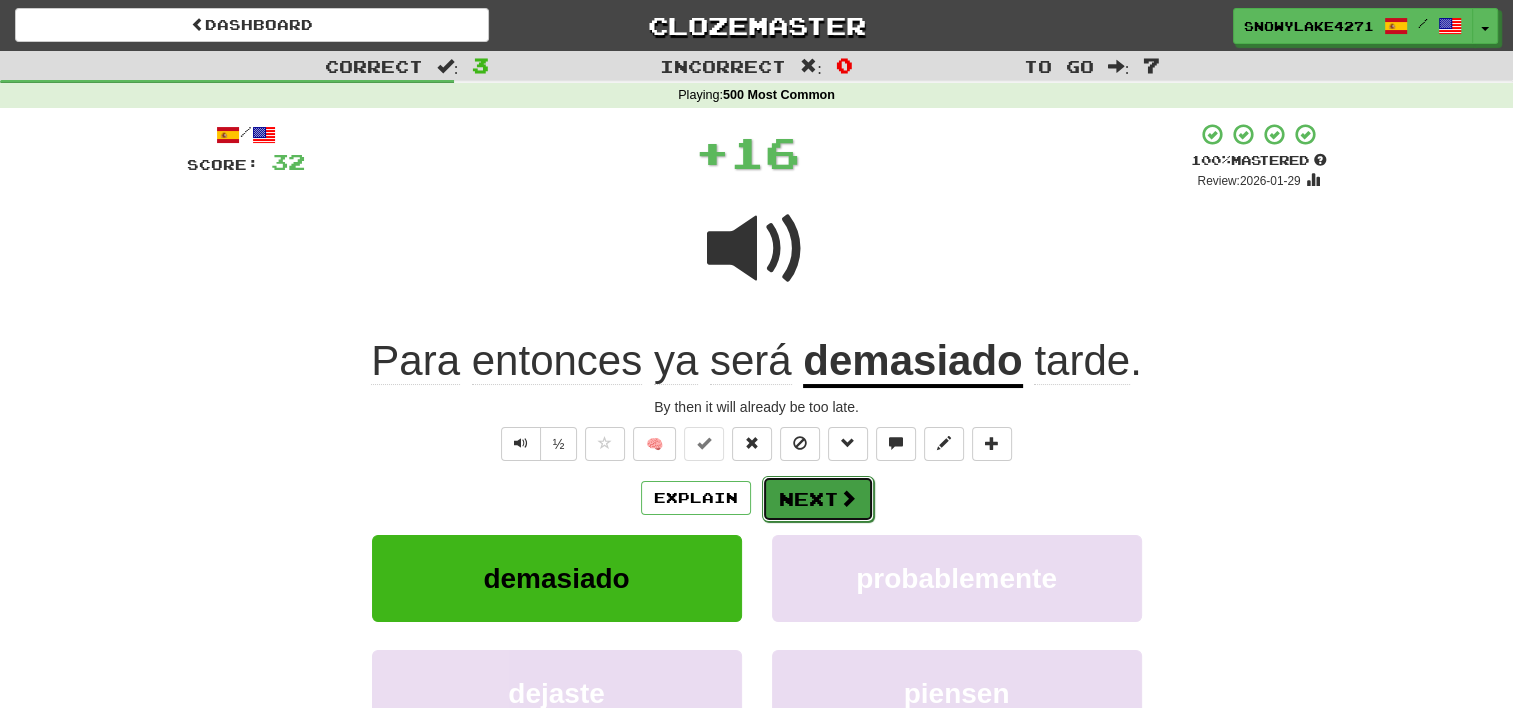 click on "Next" at bounding box center (818, 499) 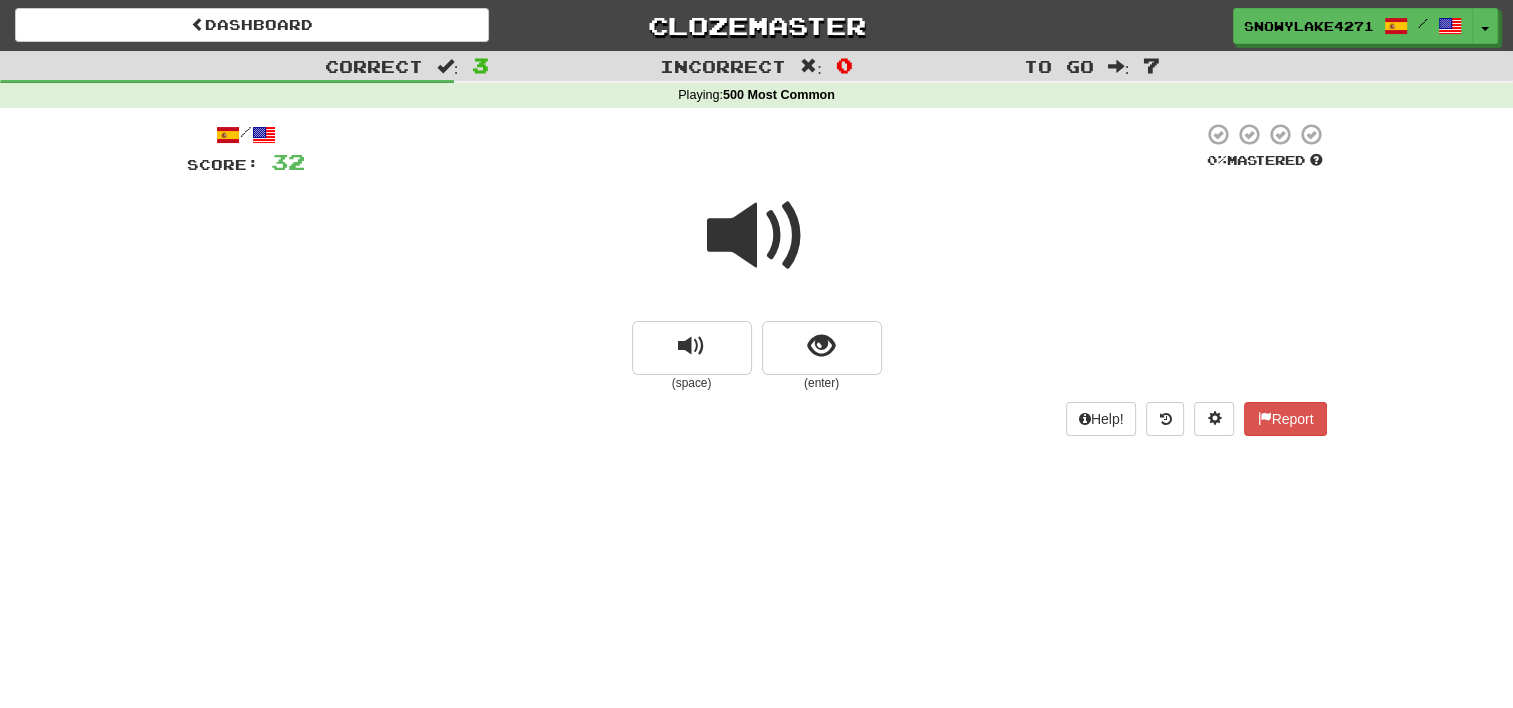 click at bounding box center (757, 236) 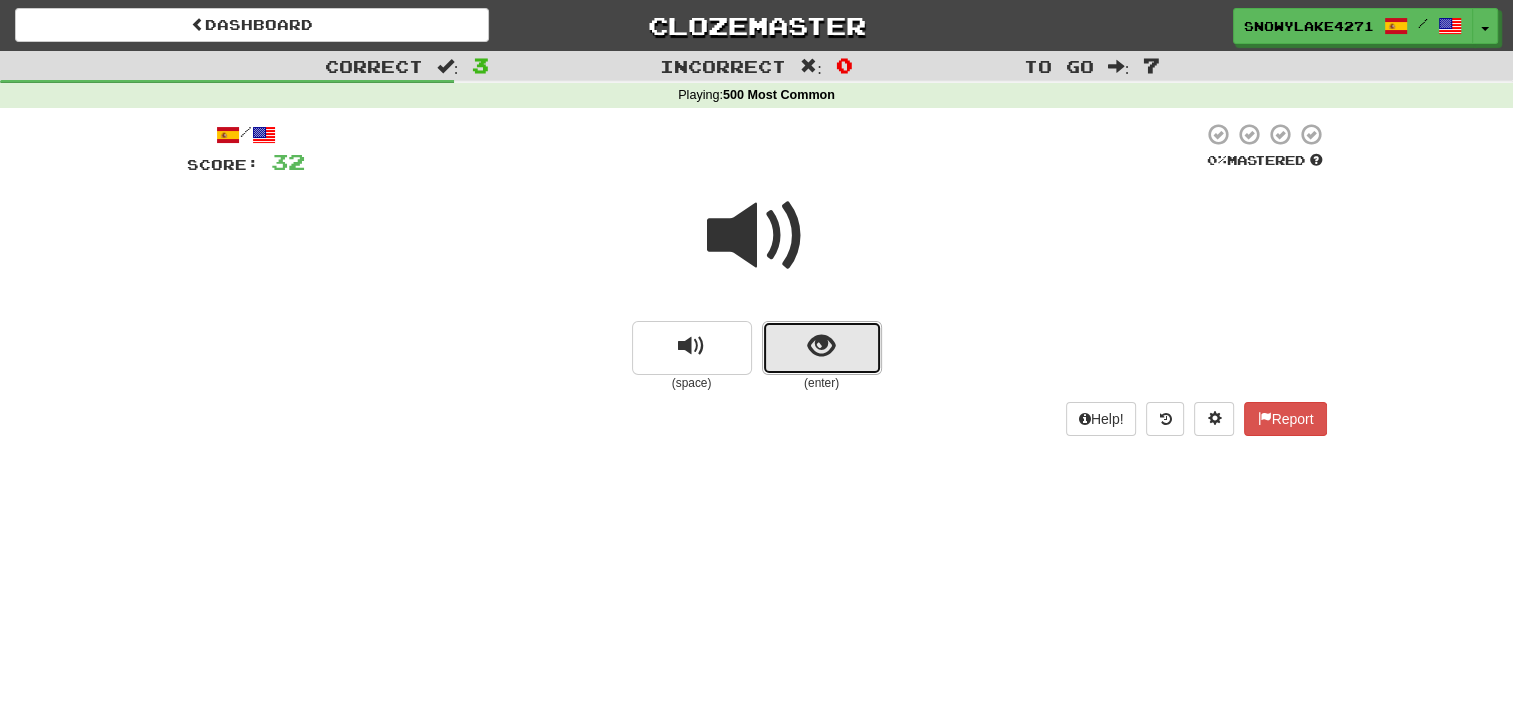 click at bounding box center (822, 348) 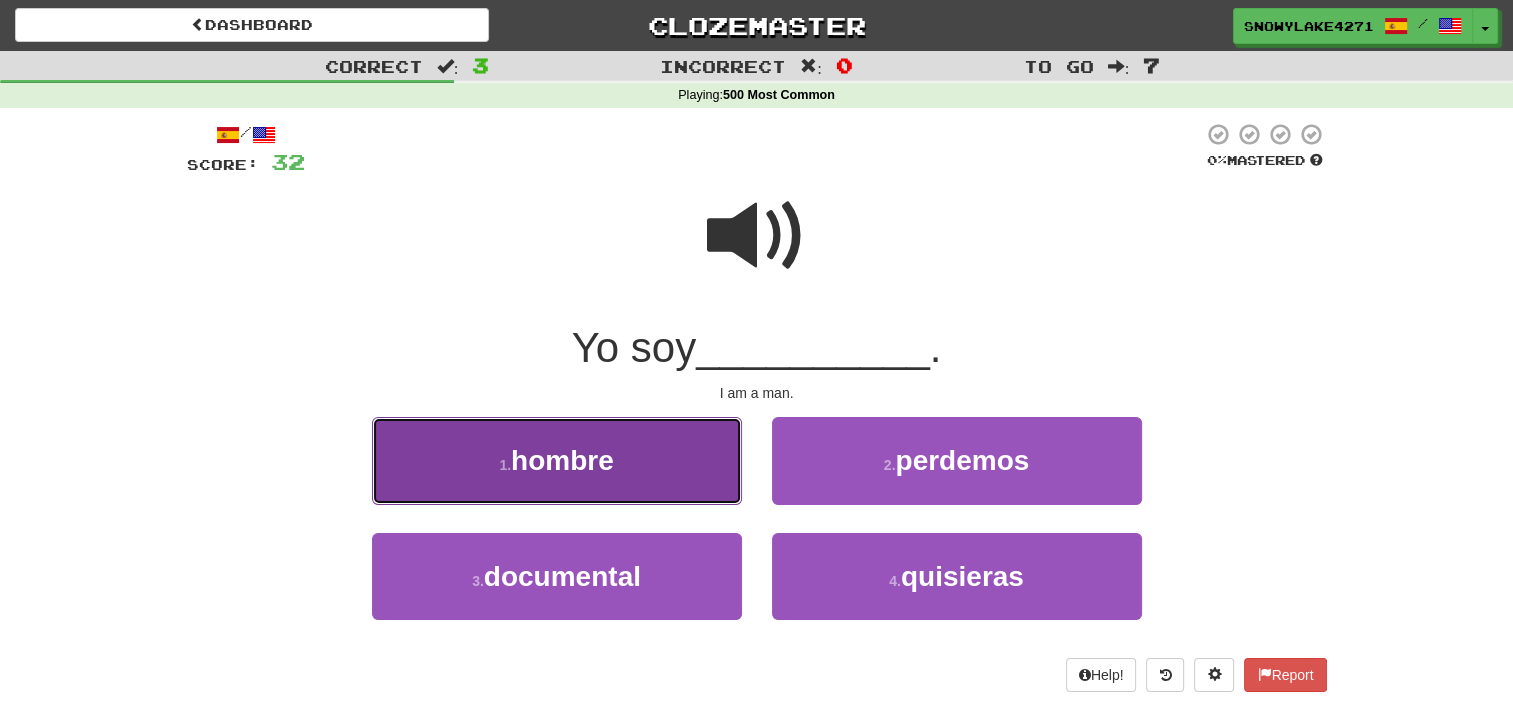 click on "1 .  hombre" at bounding box center [557, 460] 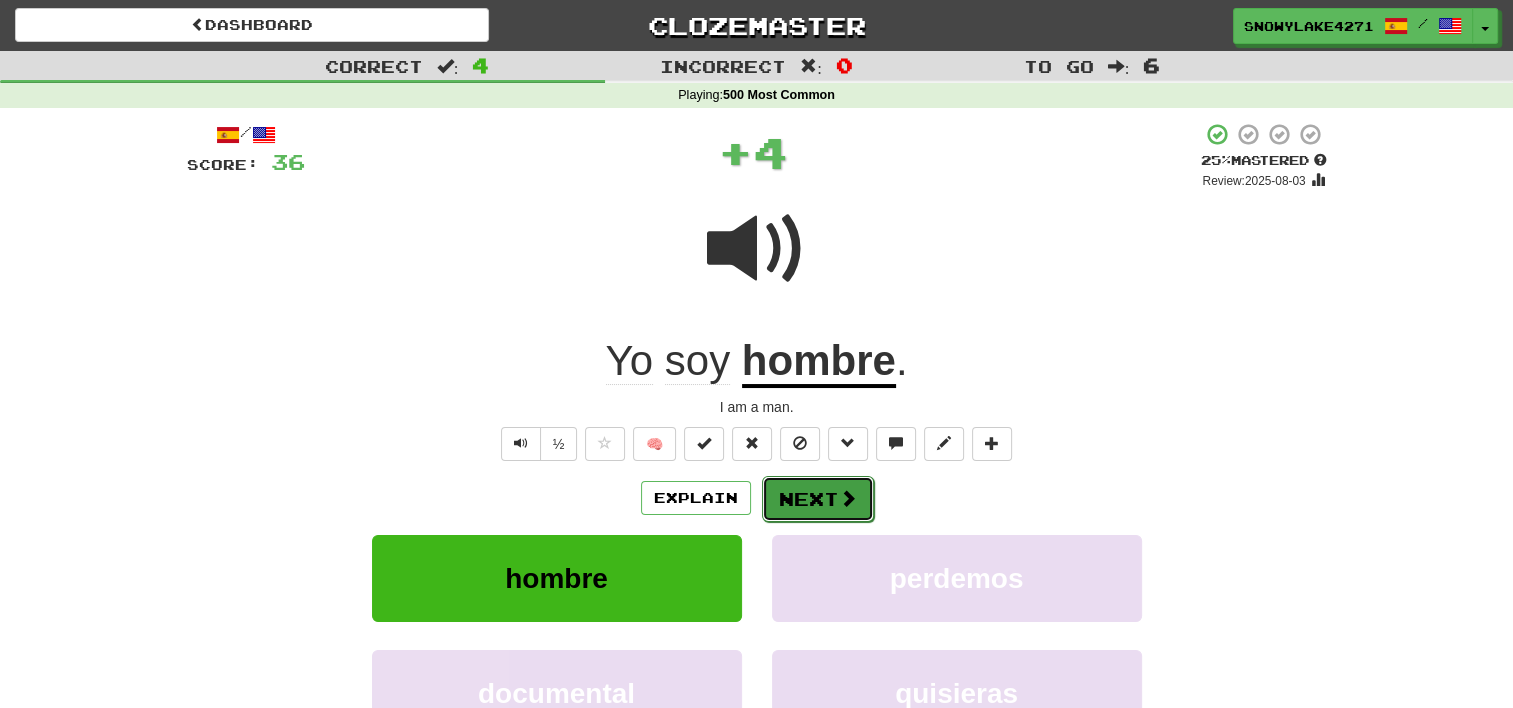 click on "Next" at bounding box center [818, 499] 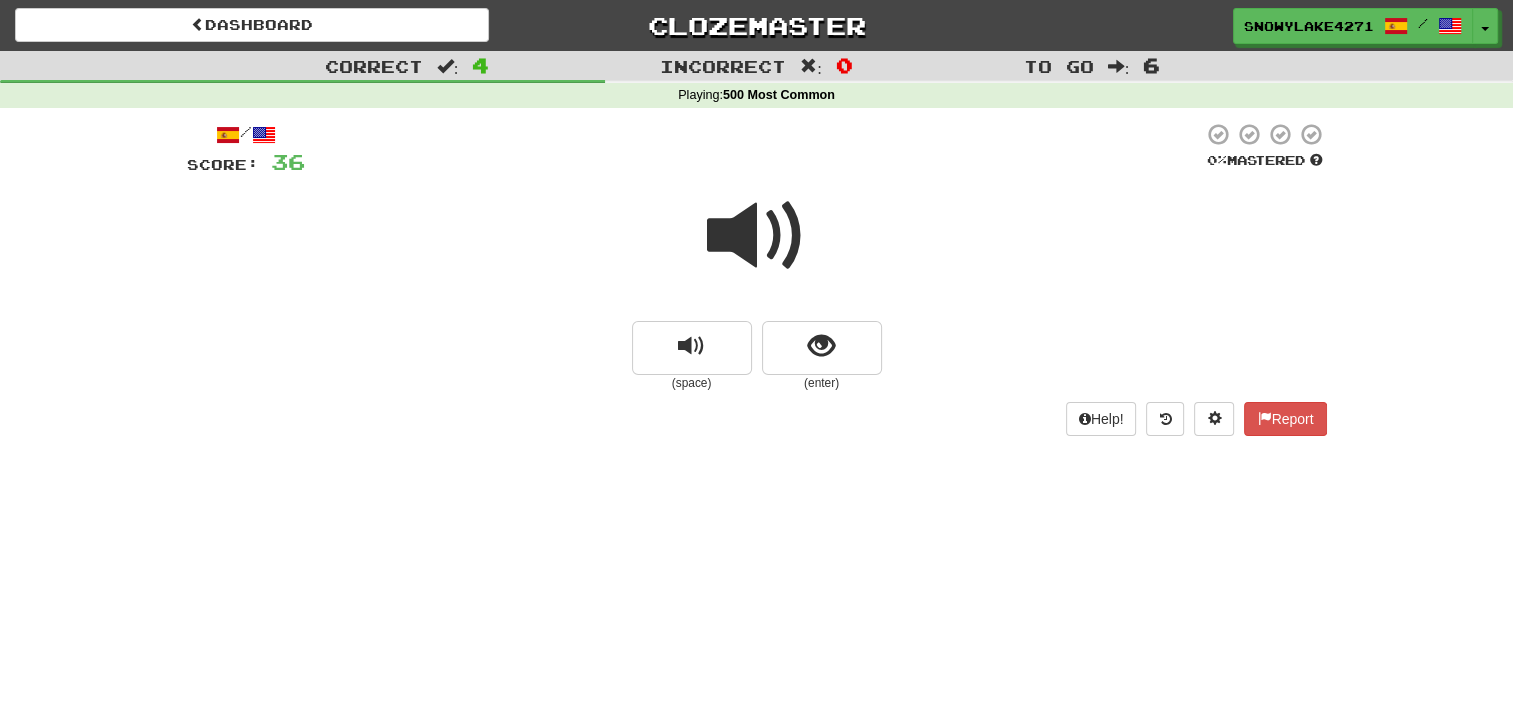 click at bounding box center (757, 236) 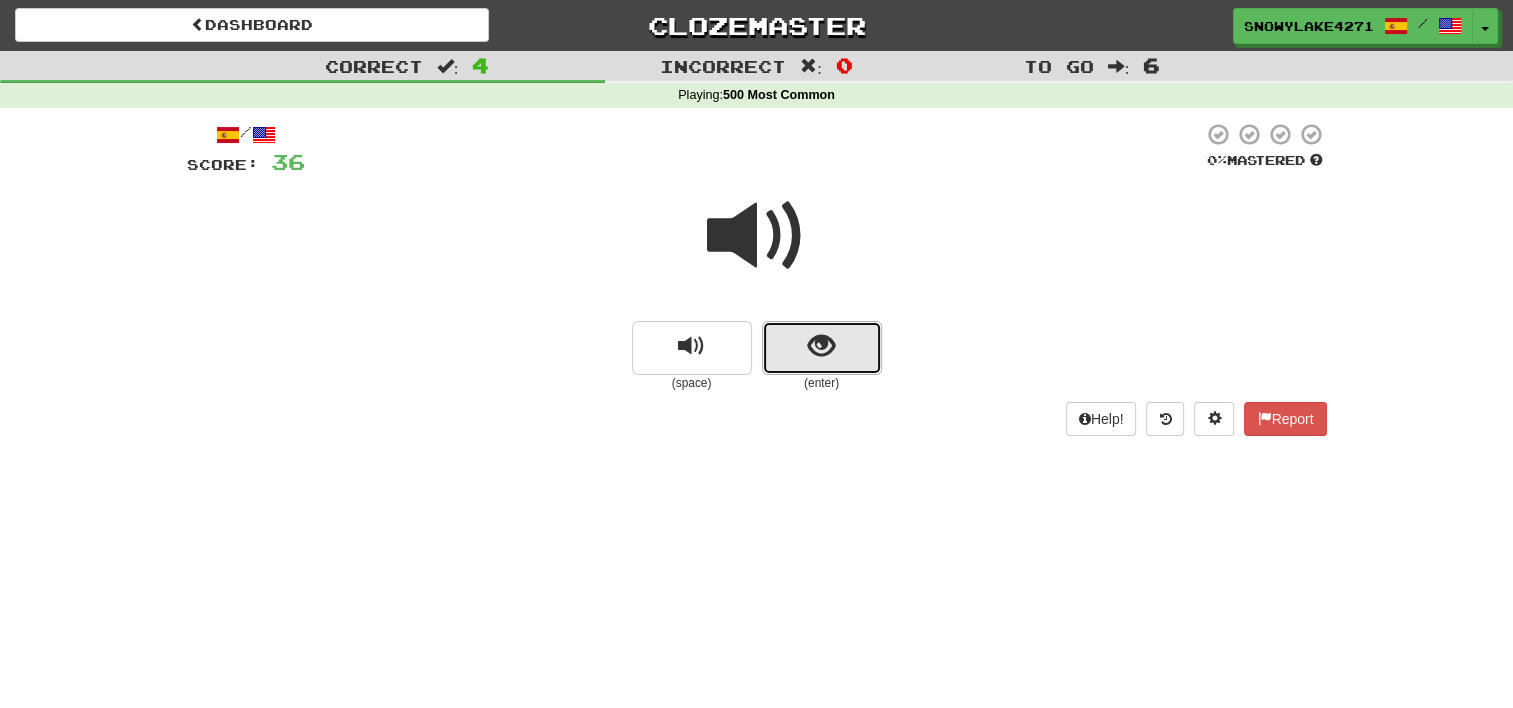 click at bounding box center [822, 348] 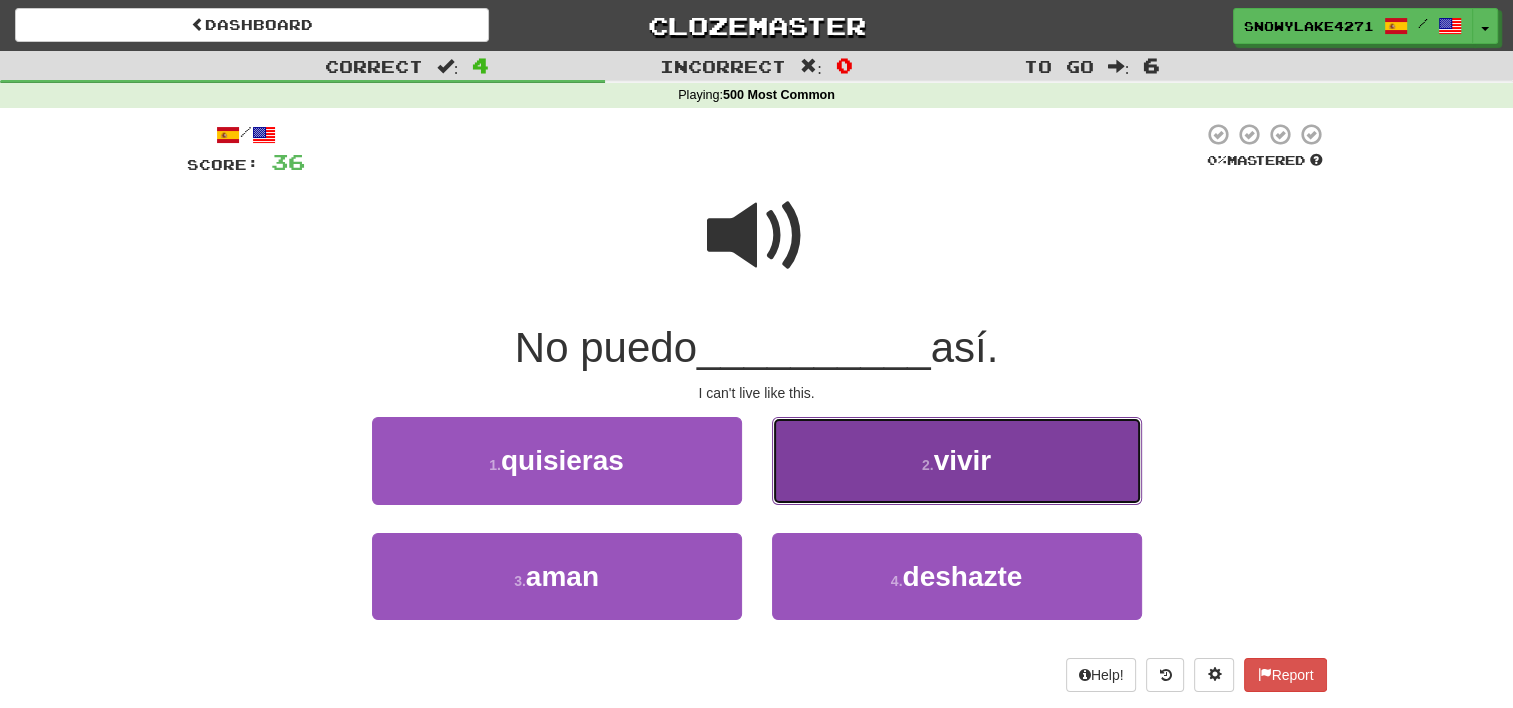 click on "2 .  vivir" at bounding box center [957, 460] 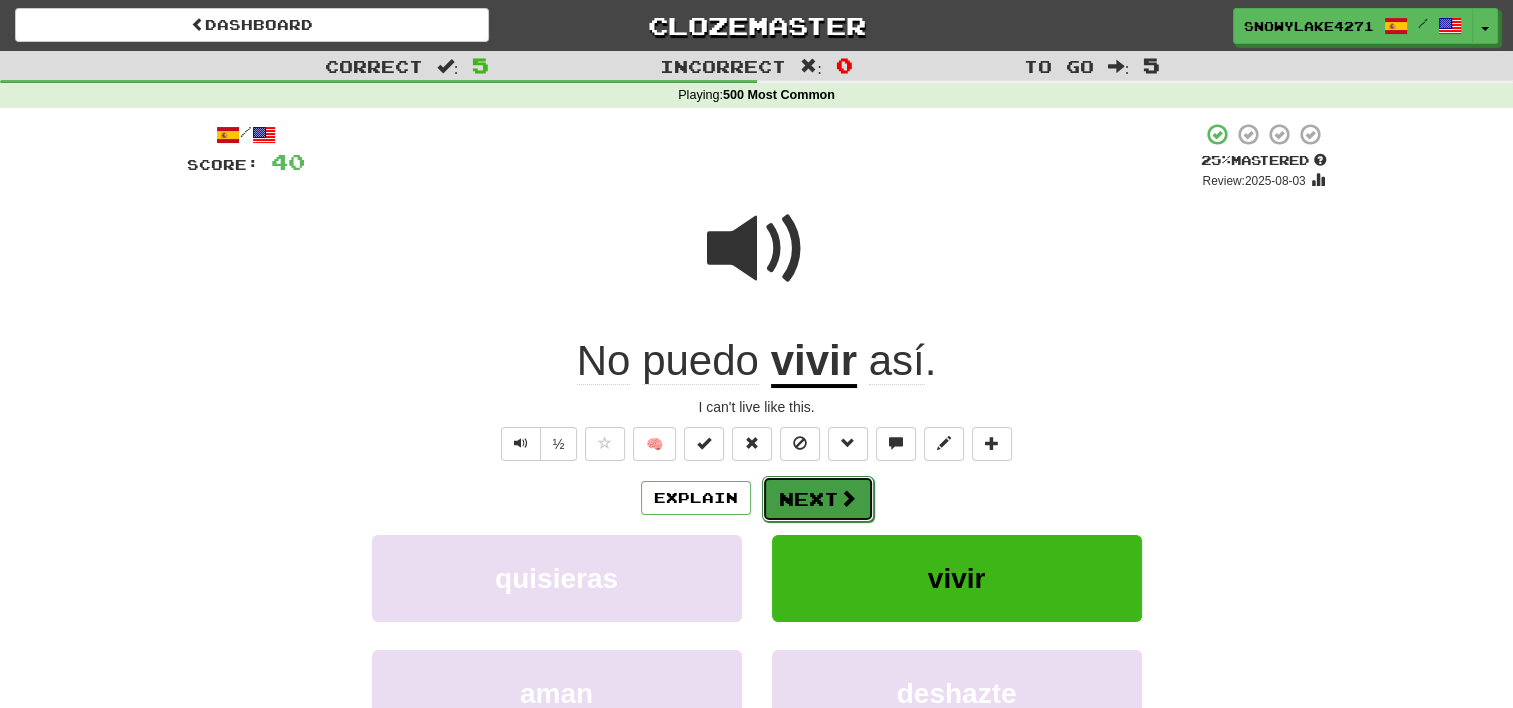 click at bounding box center (848, 498) 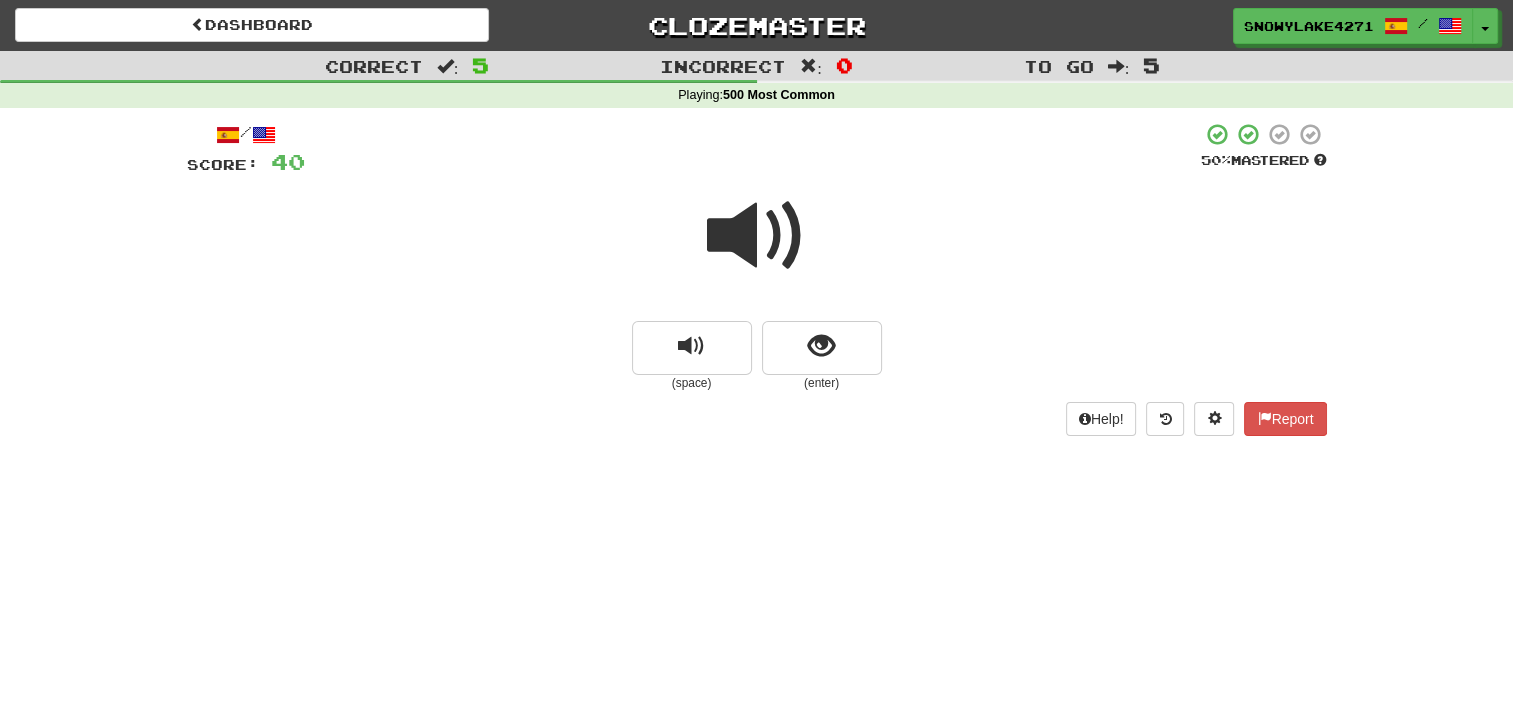 click at bounding box center (757, 236) 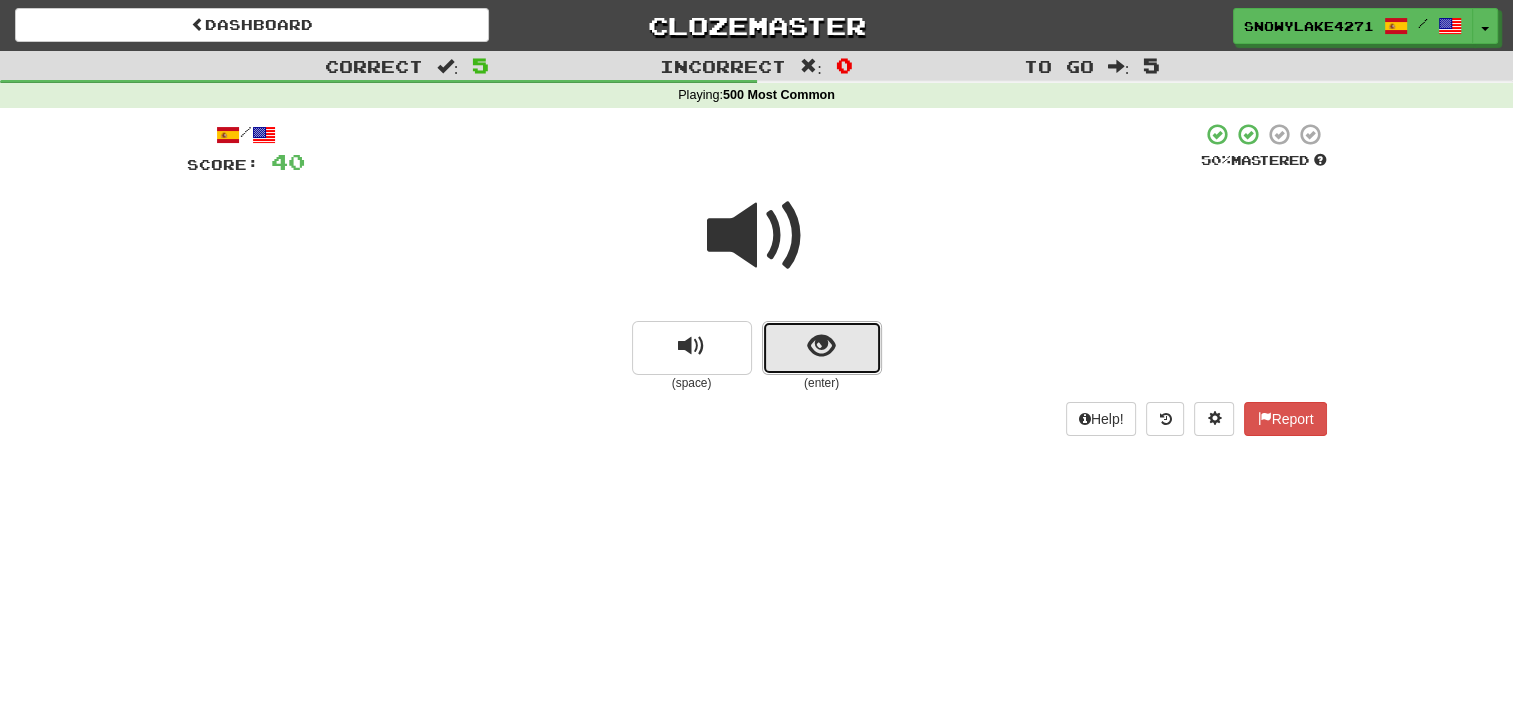 click at bounding box center [821, 346] 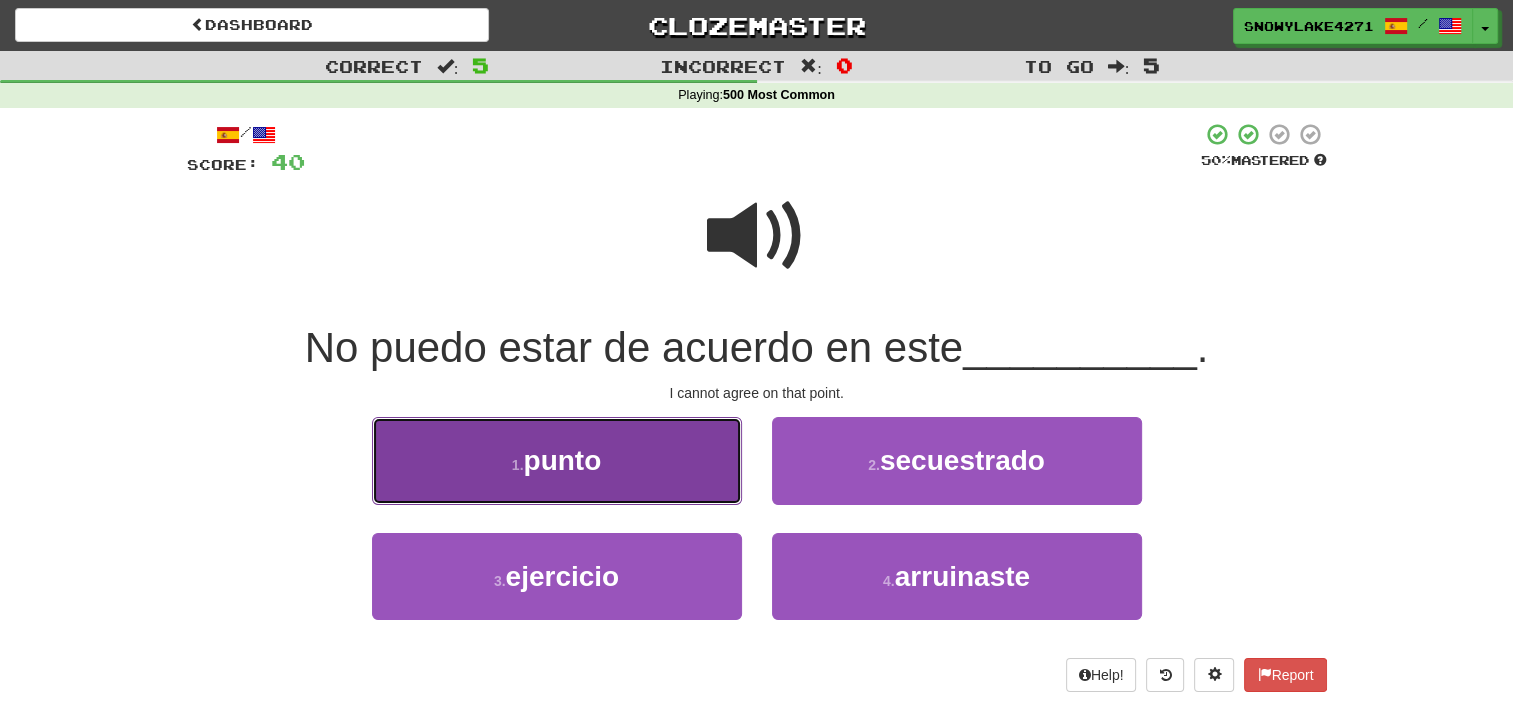 click on "1 .  punto" at bounding box center [557, 460] 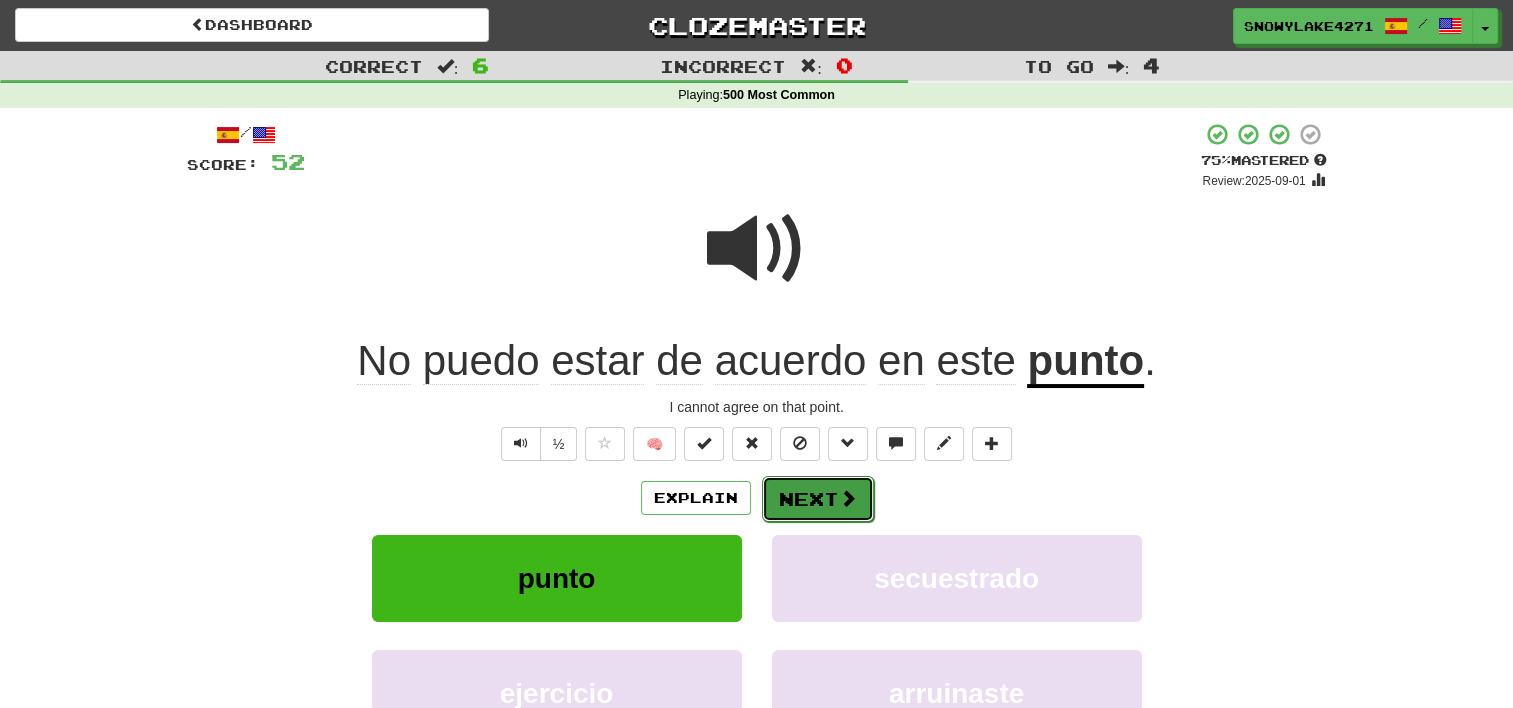 click on "Next" at bounding box center [818, 499] 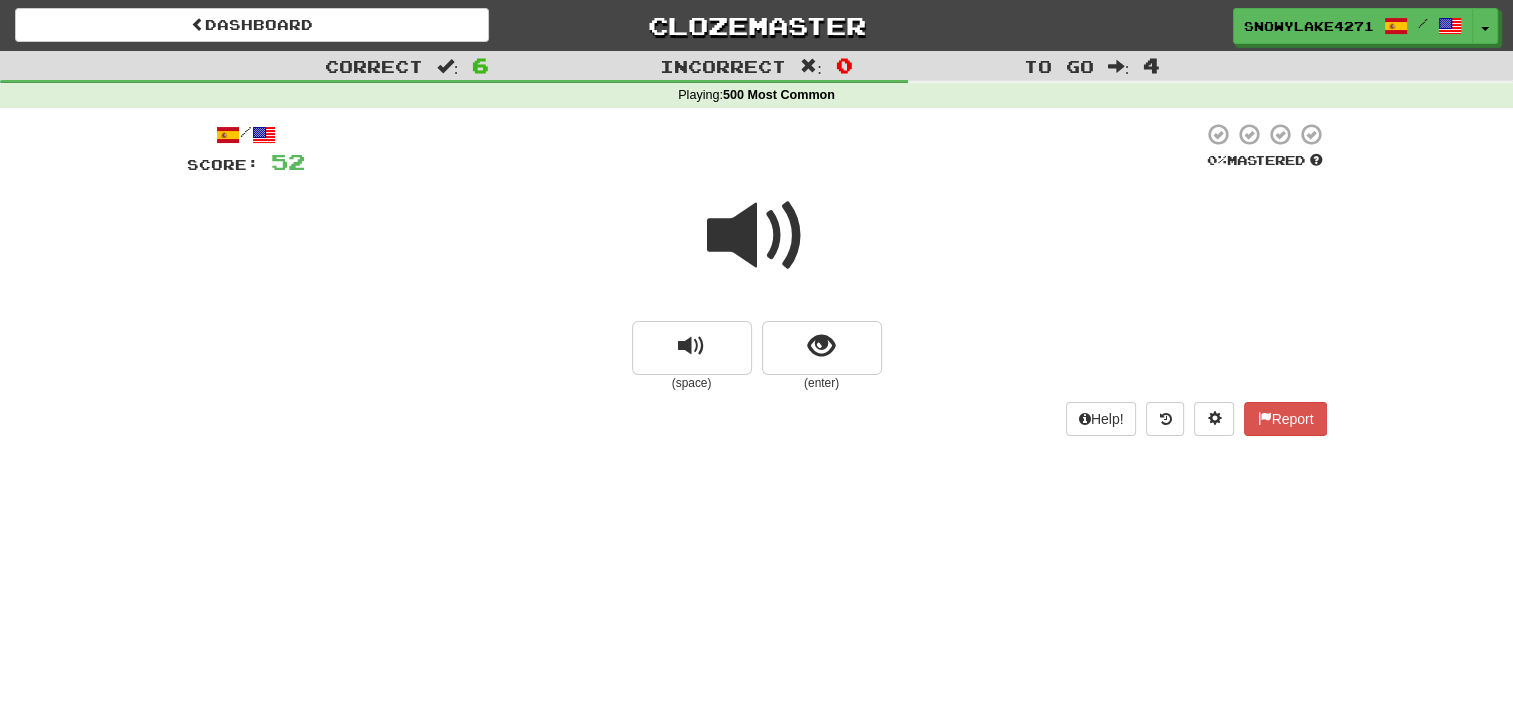 click at bounding box center (757, 236) 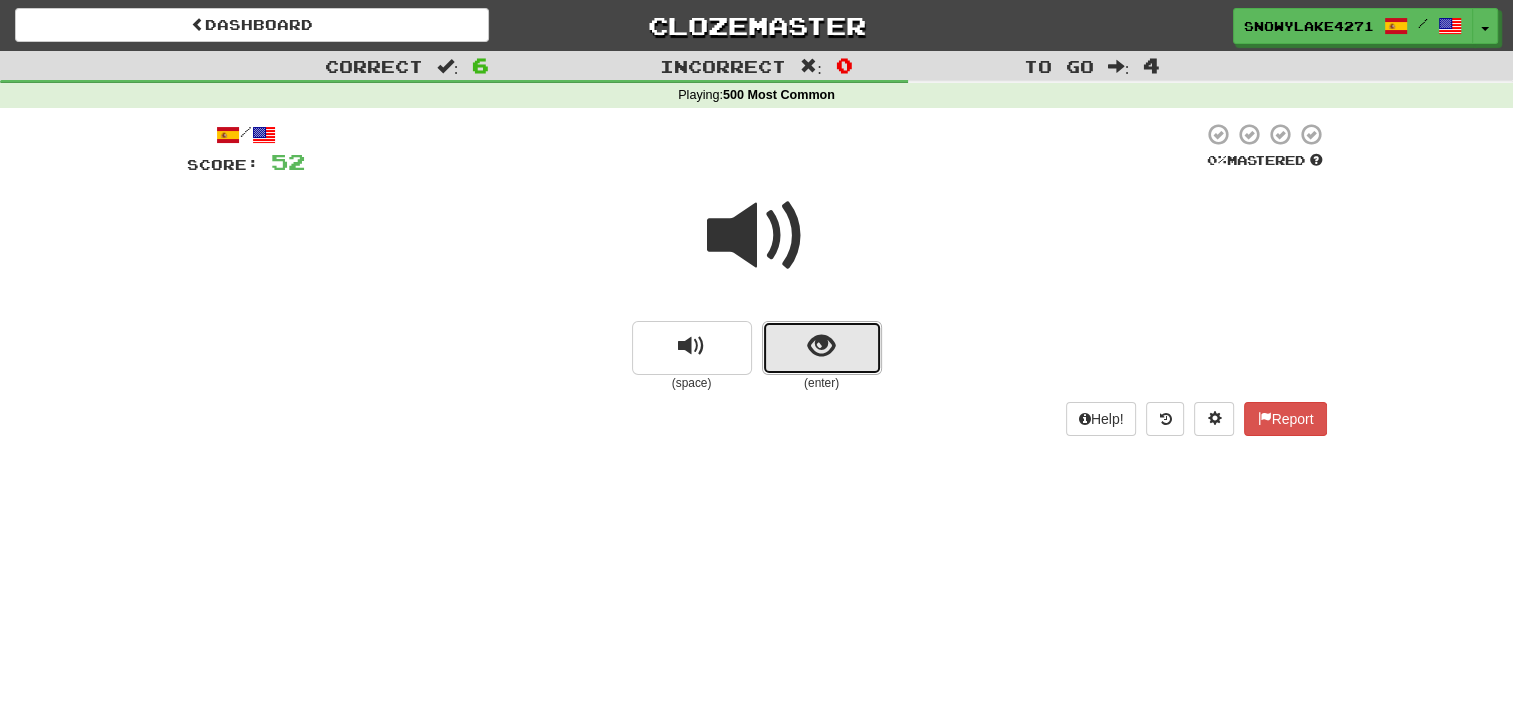 click at bounding box center (821, 346) 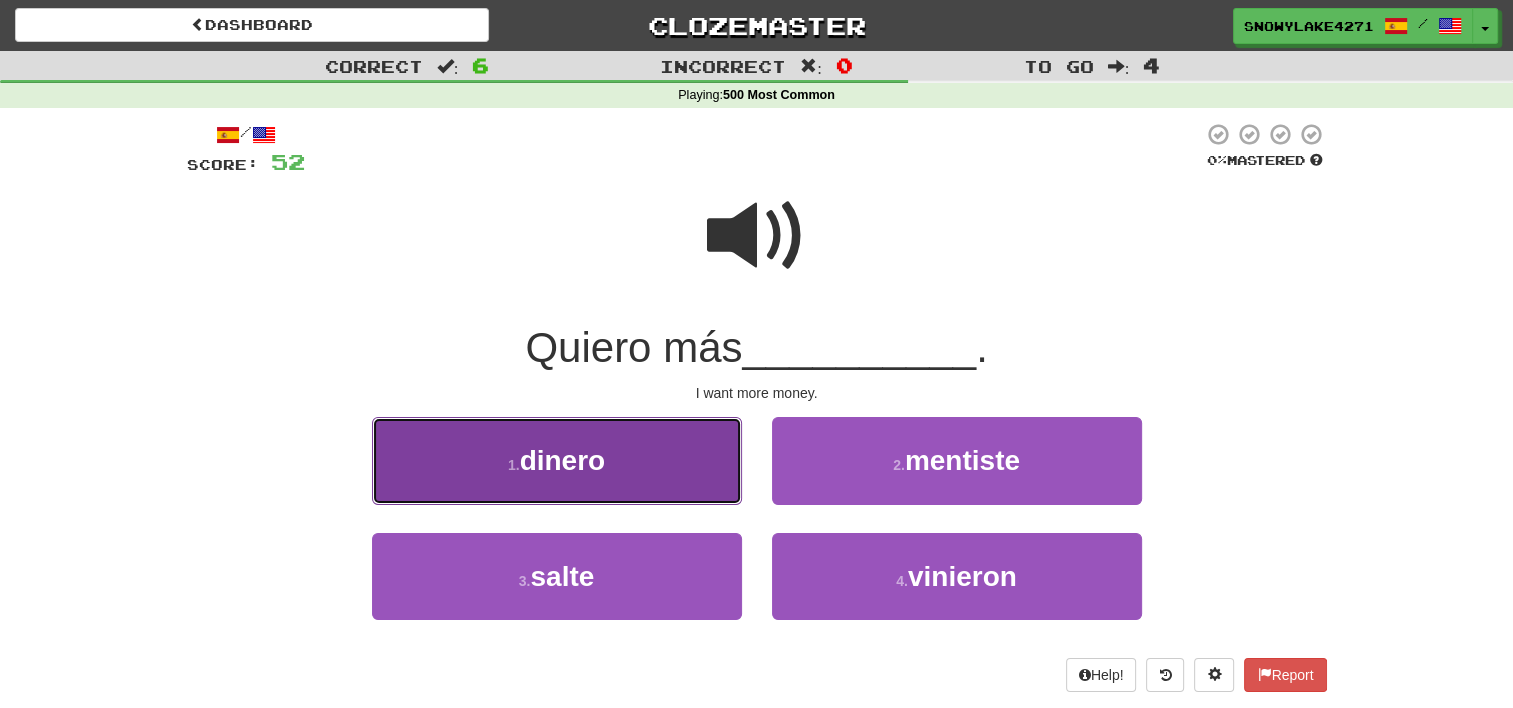click on "1 .  dinero" at bounding box center (557, 460) 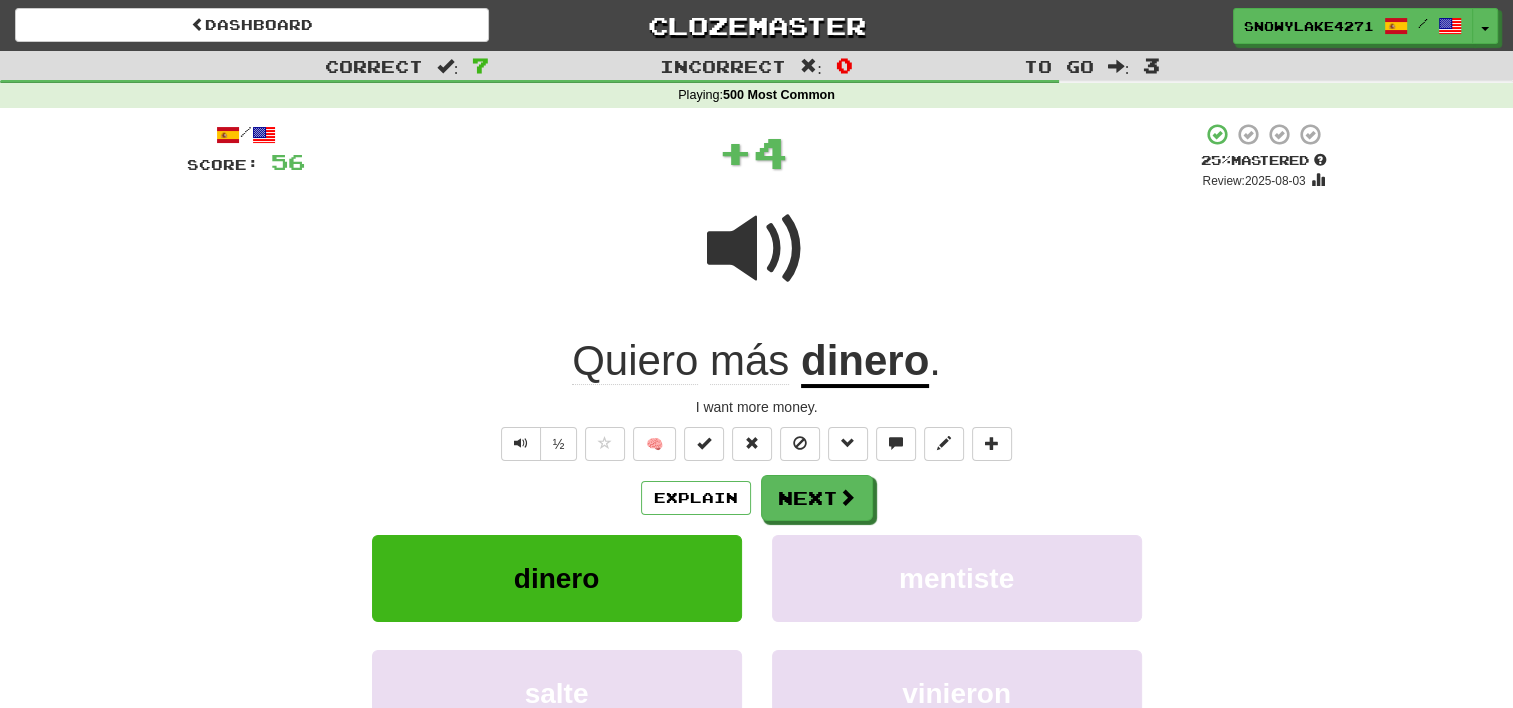 click on "dinero" at bounding box center [865, 362] 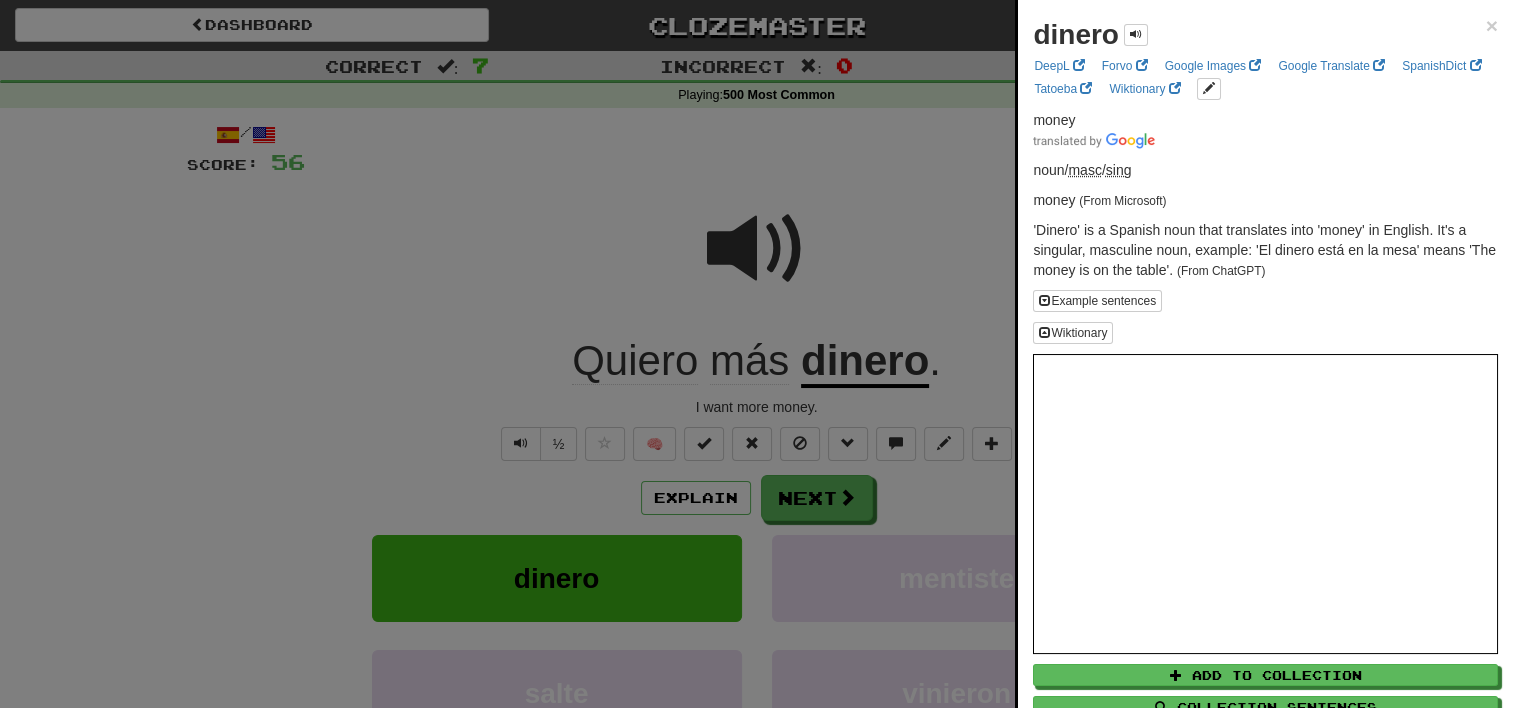 click at bounding box center [756, 354] 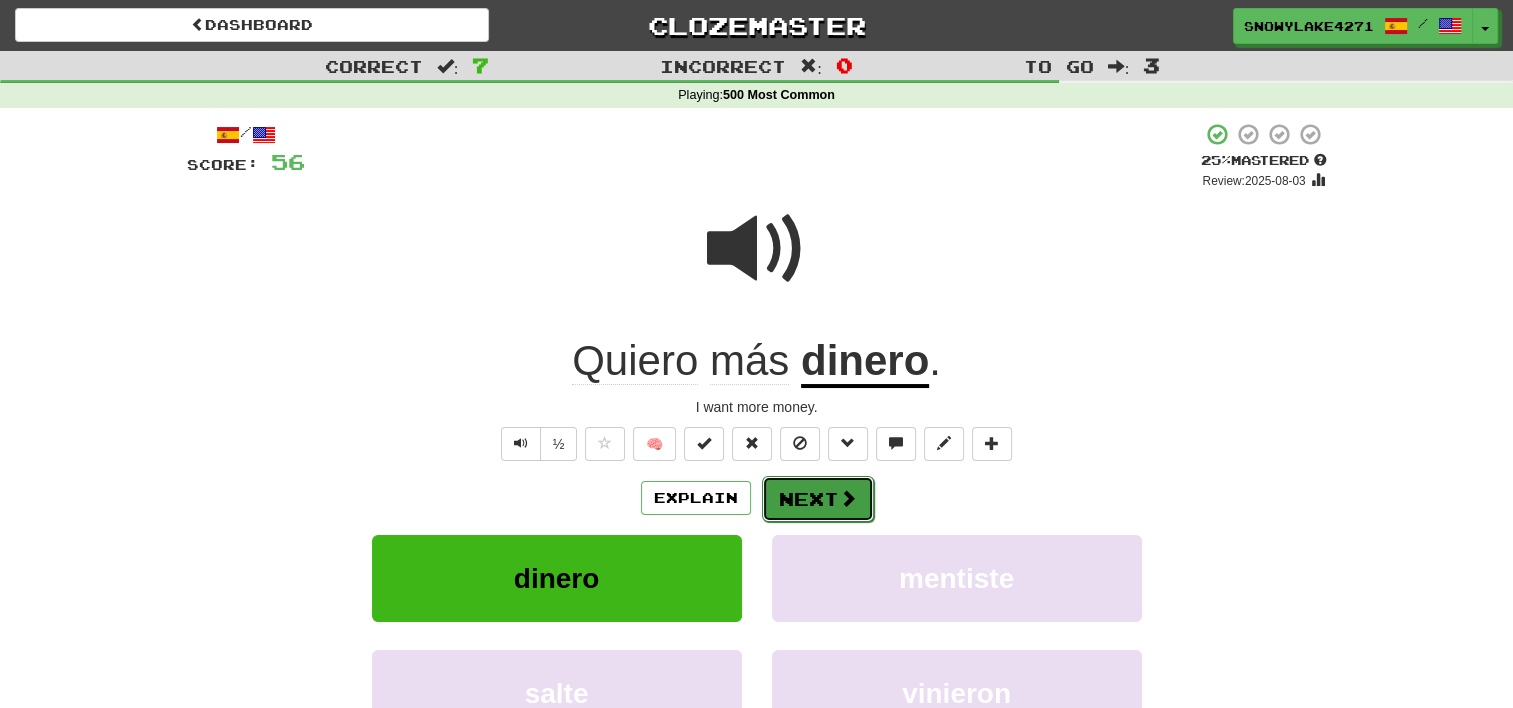 click on "Next" at bounding box center (818, 499) 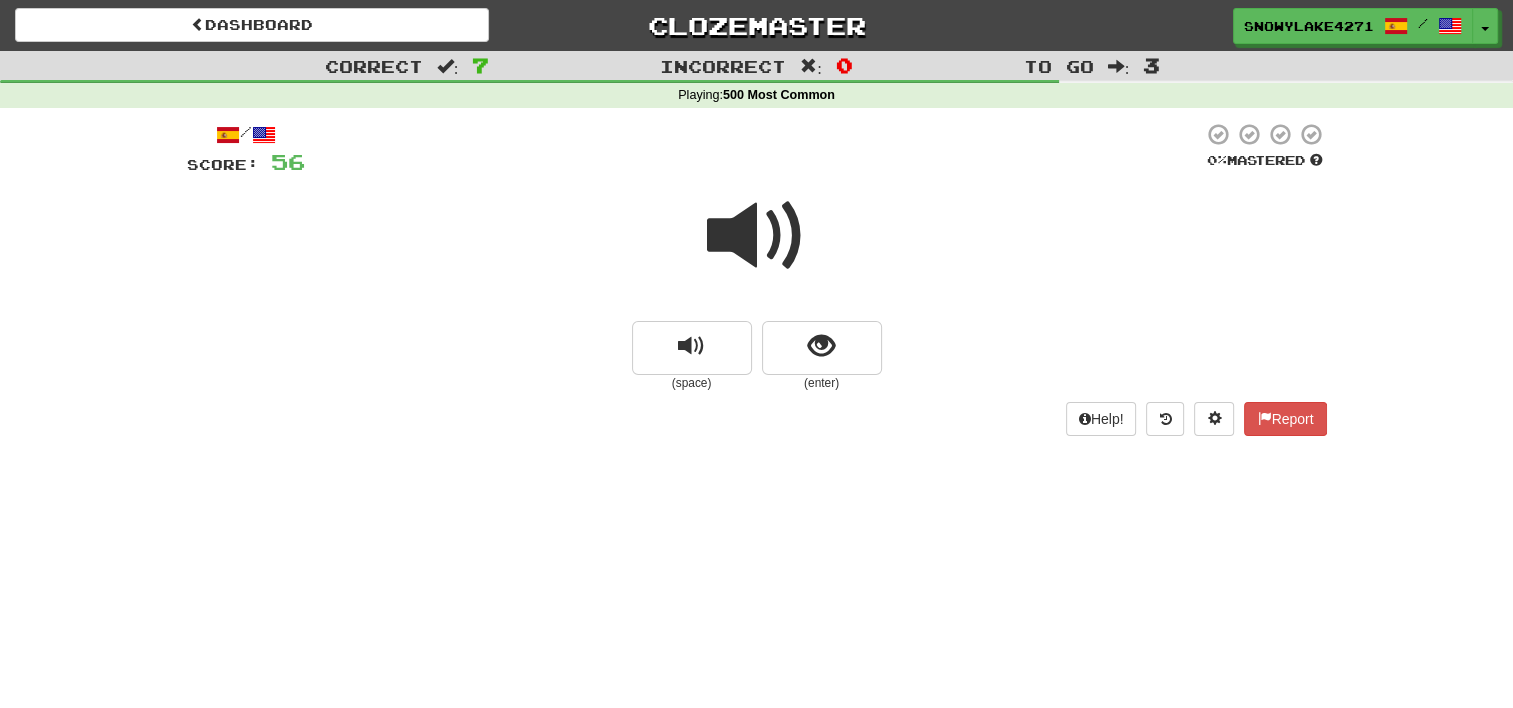 click at bounding box center (757, 236) 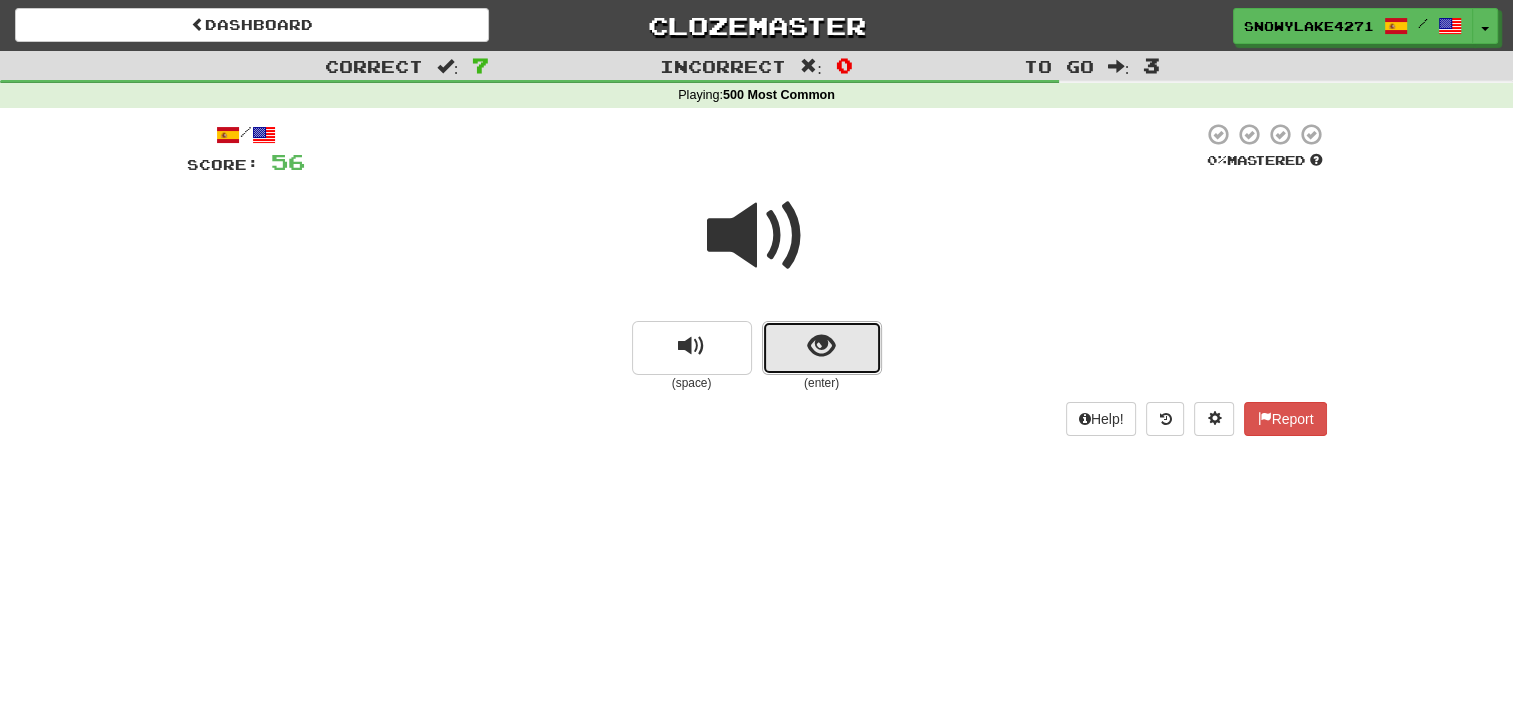 click at bounding box center [822, 348] 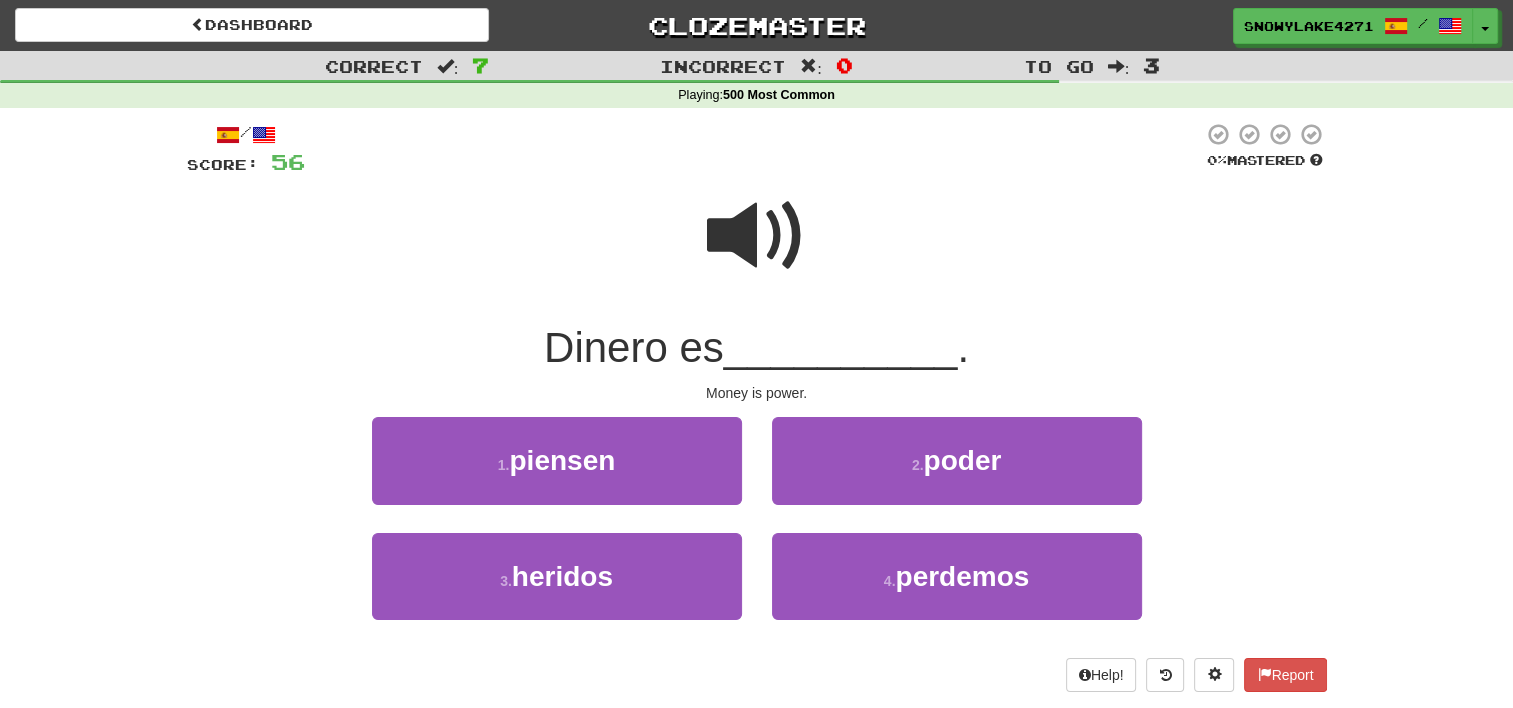 click at bounding box center [757, 236] 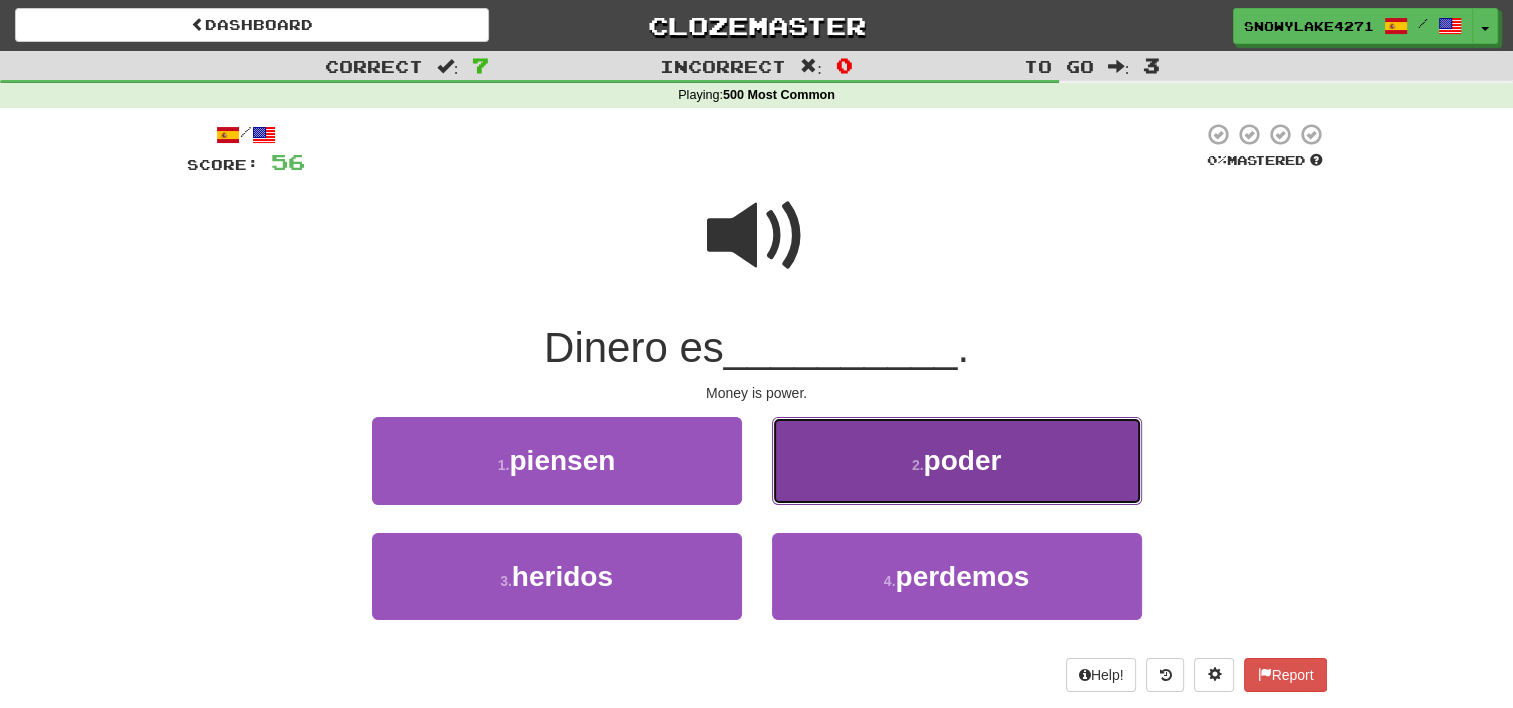 click on "2 .  poder" at bounding box center (957, 460) 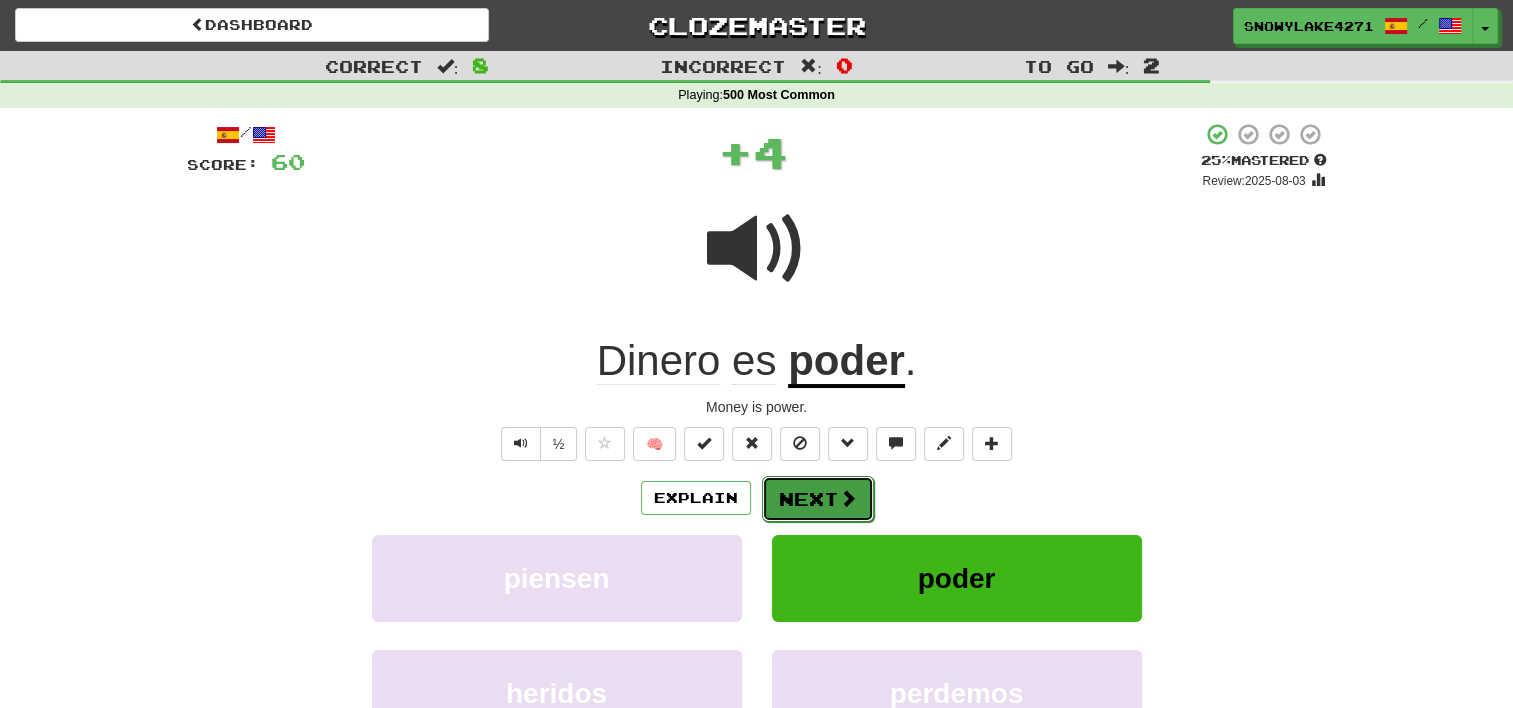 click on "Next" at bounding box center (818, 499) 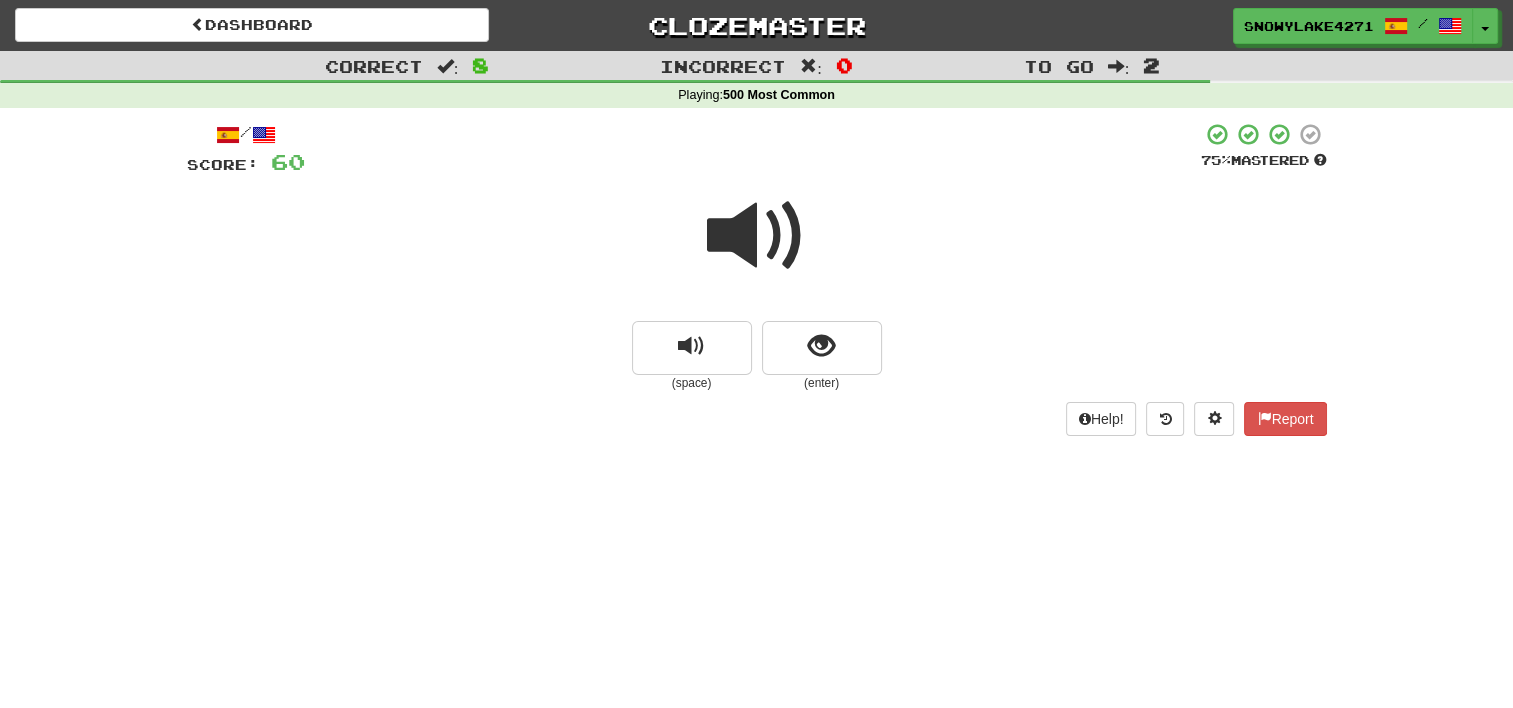 click at bounding box center [757, 236] 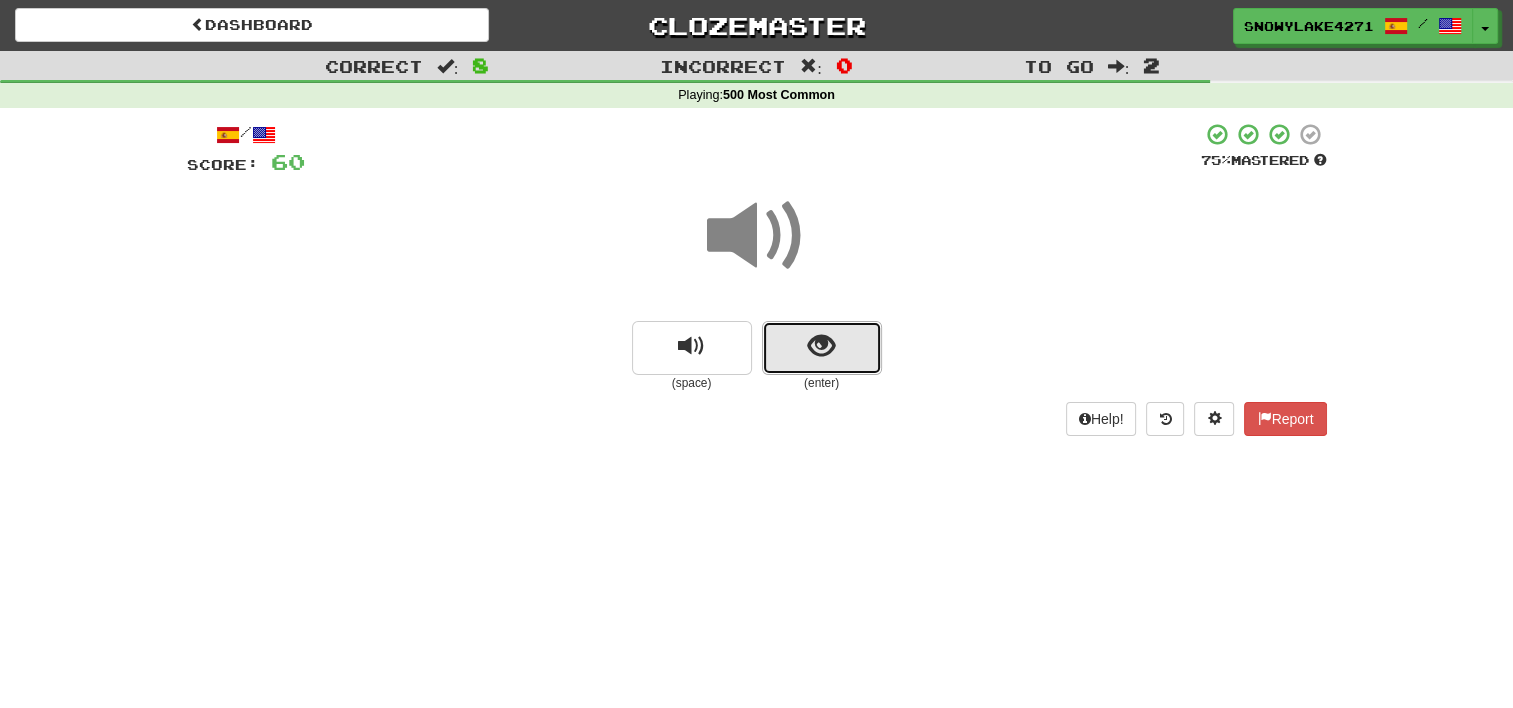 click at bounding box center (822, 348) 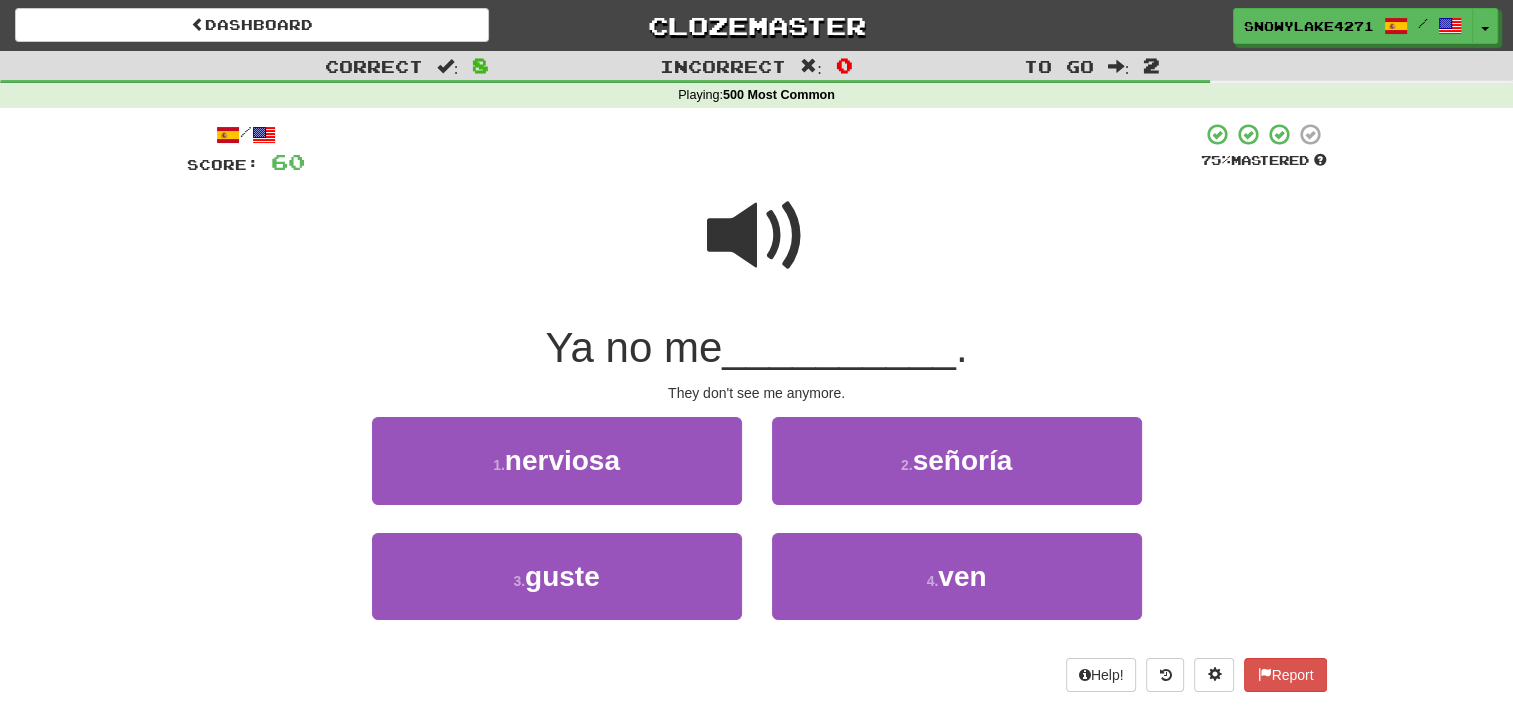 click at bounding box center [757, 236] 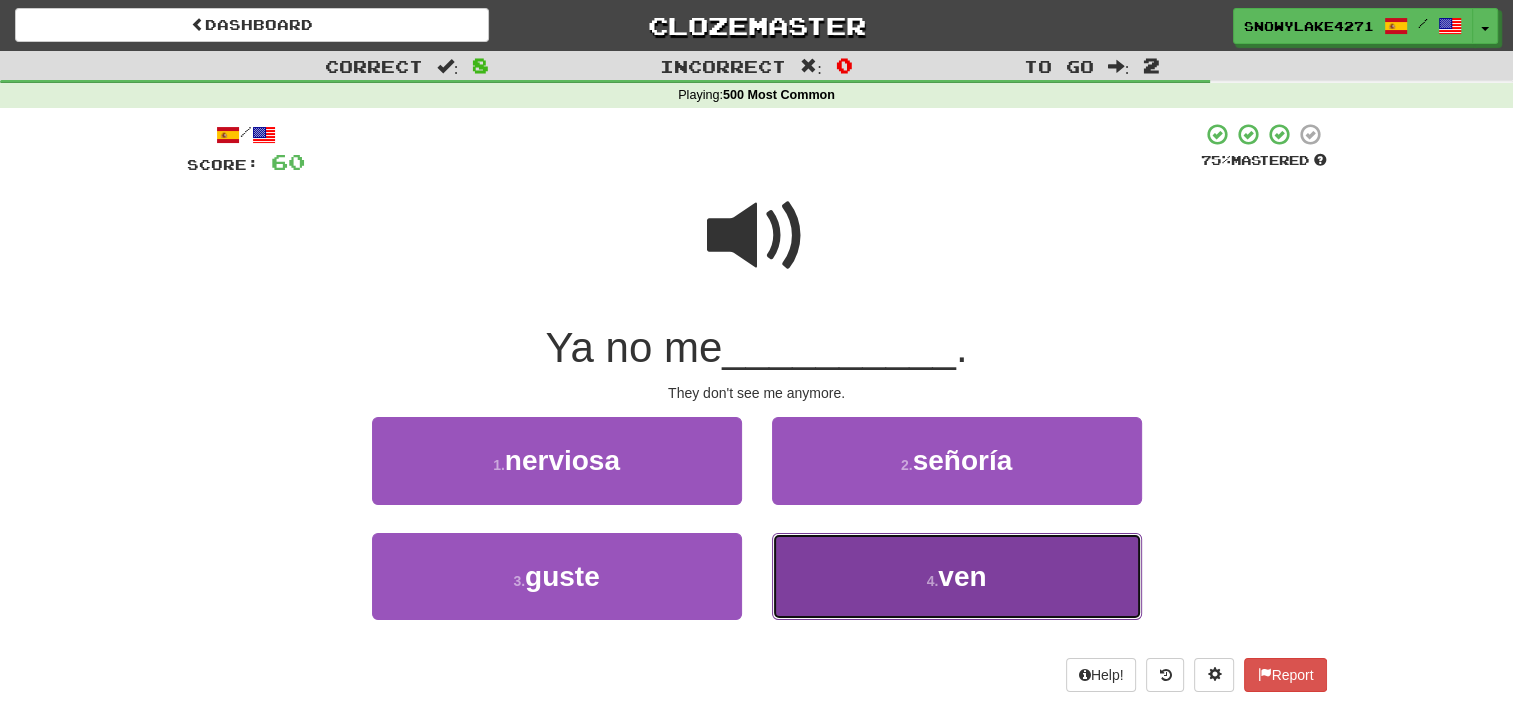 click on "4 .  ven" at bounding box center [957, 576] 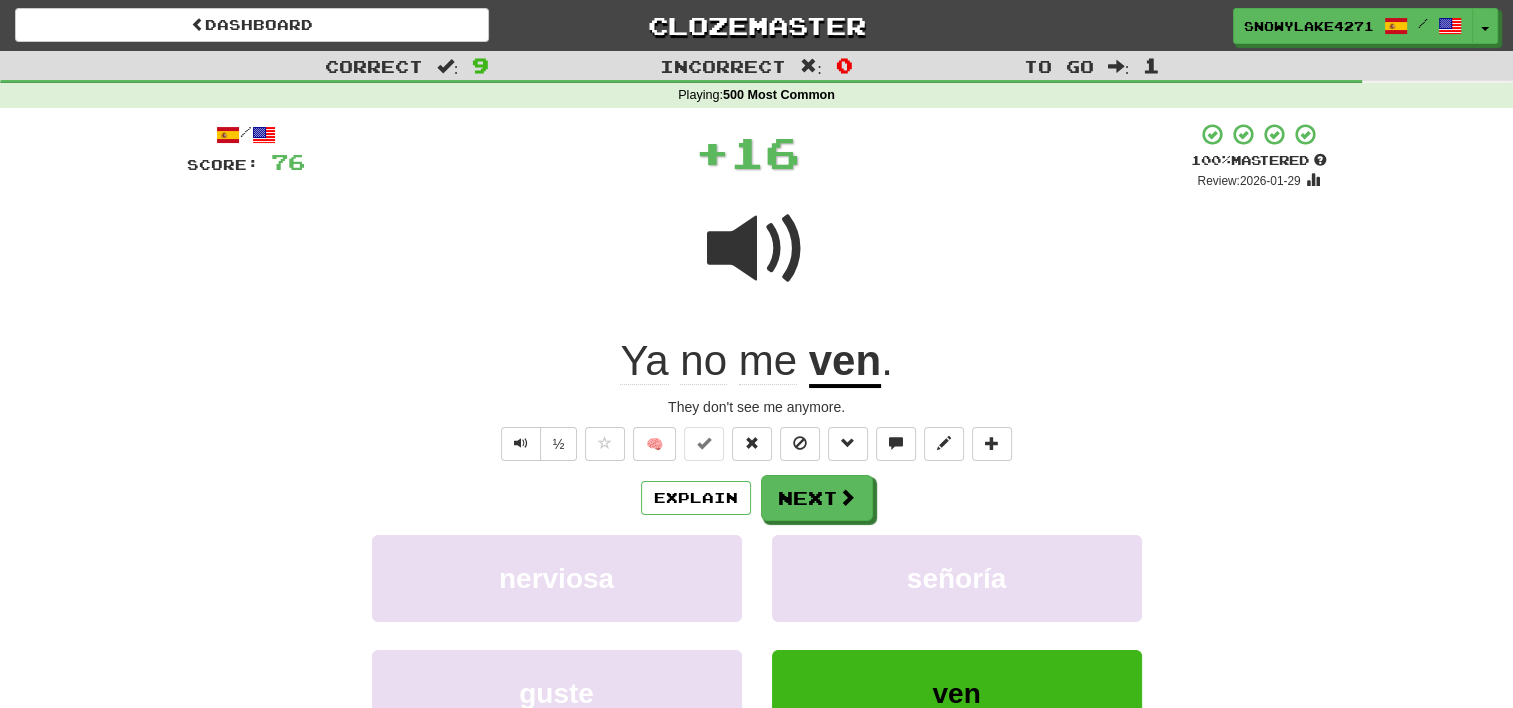 click on "/  Score:   76 + 16 100 %  Mastered Review:  2026-01-29 Ya   no   me   ven . They don't see me anymore. ½ 🧠 Explain Next nerviosa señoría guste ven Learn more: nerviosa señoría guste ven  Help!  Report Sentence Source" at bounding box center [757, 496] 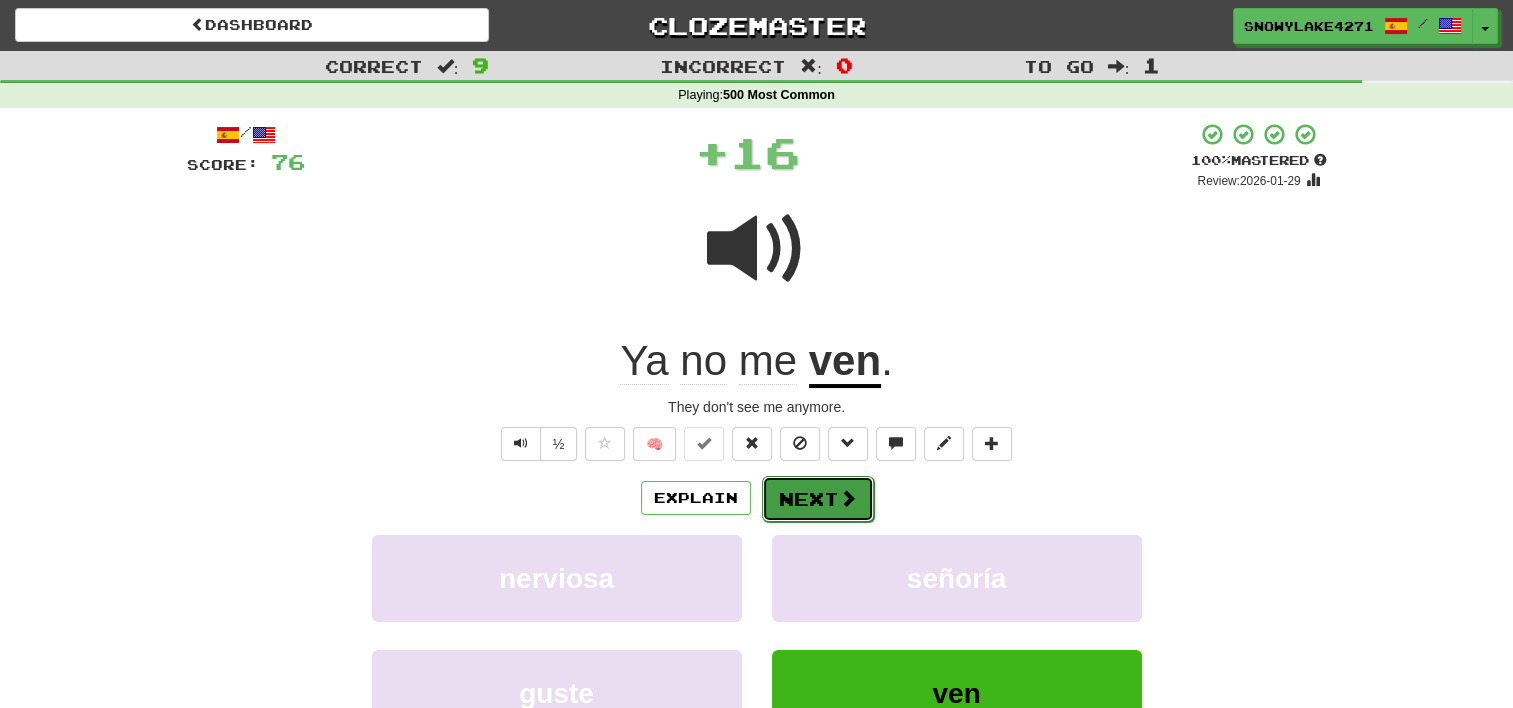 click at bounding box center (848, 498) 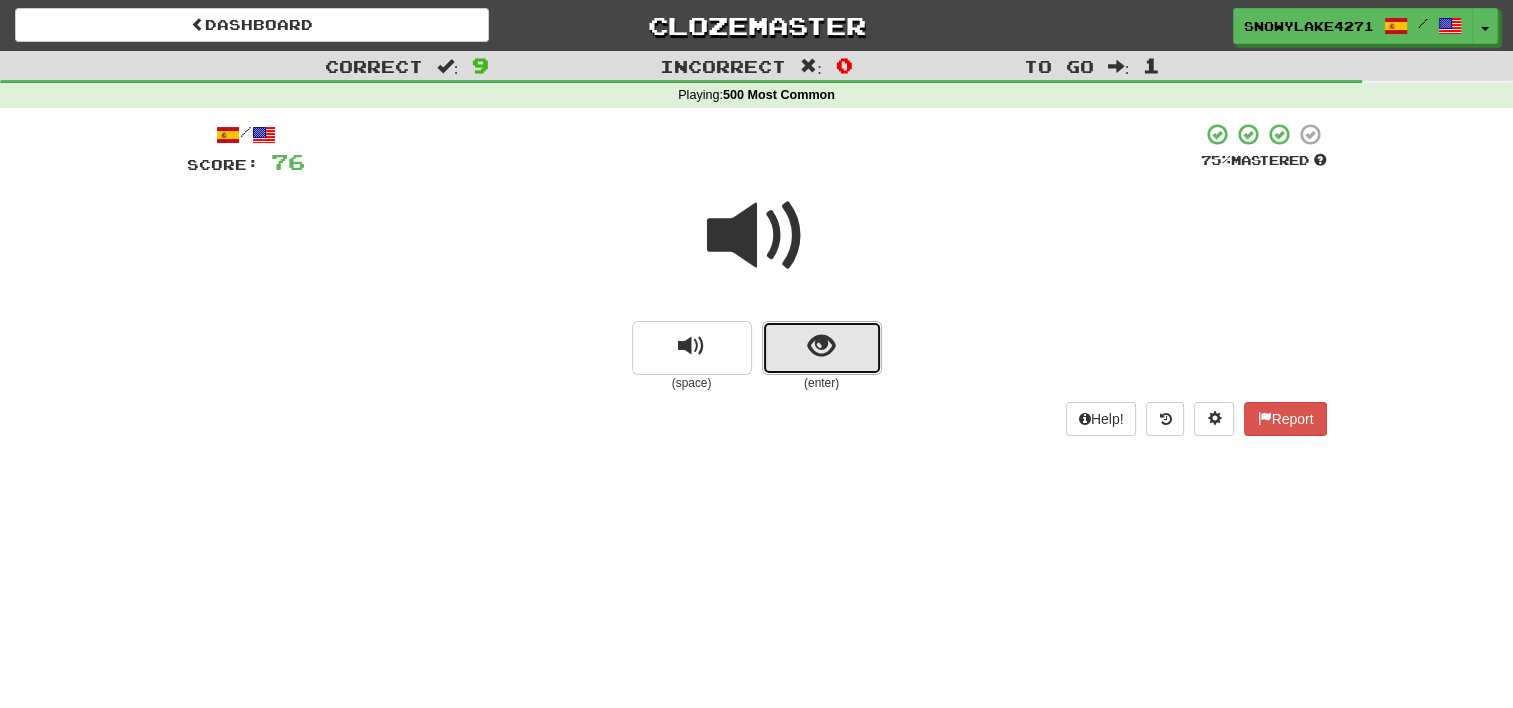 click at bounding box center (822, 348) 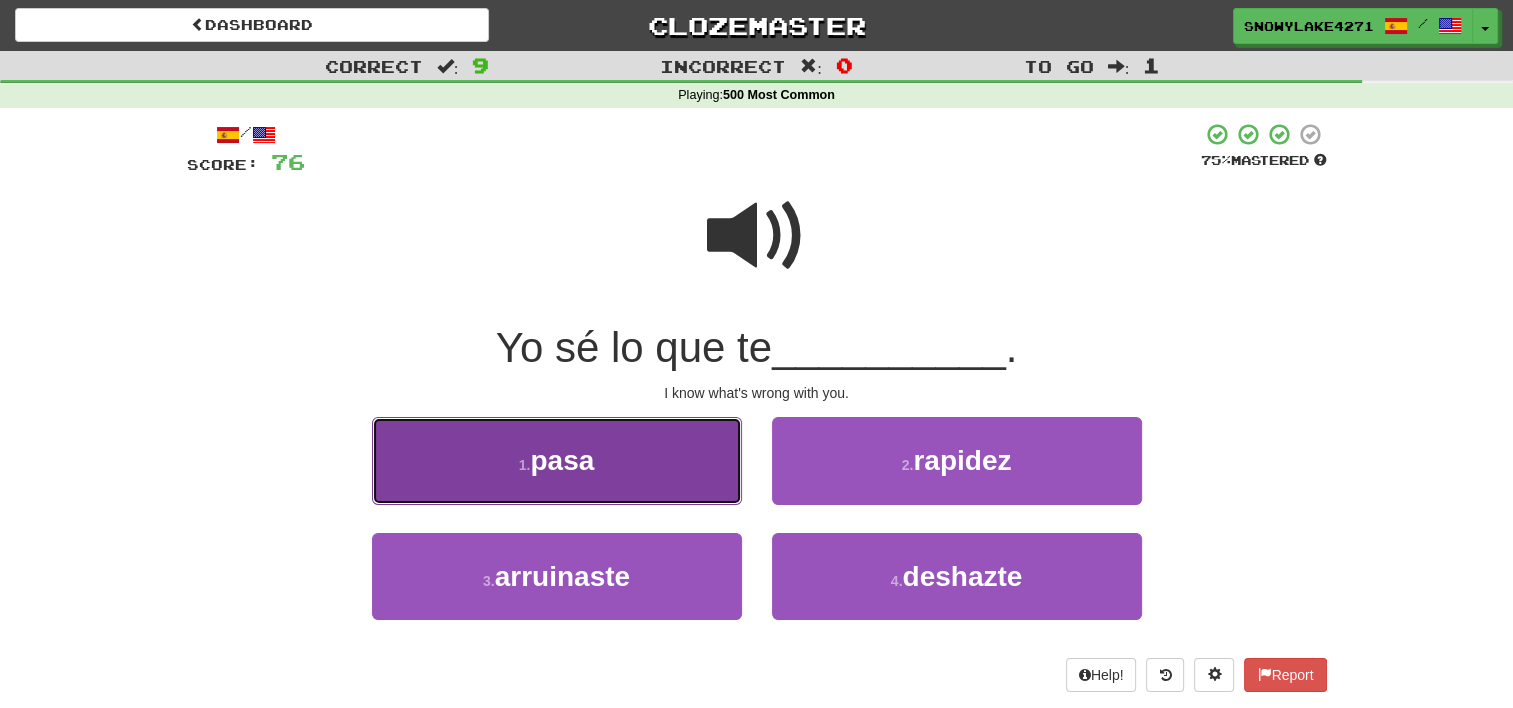 click on "1 .  pasa" at bounding box center (557, 460) 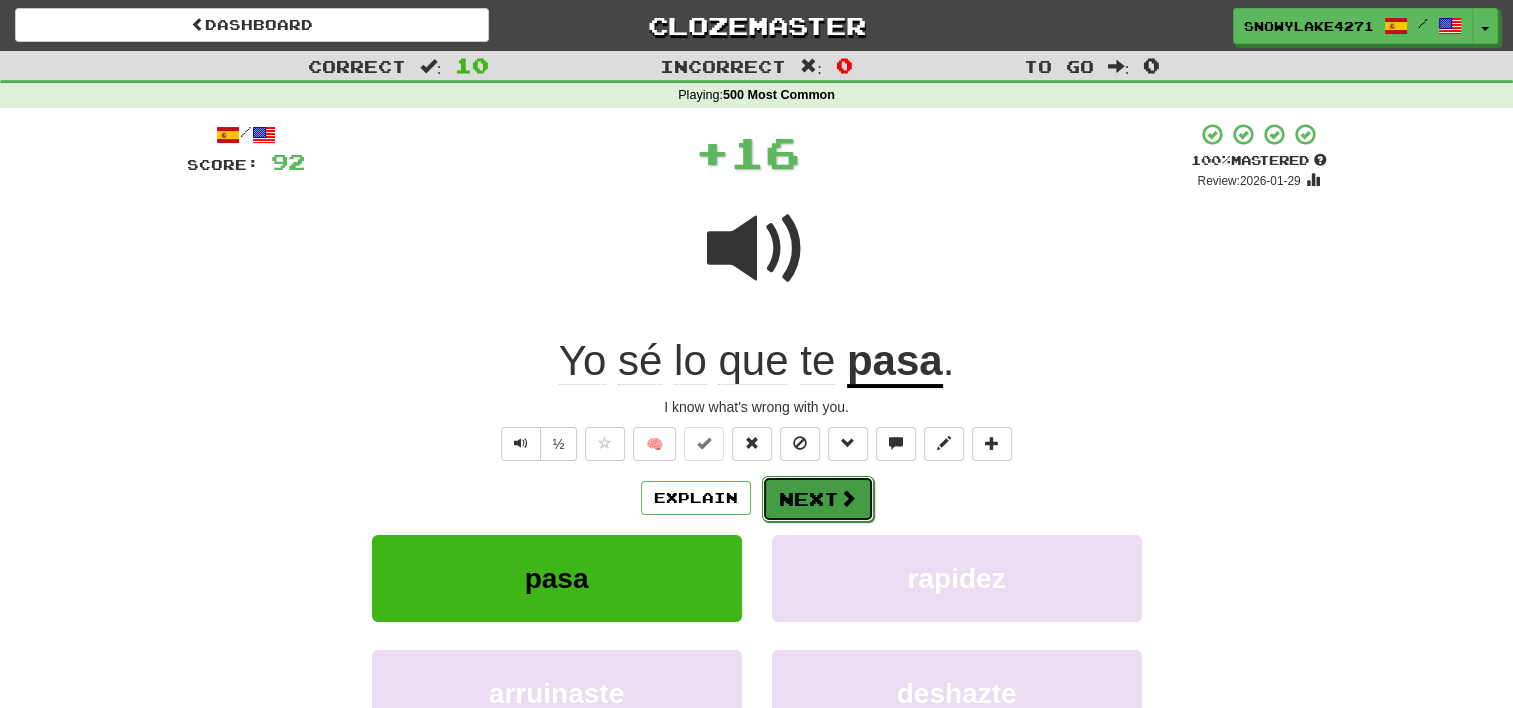 click on "Next" at bounding box center [818, 499] 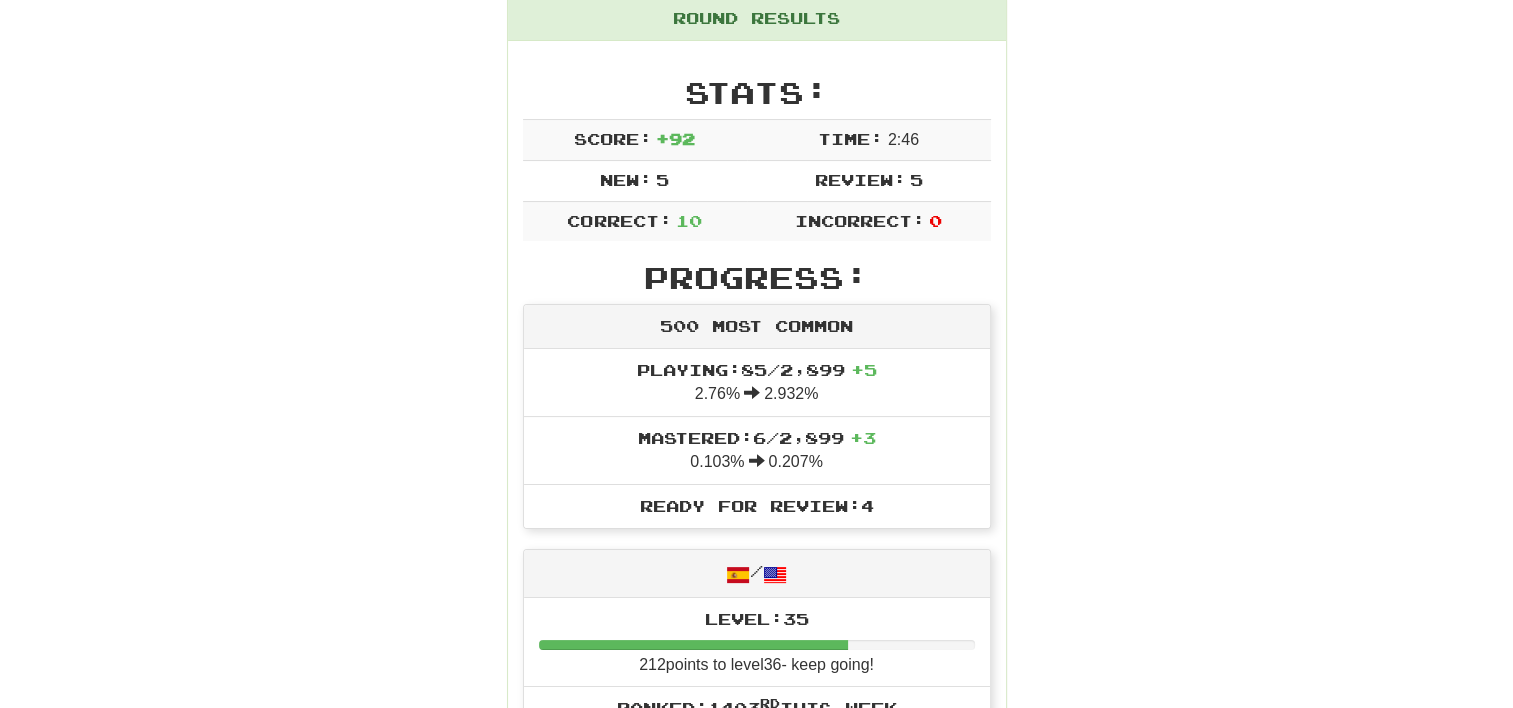 scroll, scrollTop: 300, scrollLeft: 0, axis: vertical 